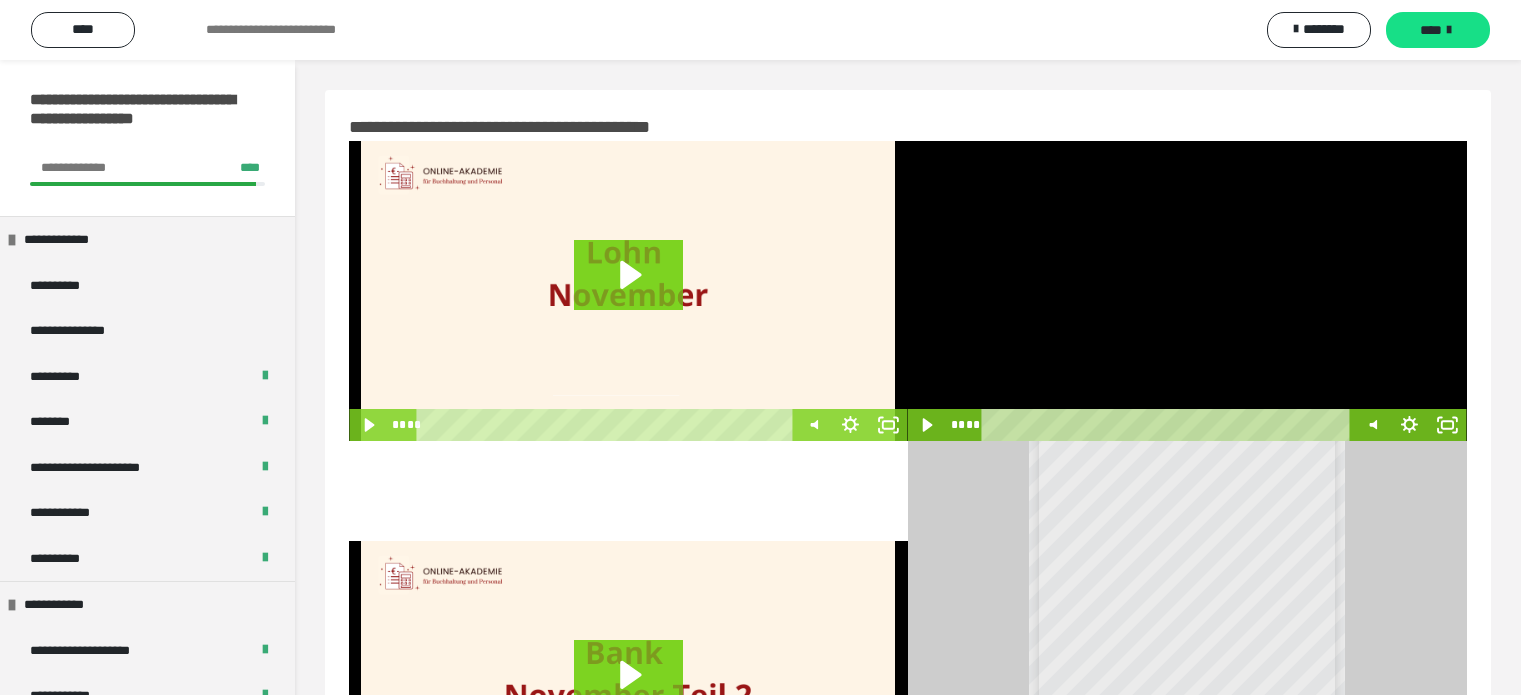 scroll, scrollTop: 0, scrollLeft: 0, axis: both 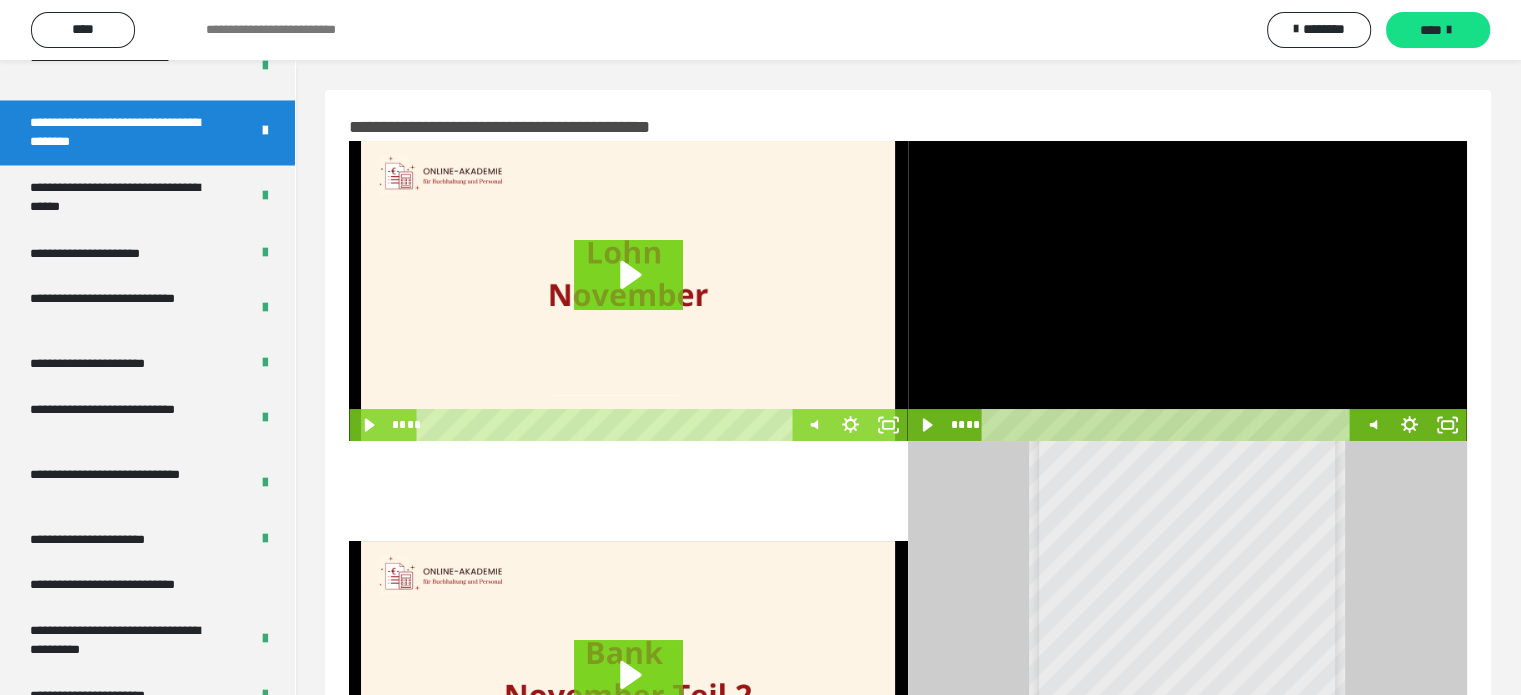 click at bounding box center [1187, 291] 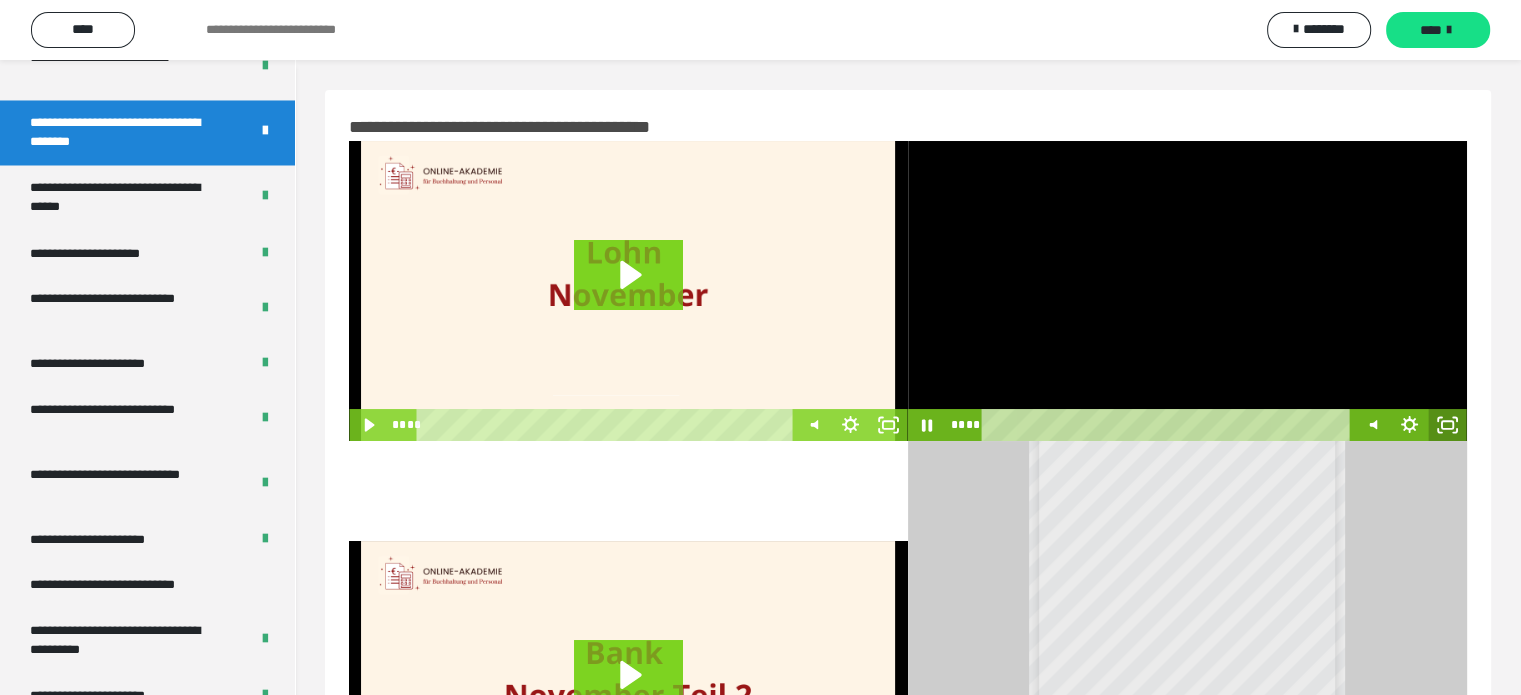 click 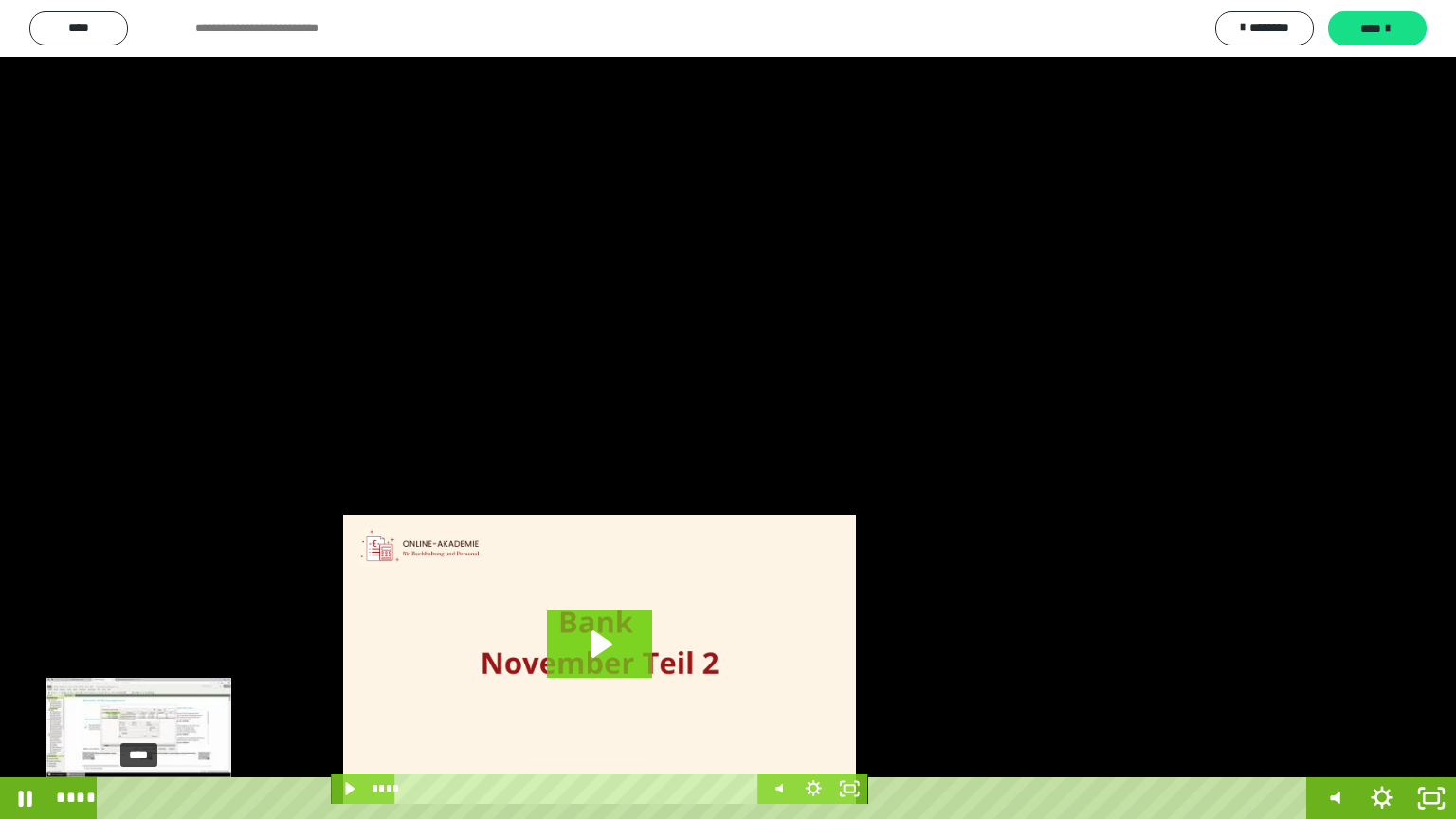 click on "****" at bounding box center [705, 798] 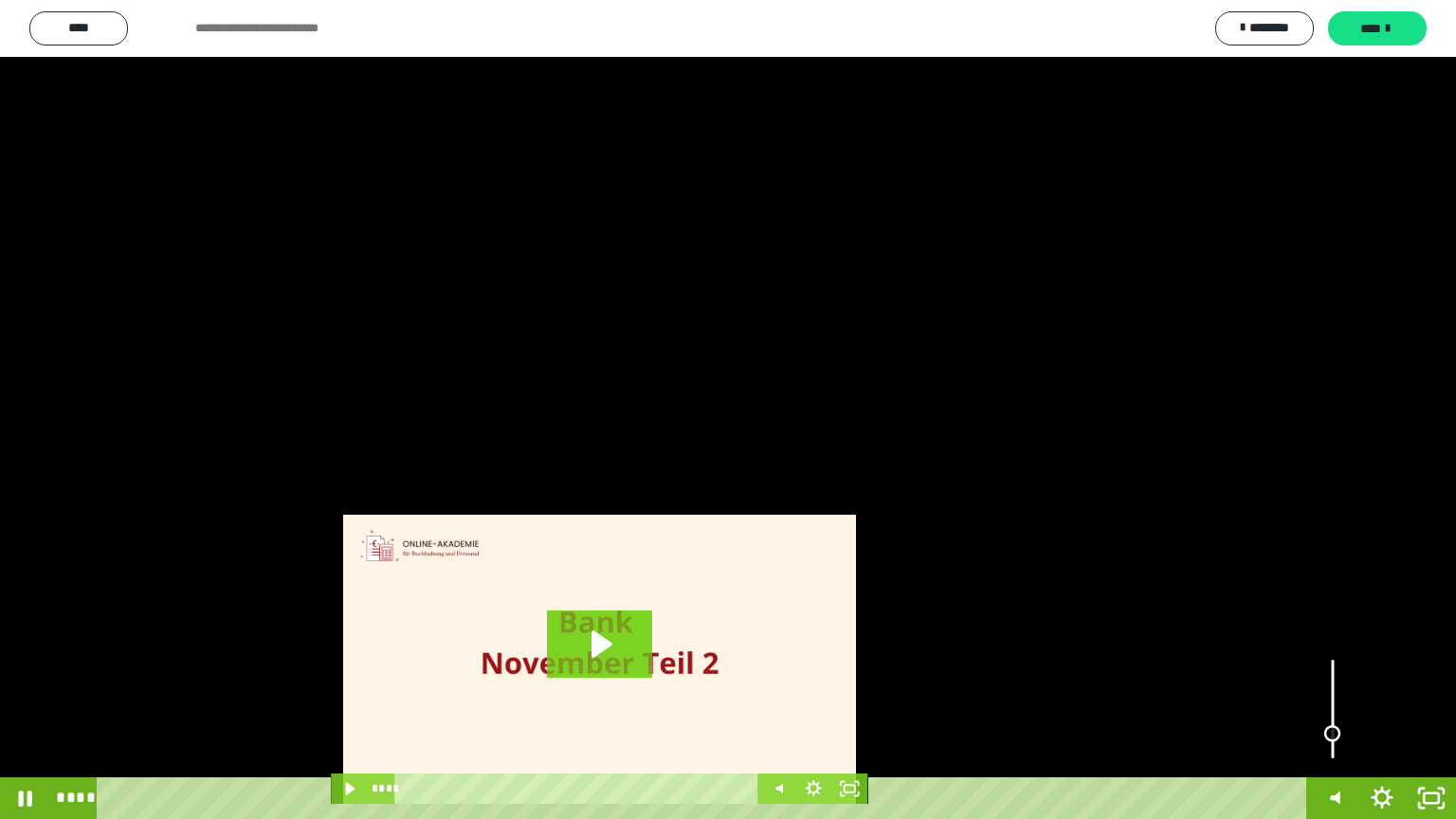 click at bounding box center (1333, 734) 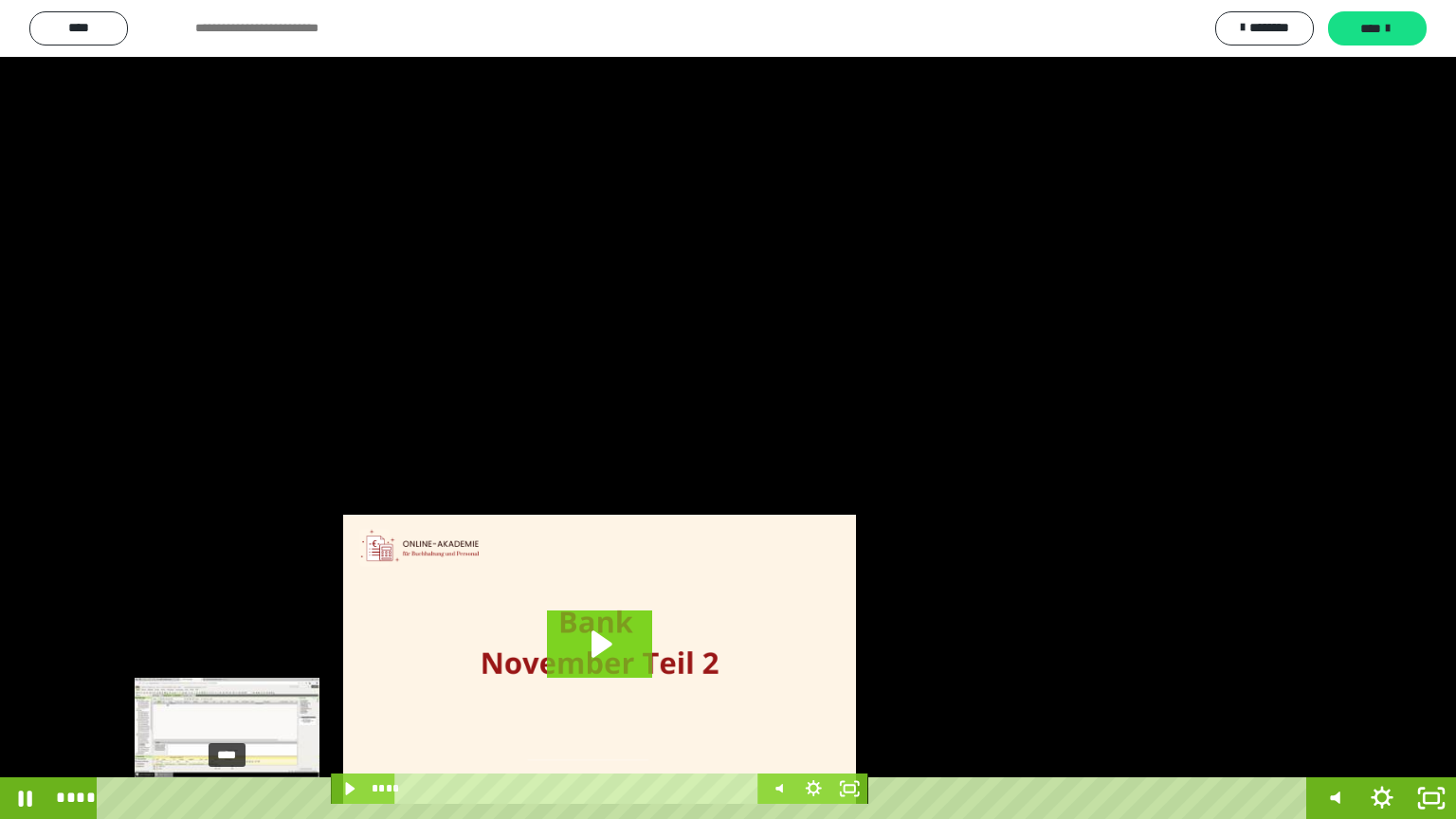 click on "****" at bounding box center (705, 798) 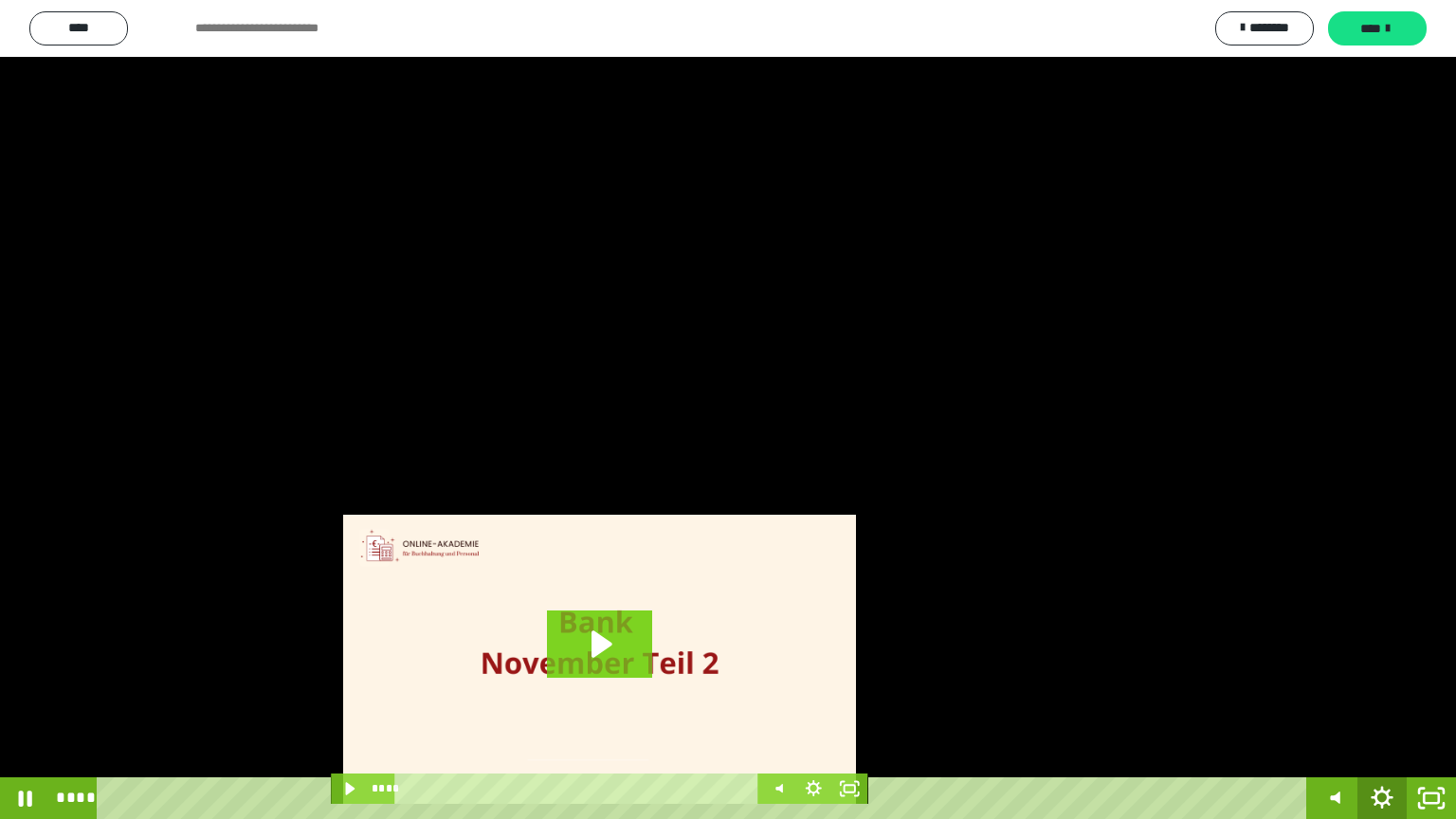 click 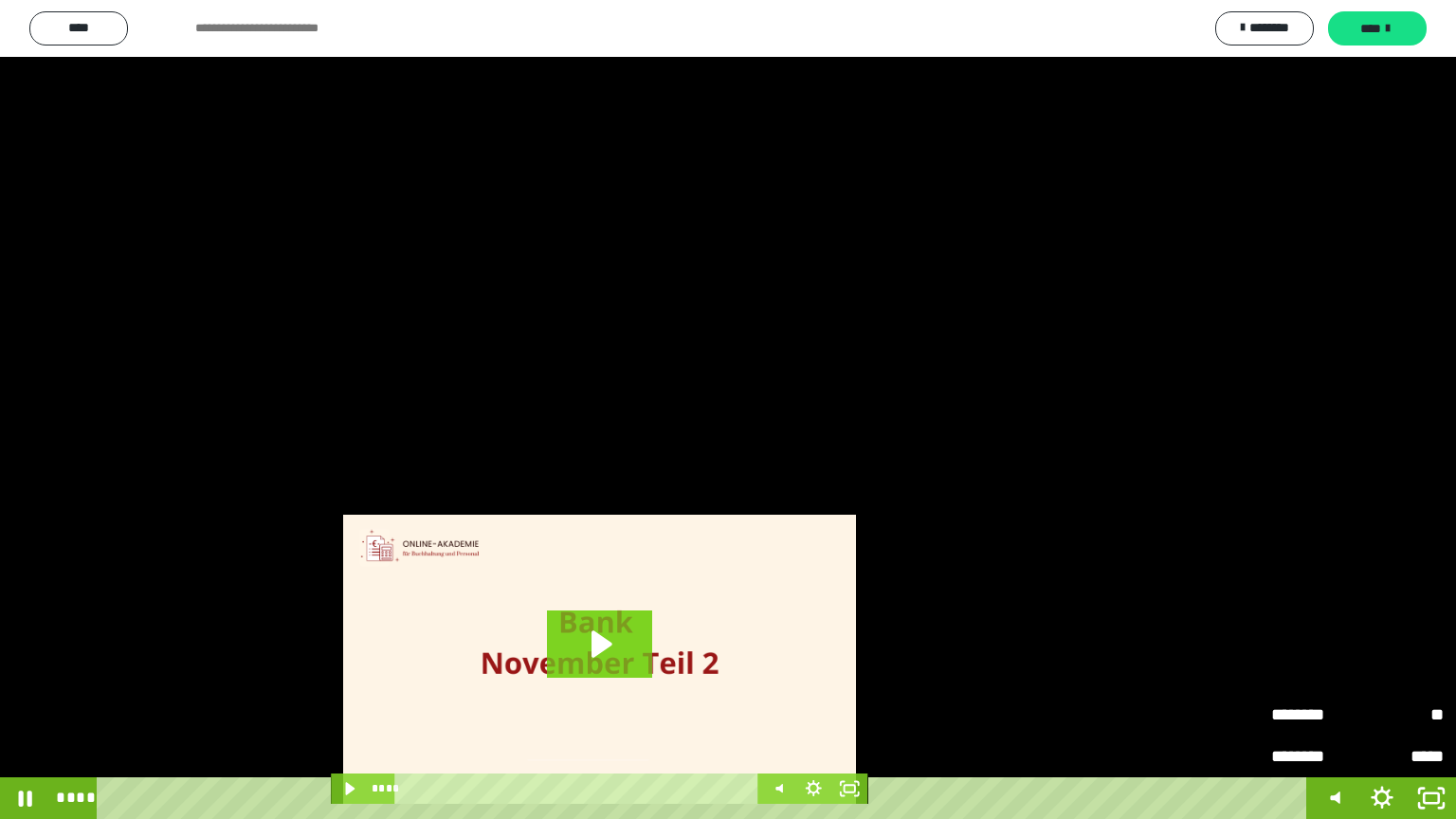 click on "********" at bounding box center [1314, 710] 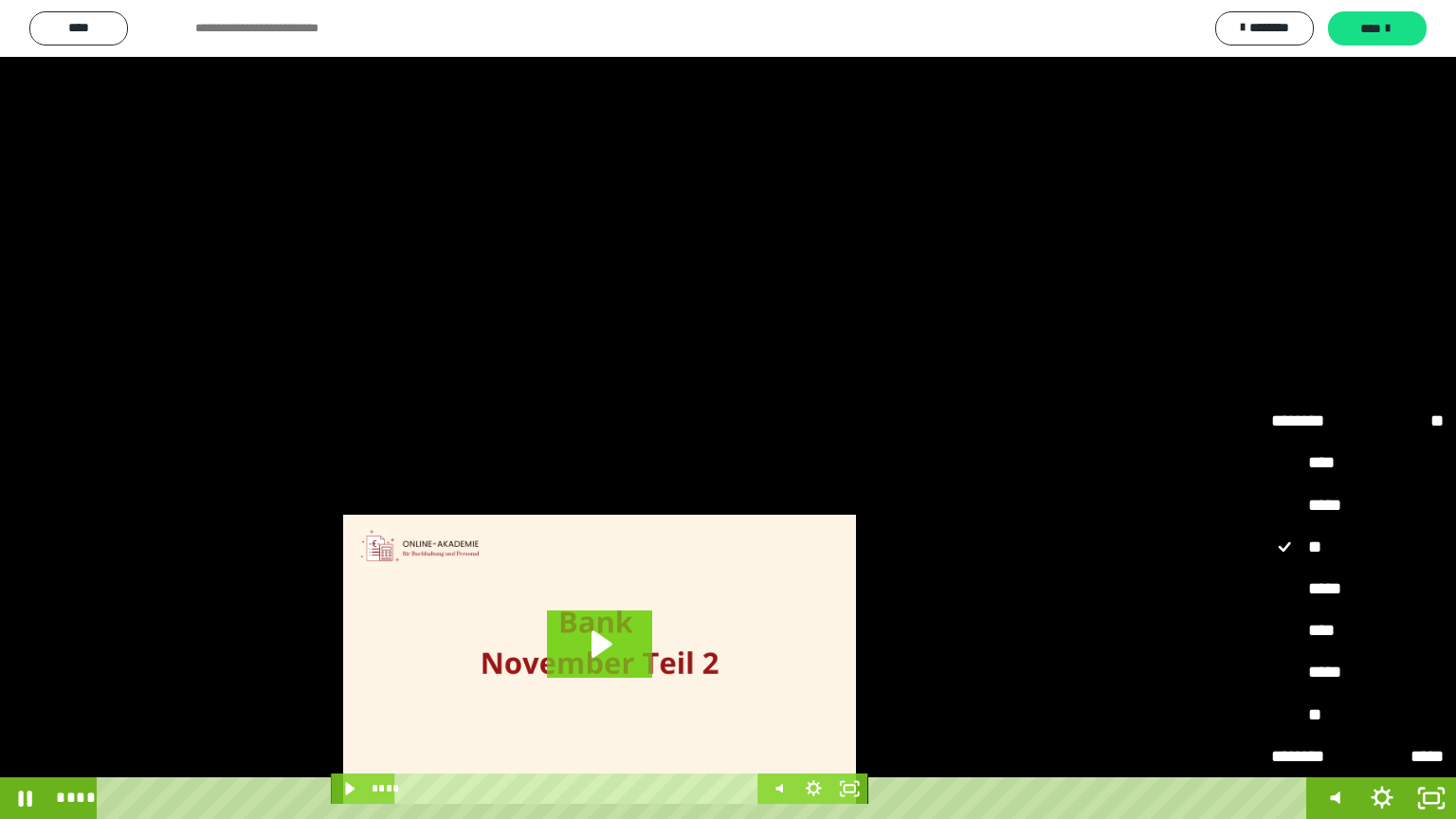 click on "*****" at bounding box center (1357, 506) 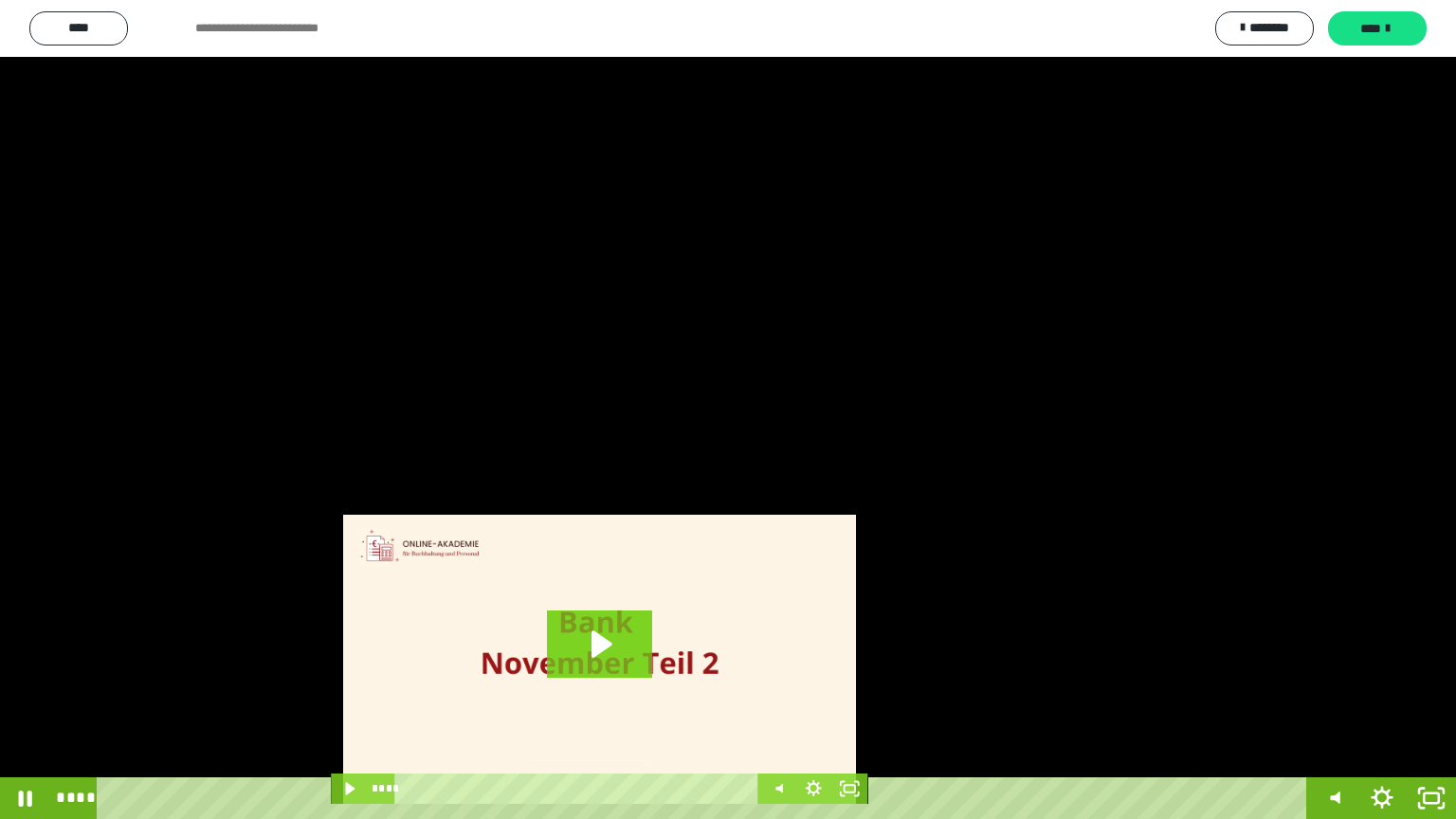 click at bounding box center [728, 410] 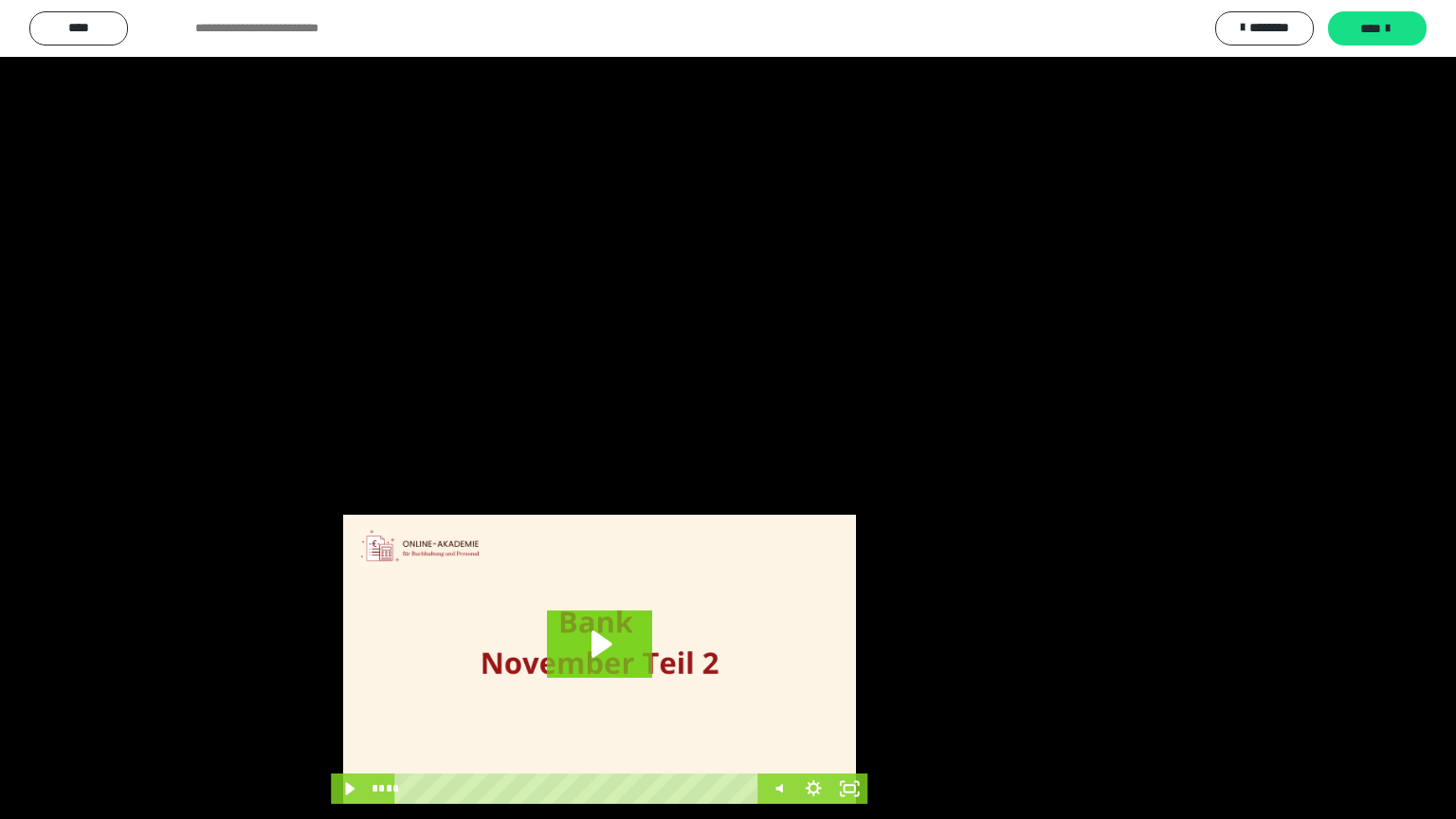 click at bounding box center [728, 410] 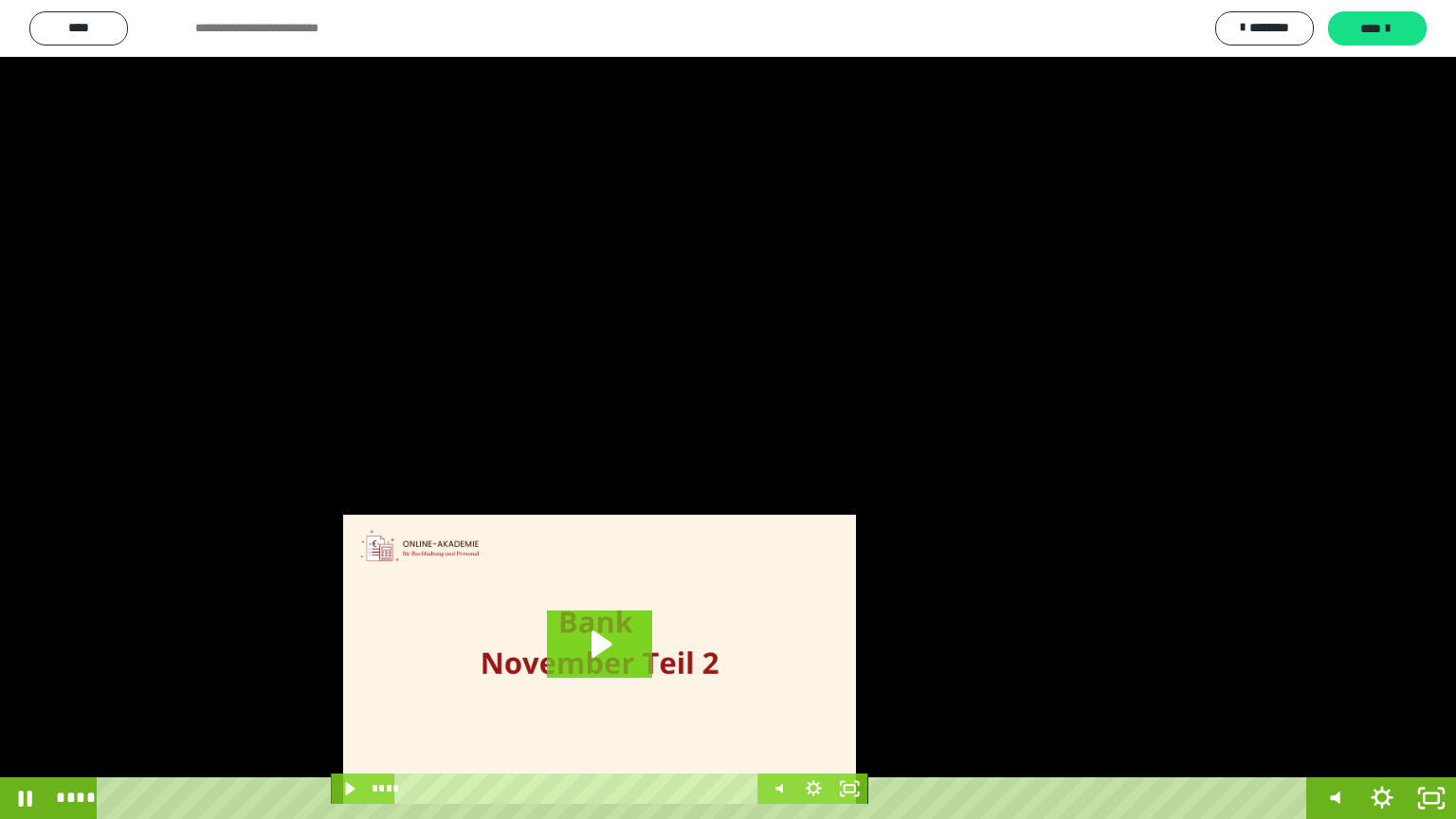 drag, startPoint x: 736, startPoint y: 535, endPoint x: 727, endPoint y: 519, distance: 18.35756 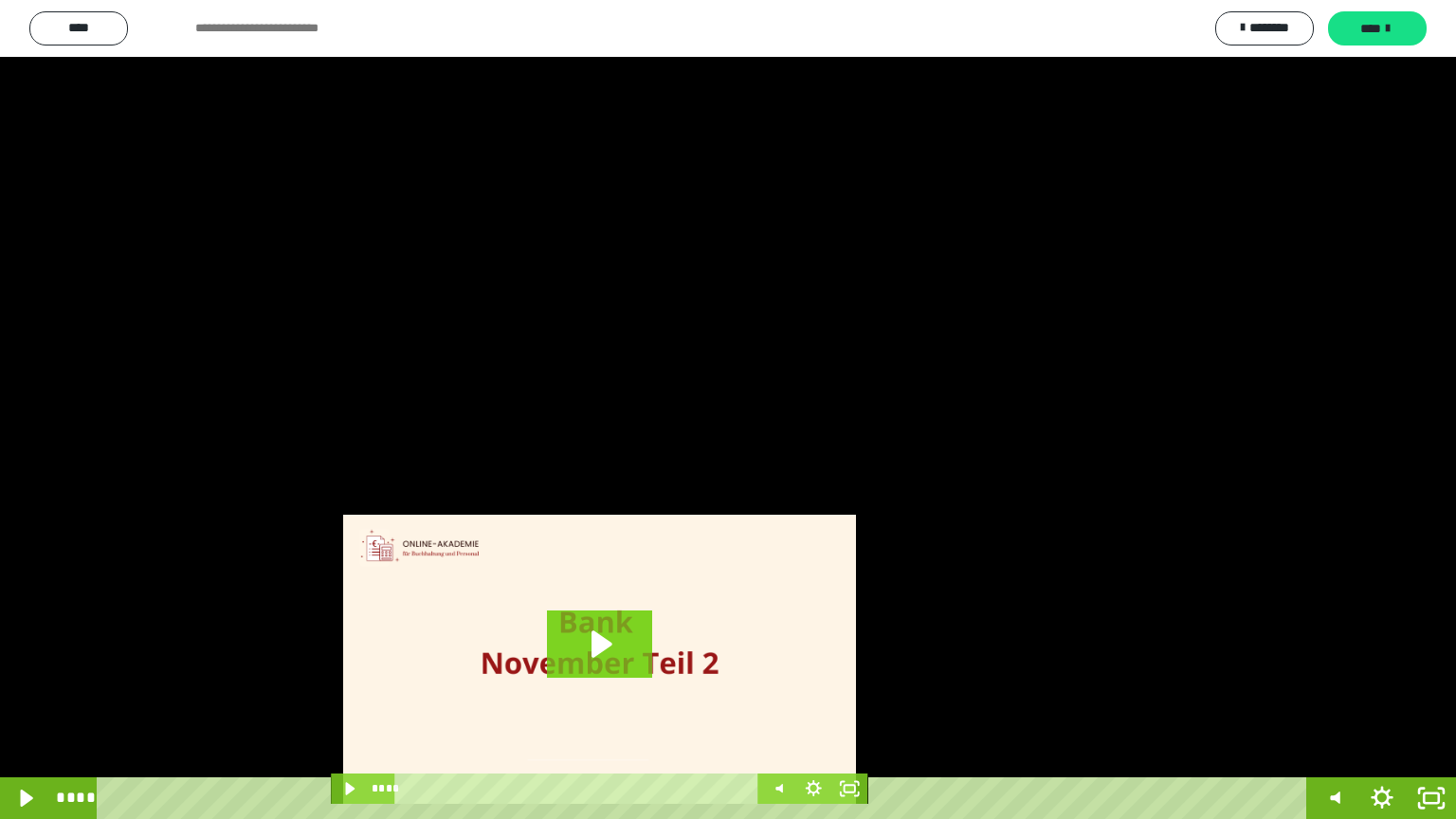click at bounding box center (728, 410) 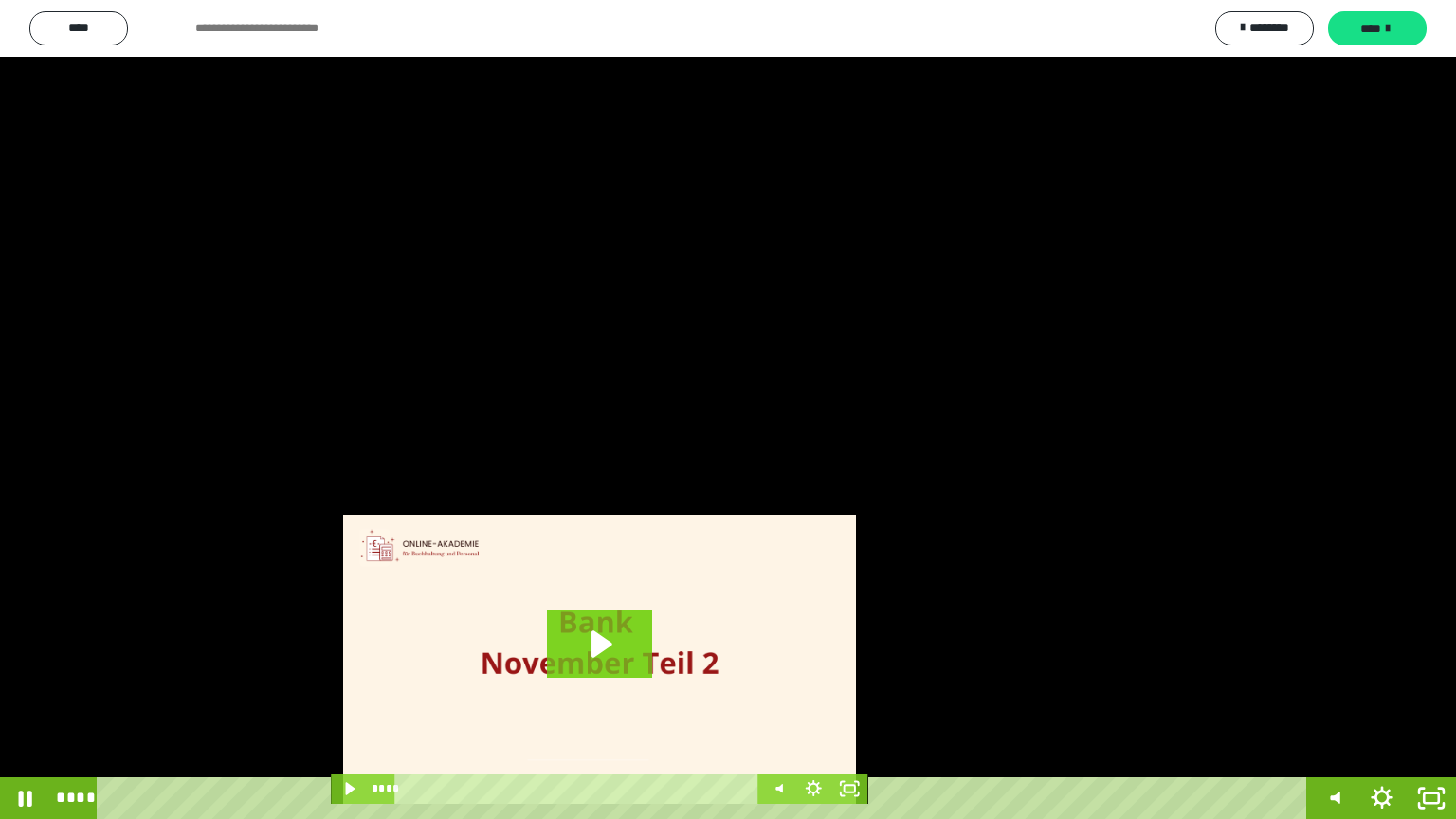 click at bounding box center (728, 410) 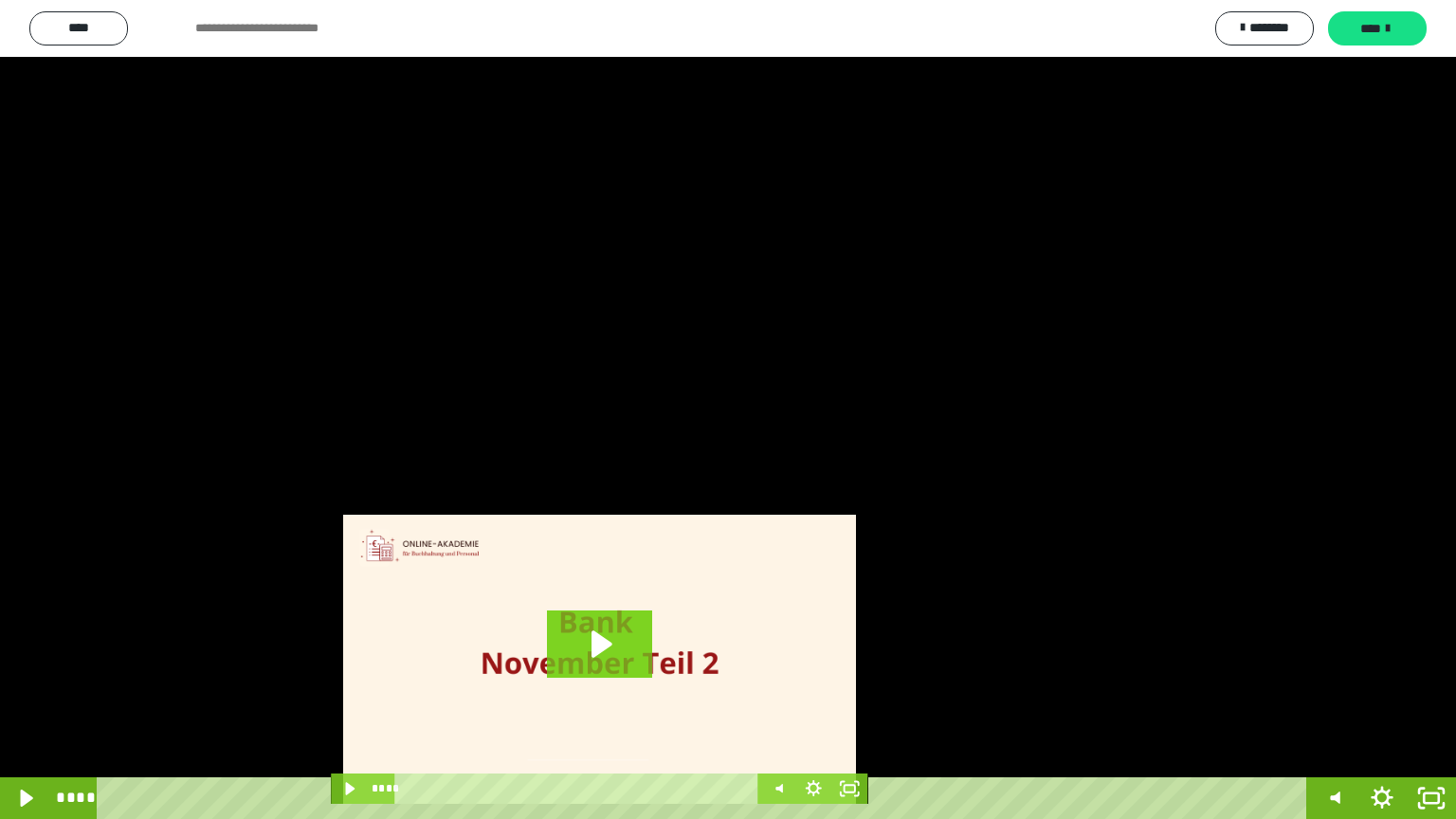 click at bounding box center (728, 410) 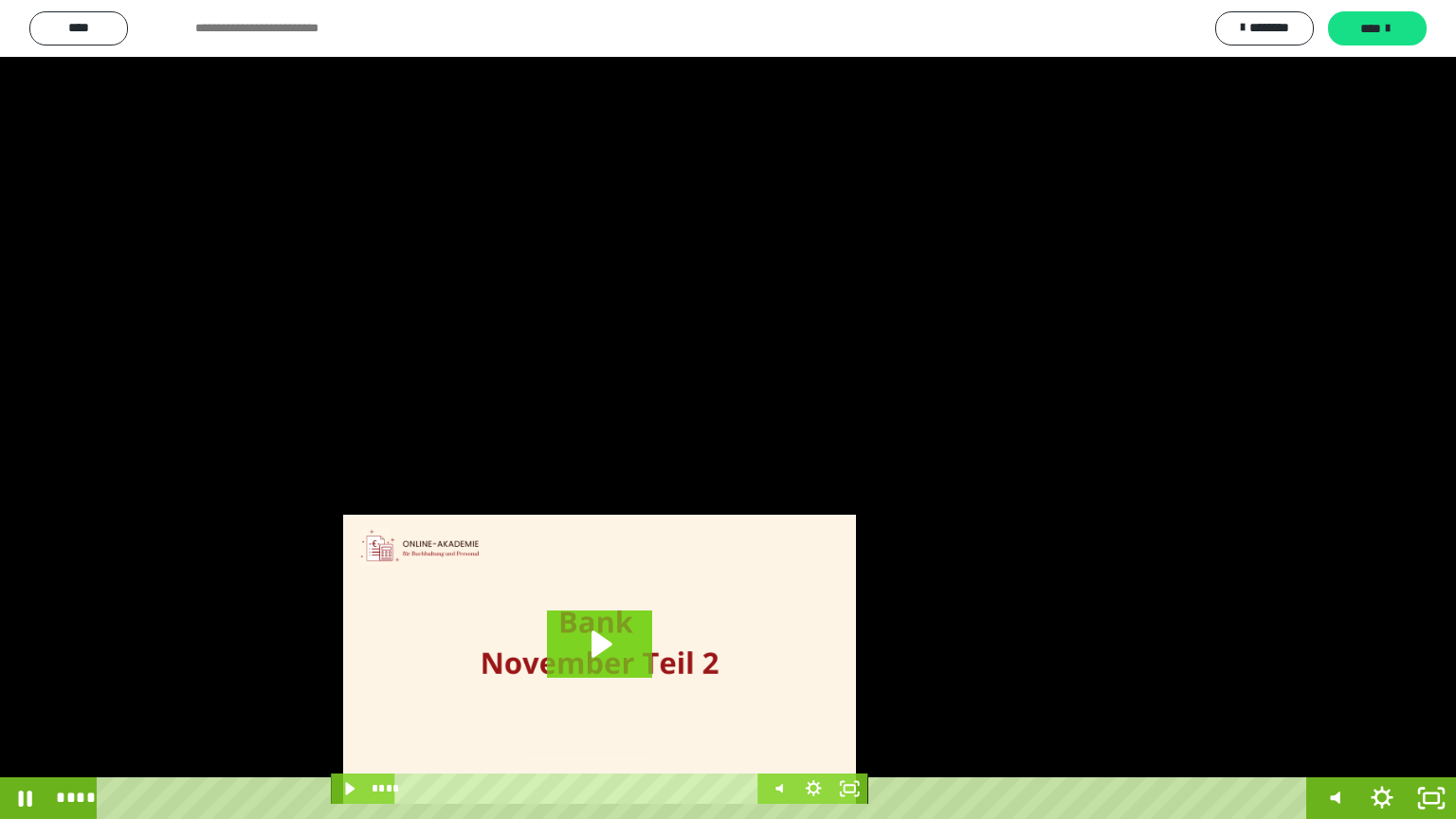 type 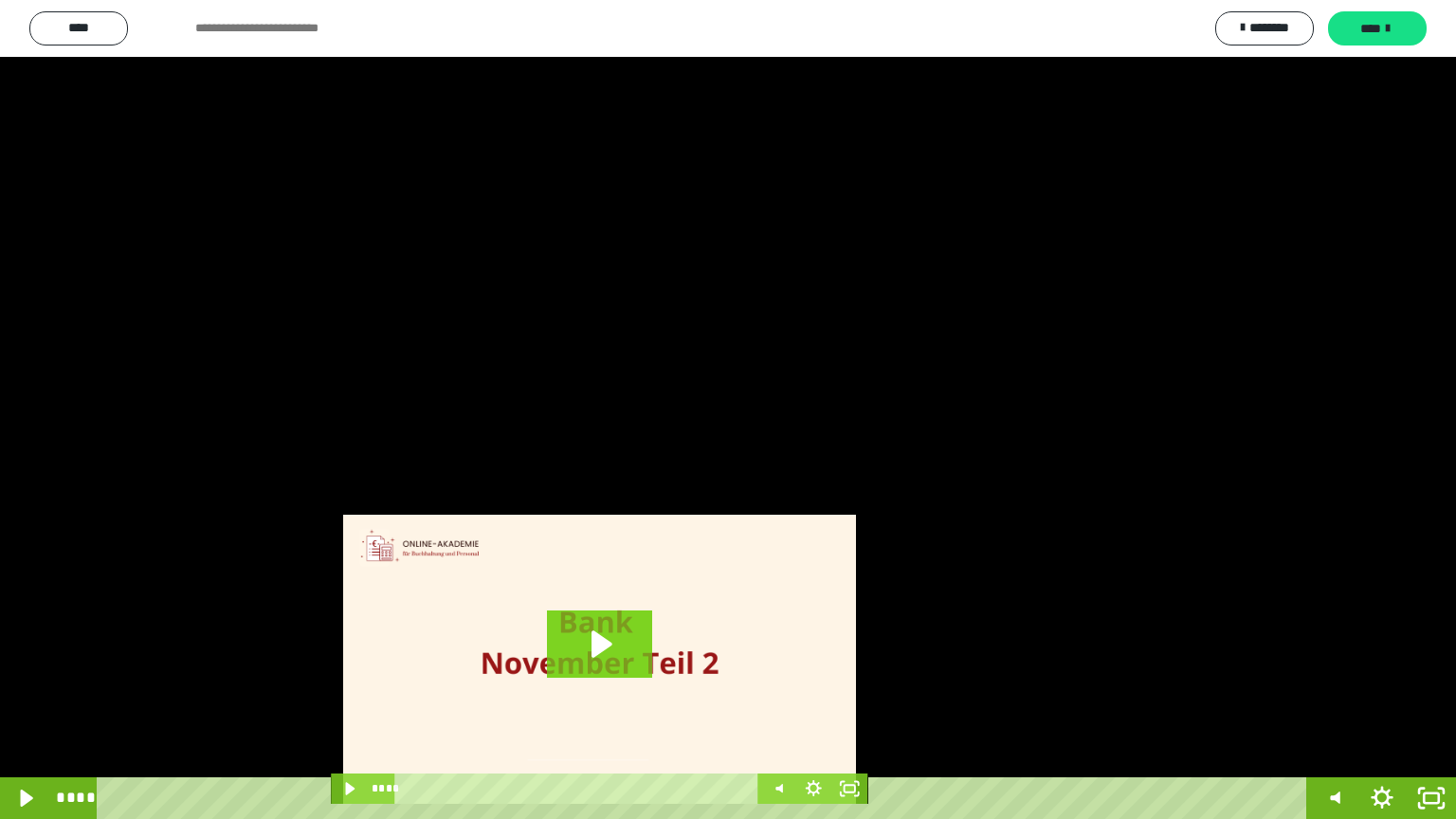 click at bounding box center [728, 410] 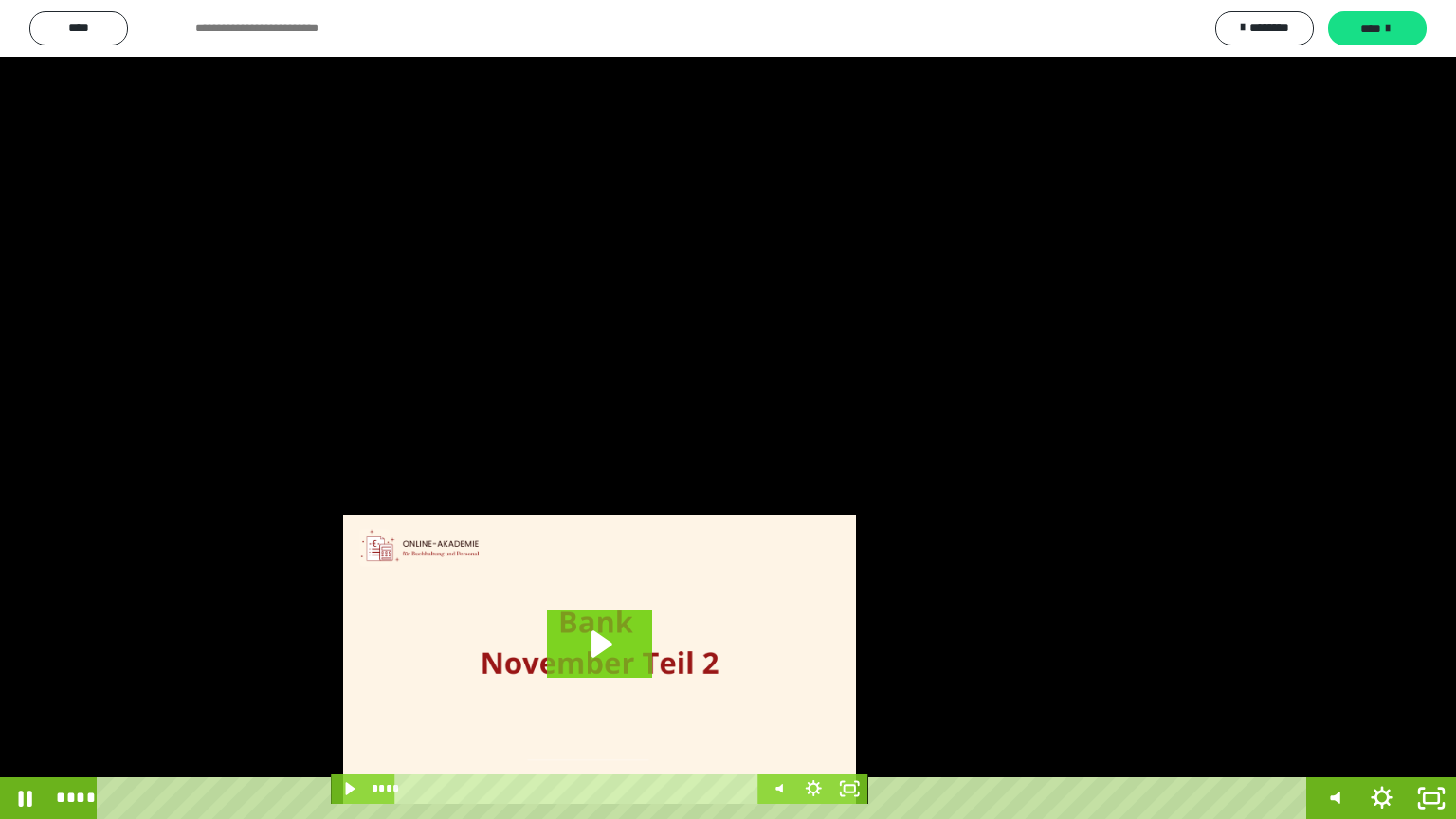 click at bounding box center [728, 410] 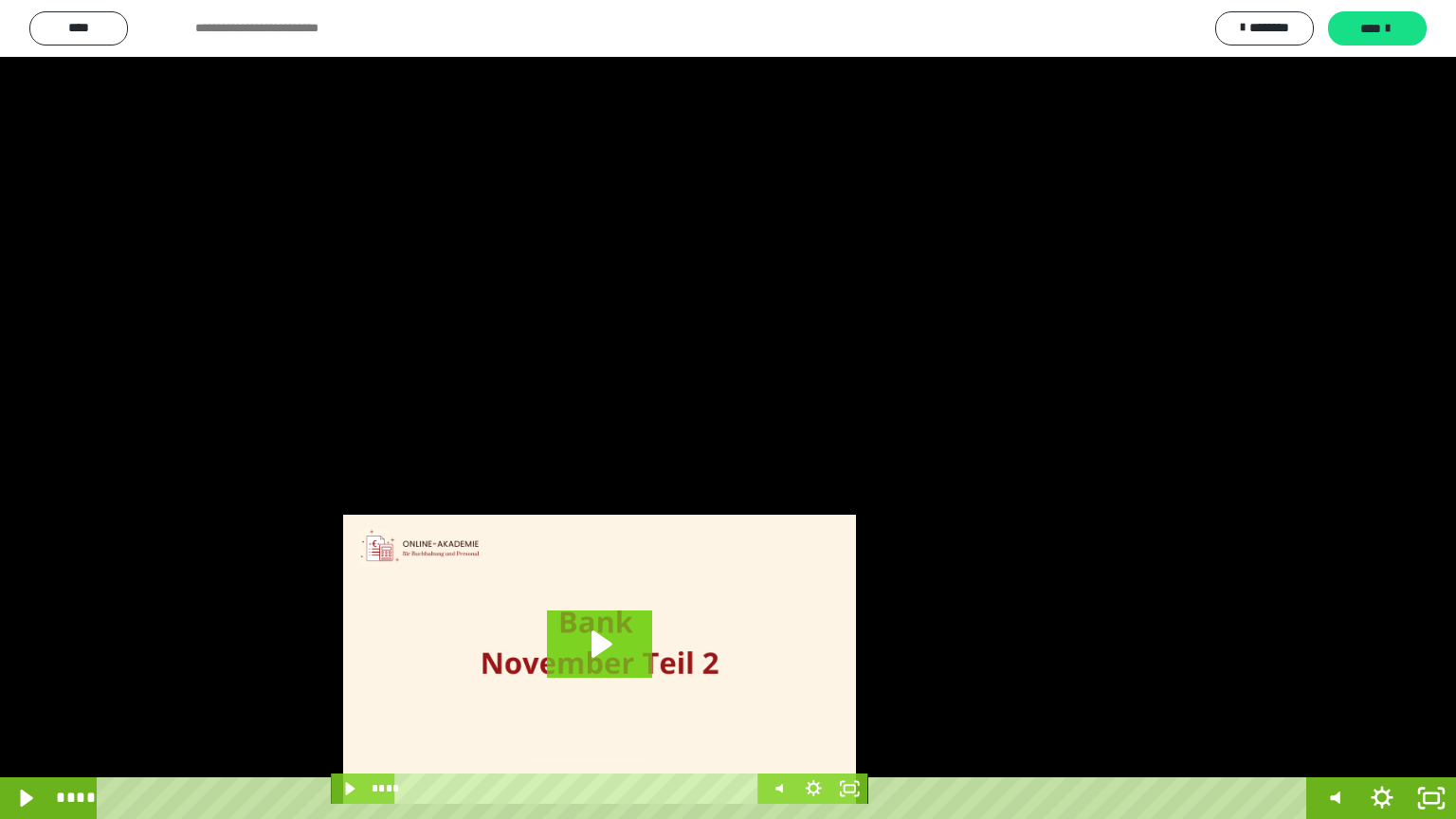 click at bounding box center (728, 410) 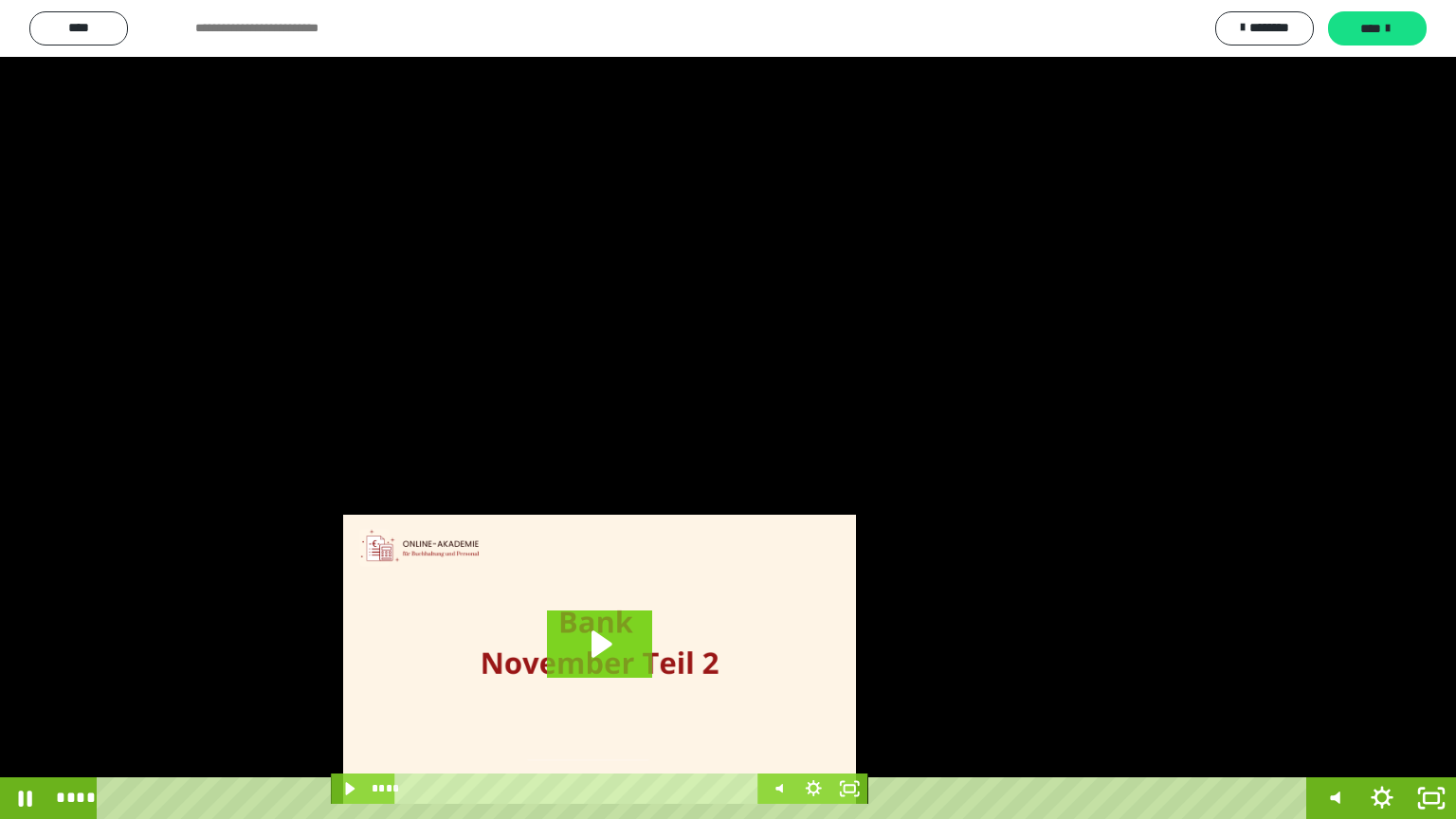 click at bounding box center (728, 410) 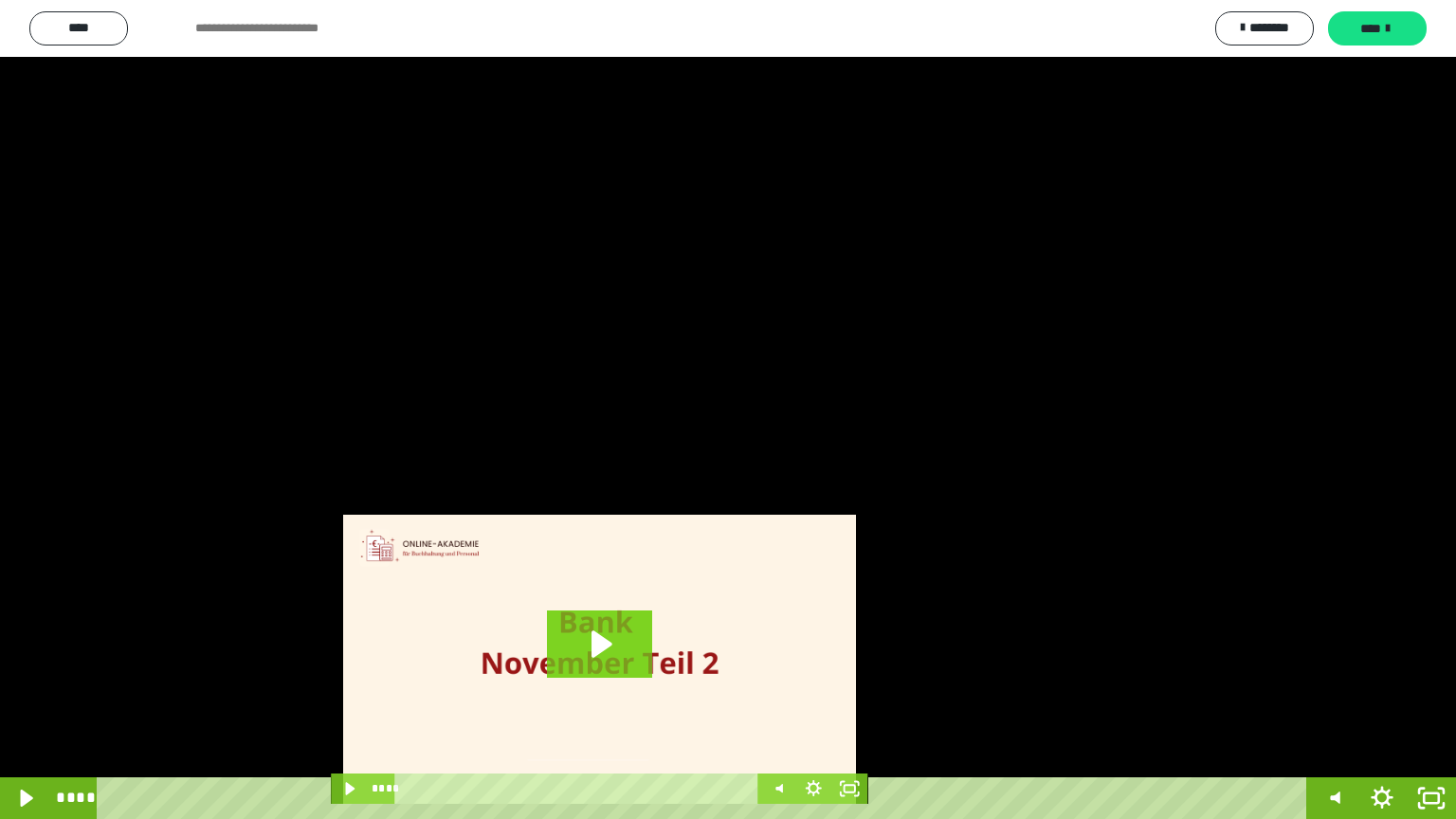 click at bounding box center (728, 410) 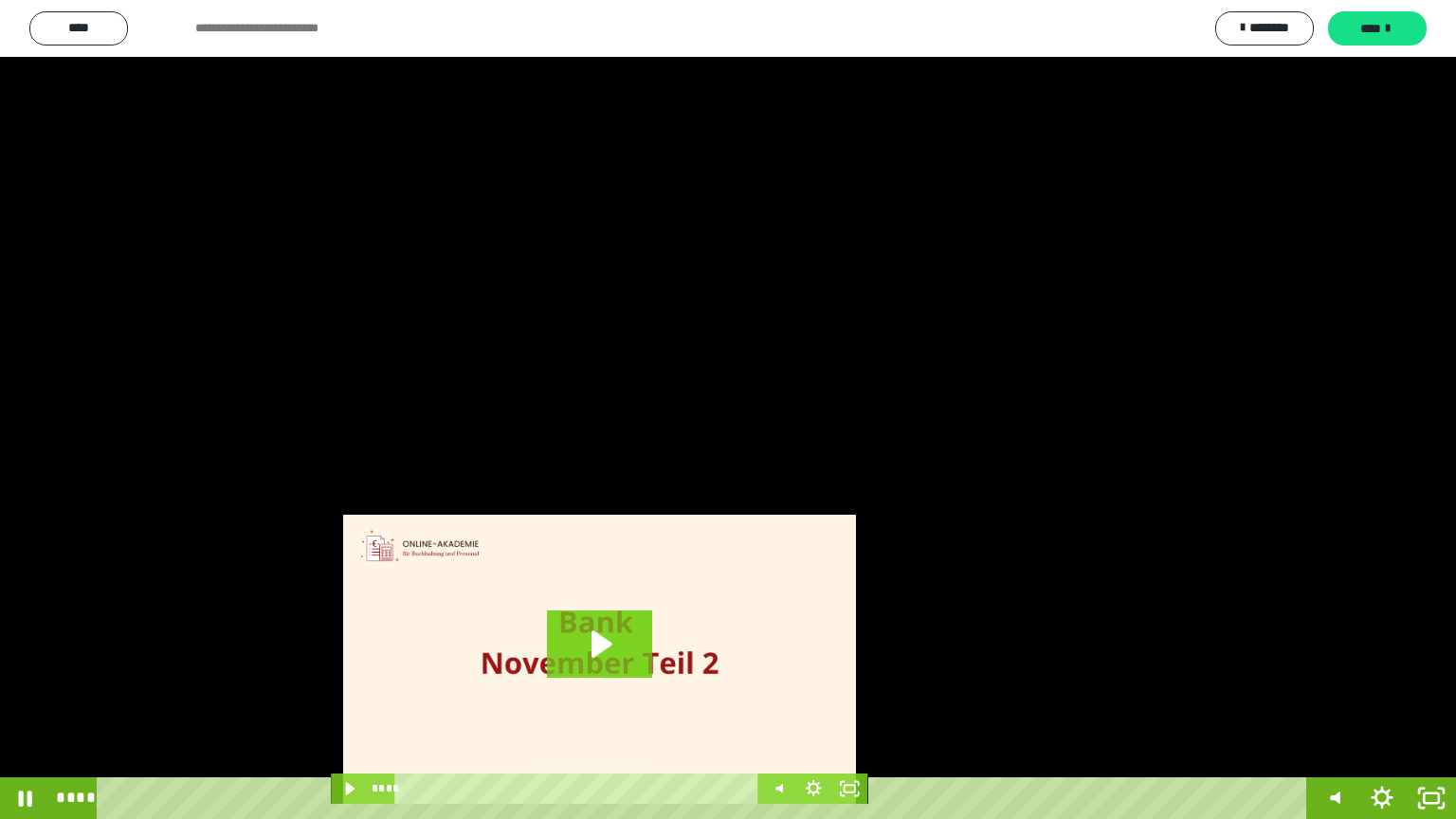 click at bounding box center (728, 410) 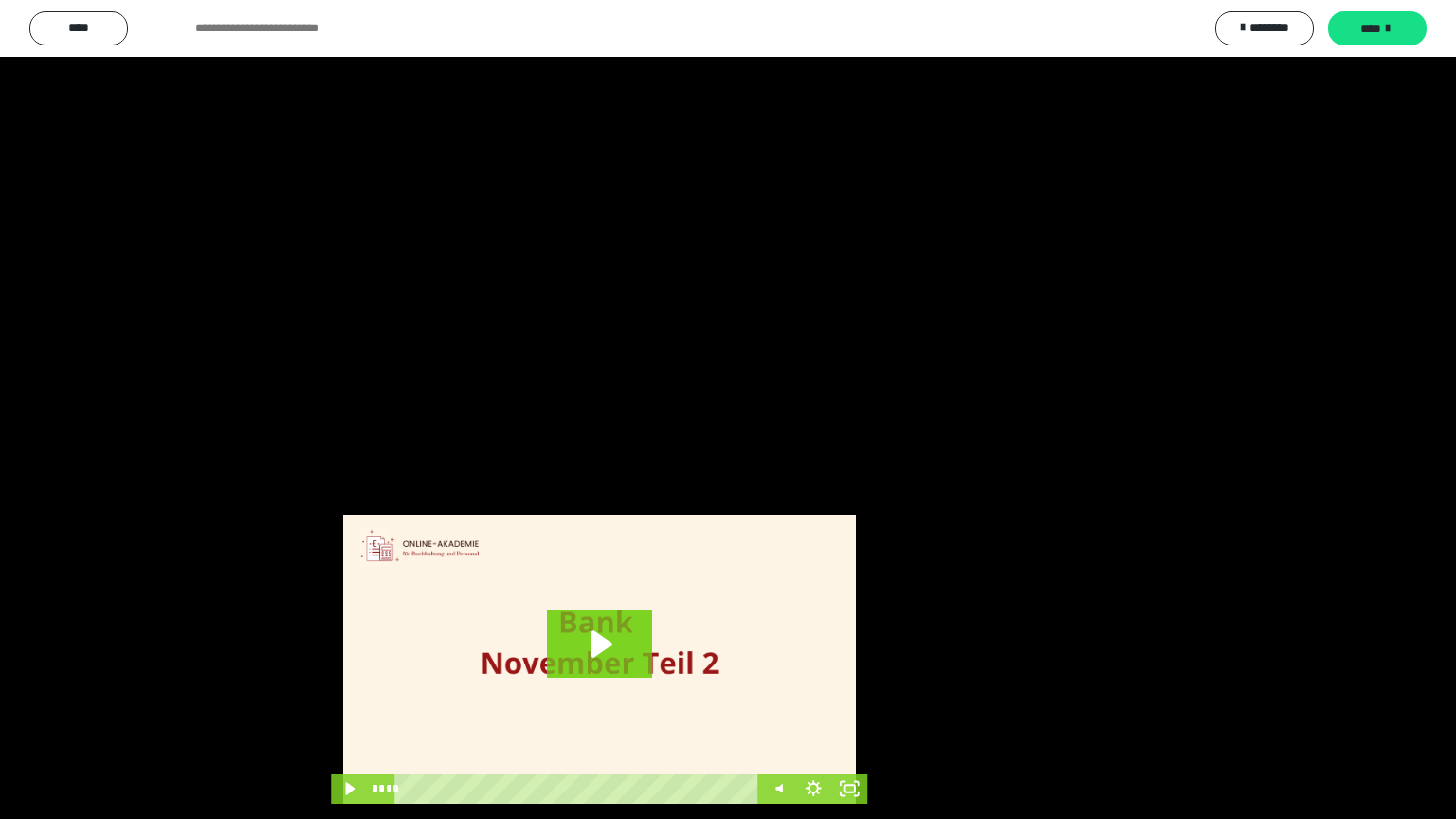 click at bounding box center (728, 410) 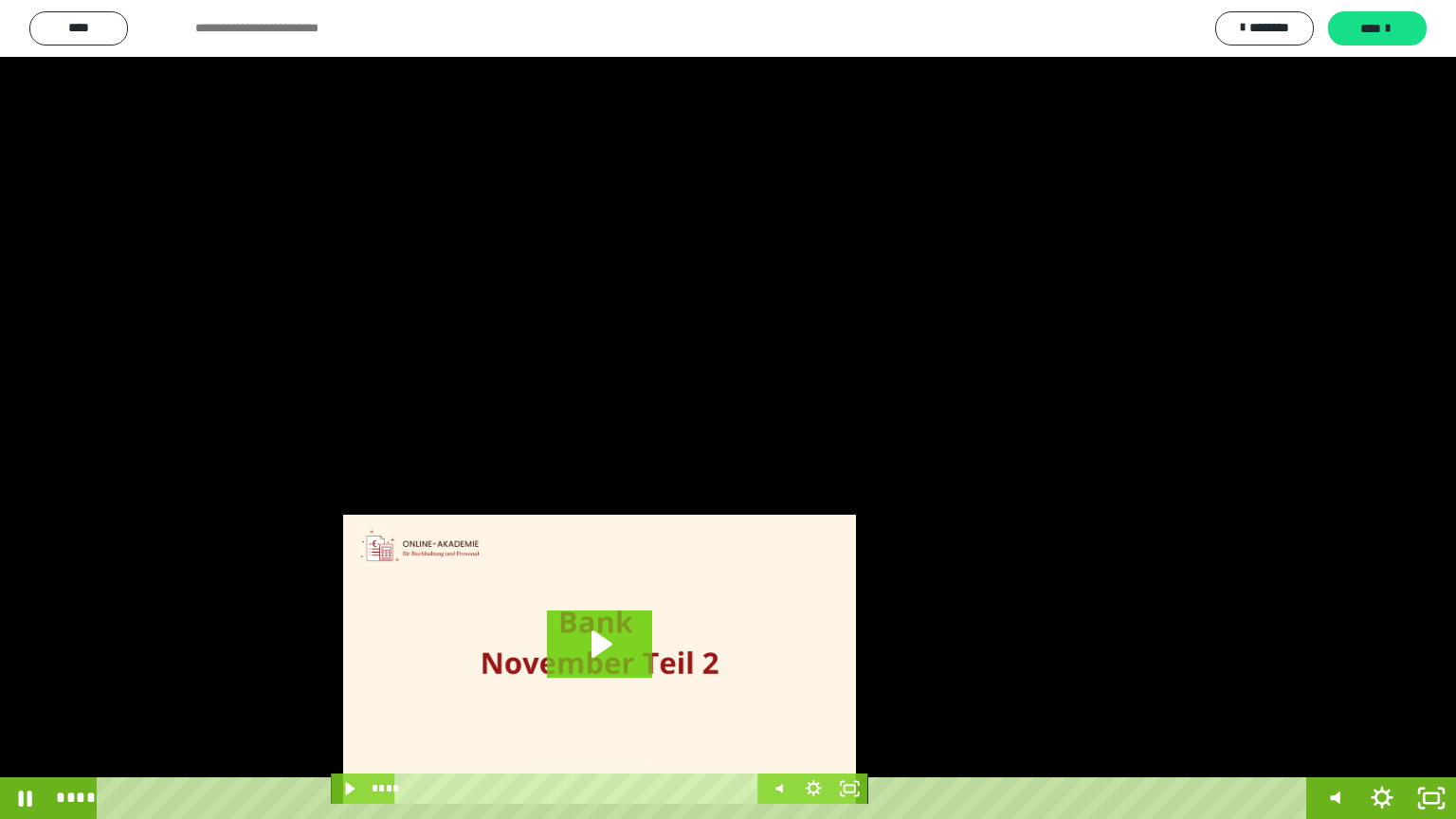 click on "****" at bounding box center [705, 798] 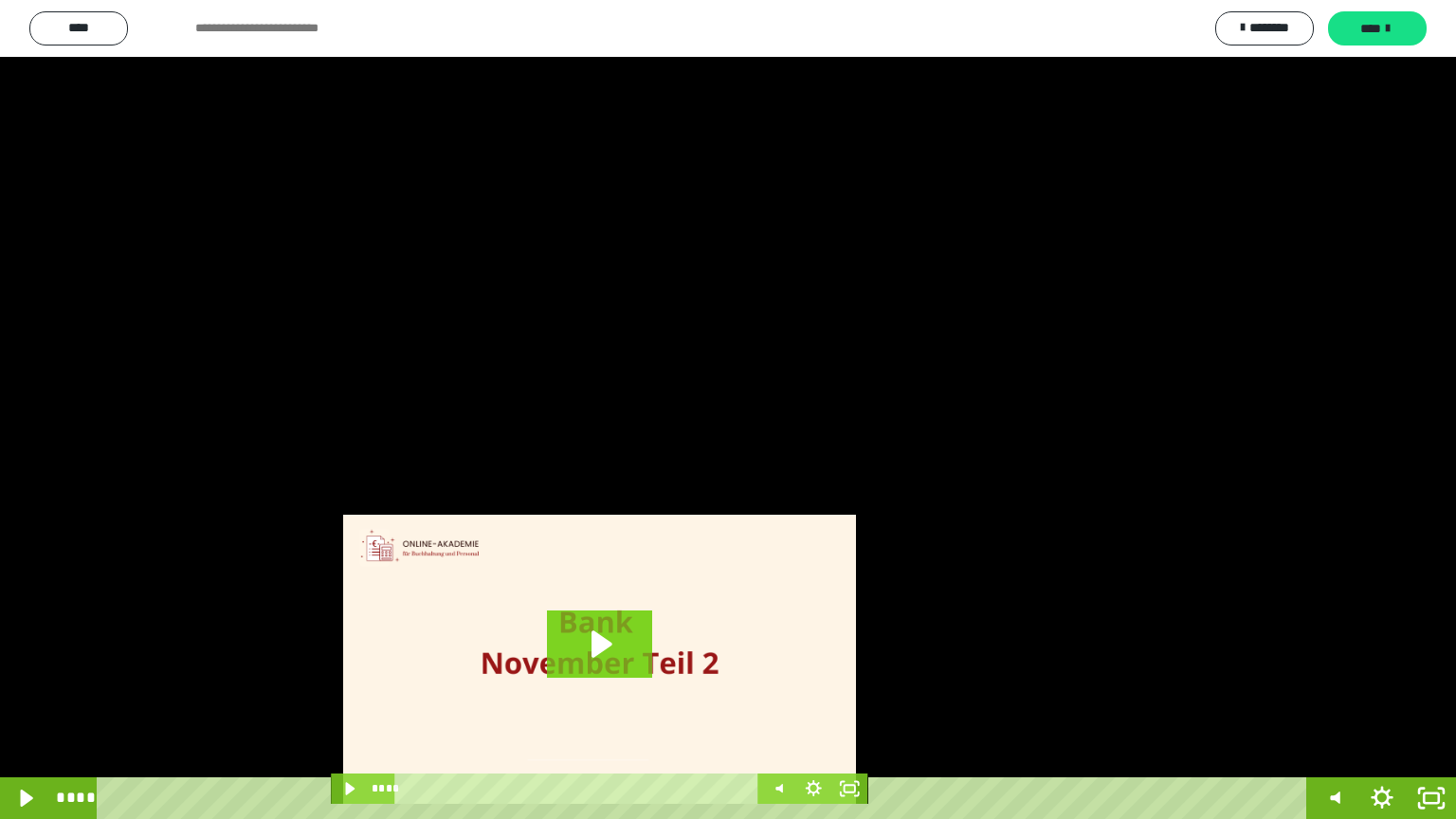 click at bounding box center [728, 410] 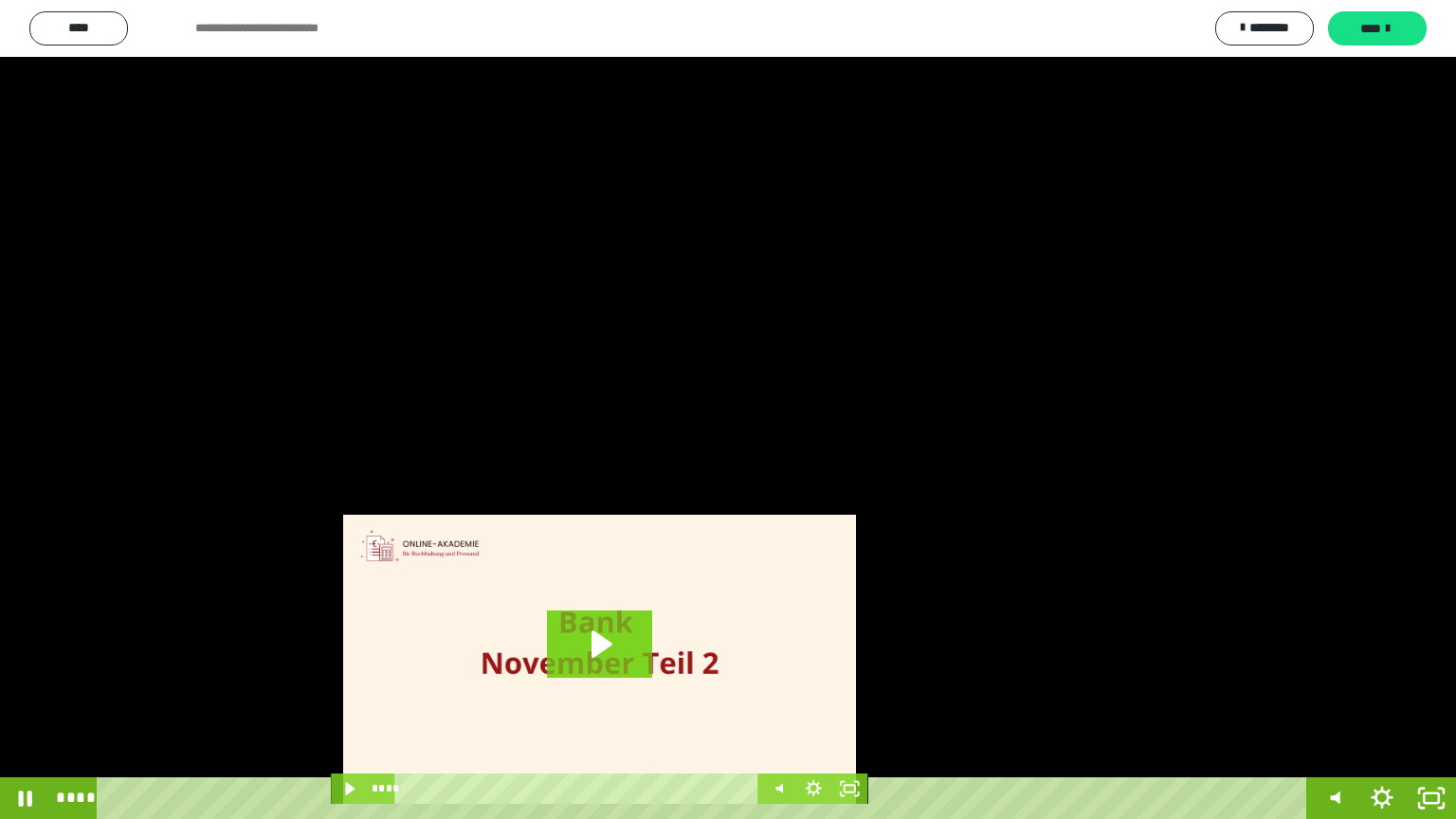 click at bounding box center [728, 410] 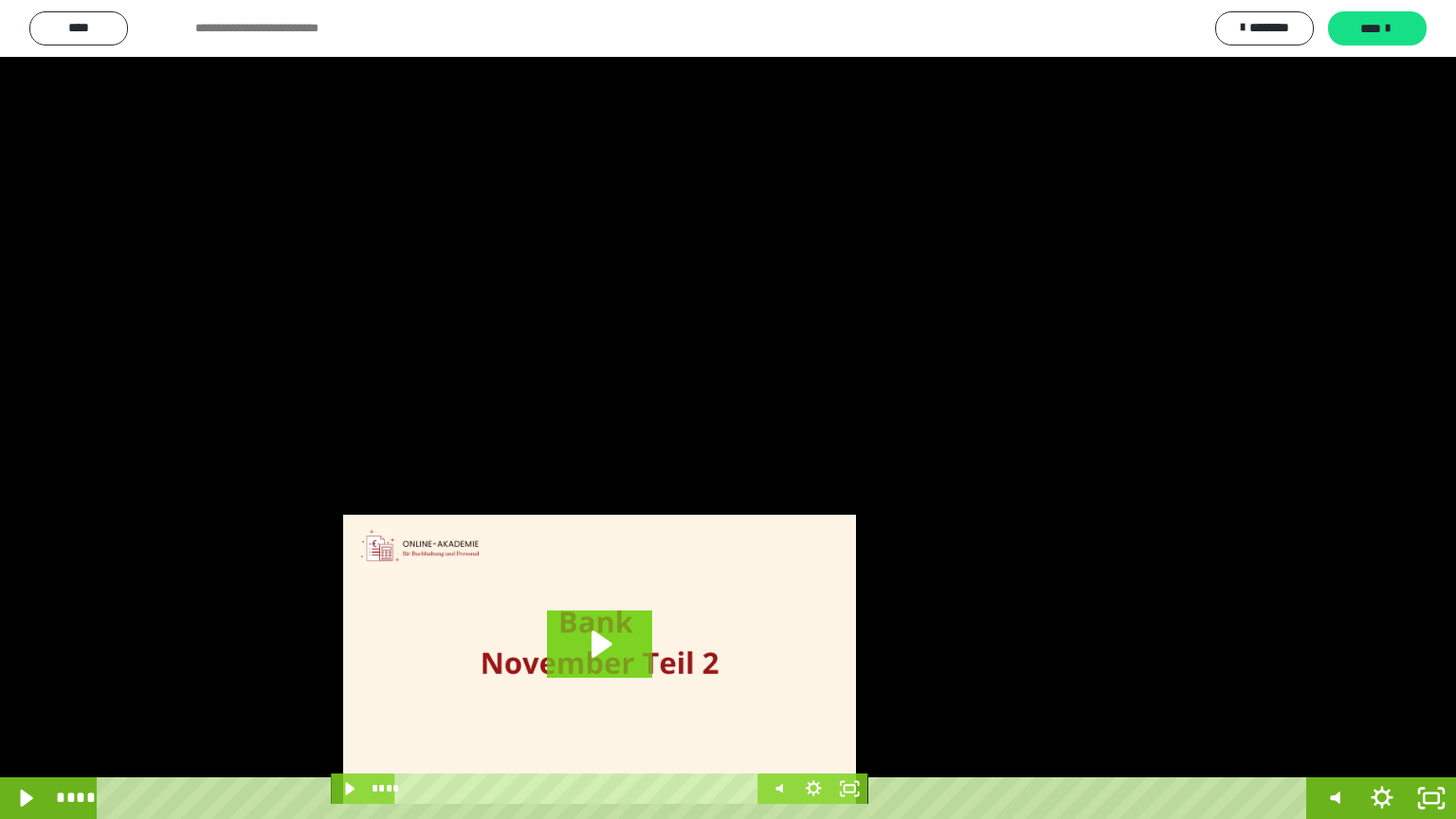 click at bounding box center [728, 410] 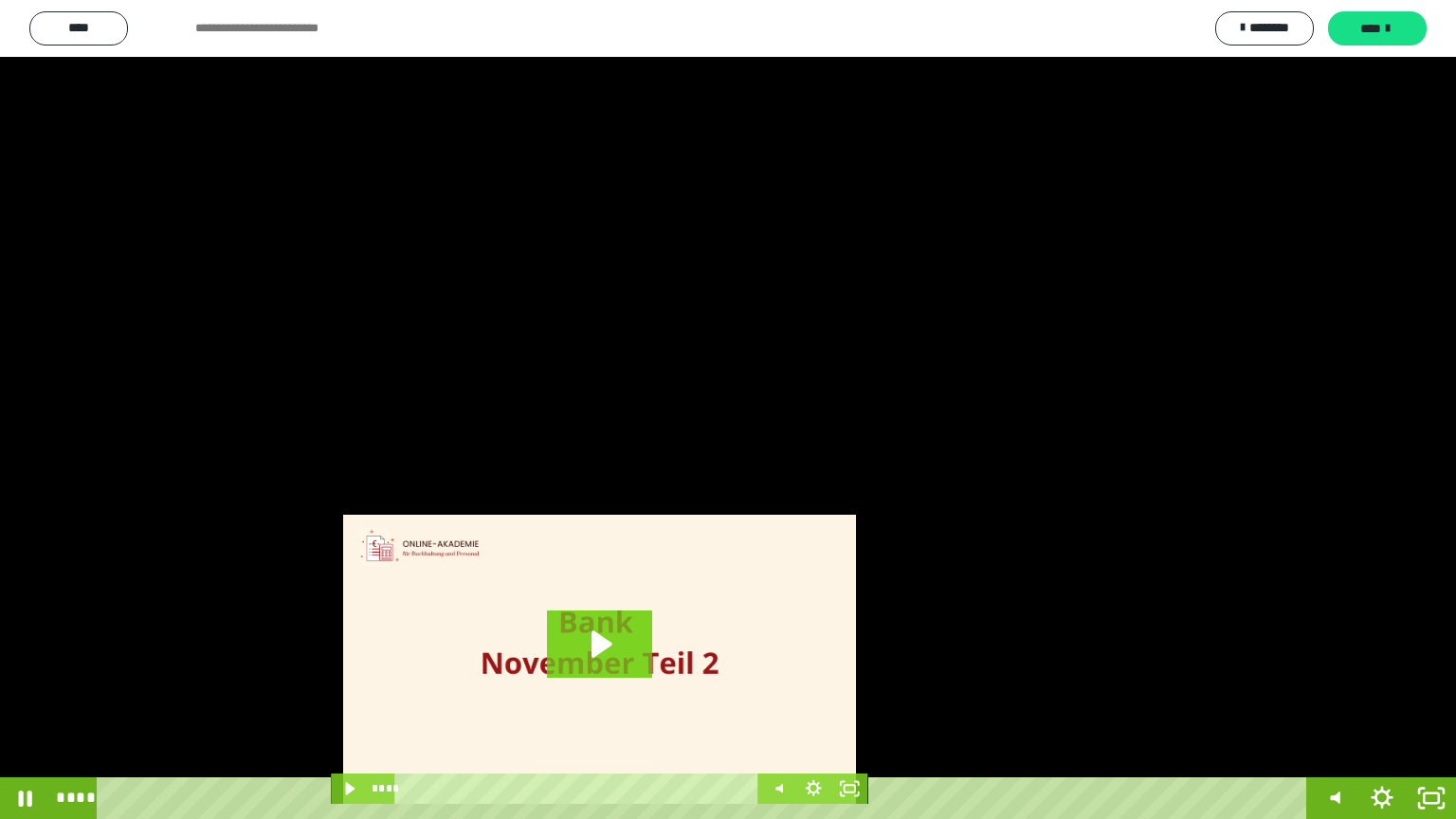 click at bounding box center (728, 410) 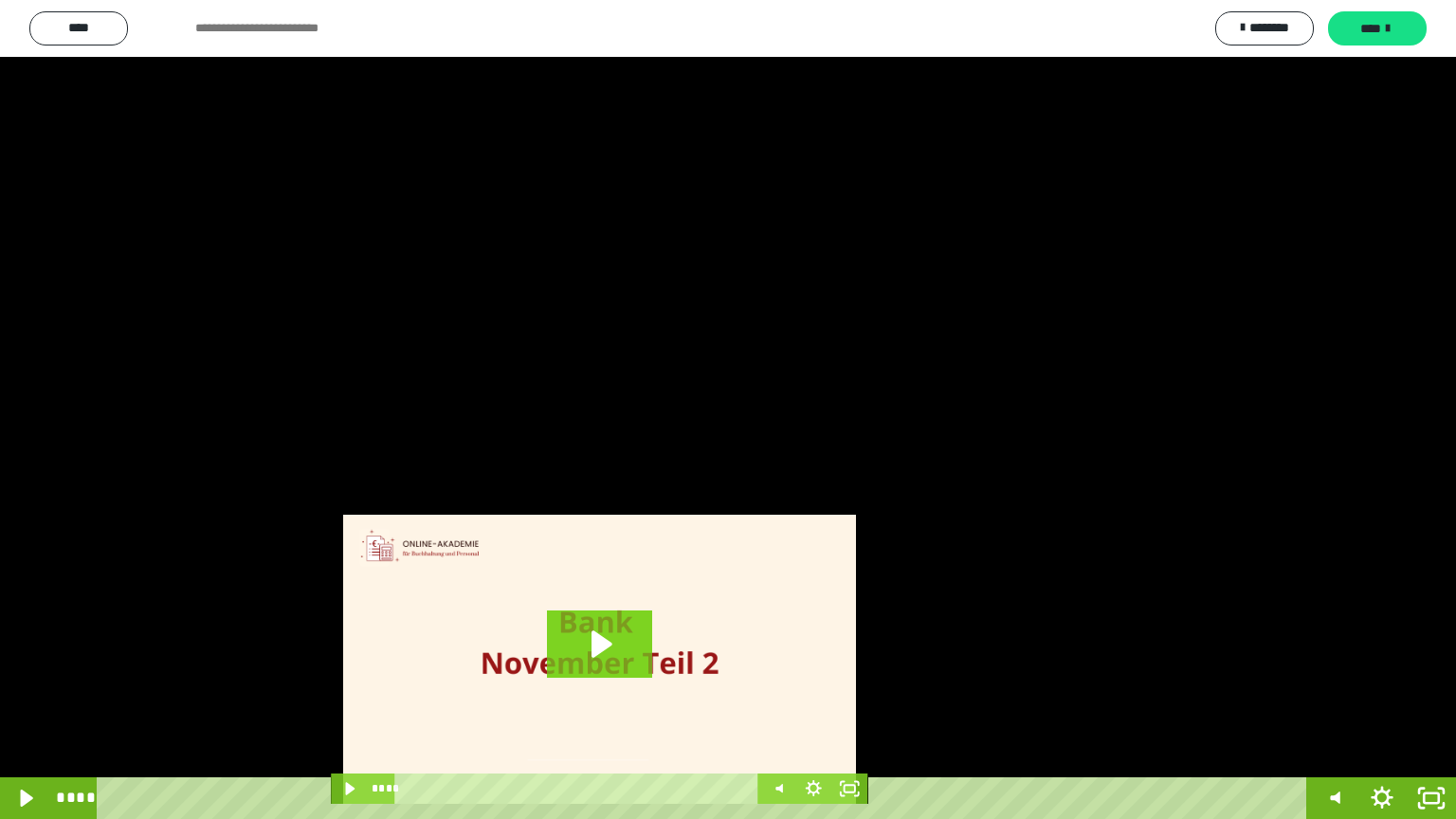 click at bounding box center [728, 410] 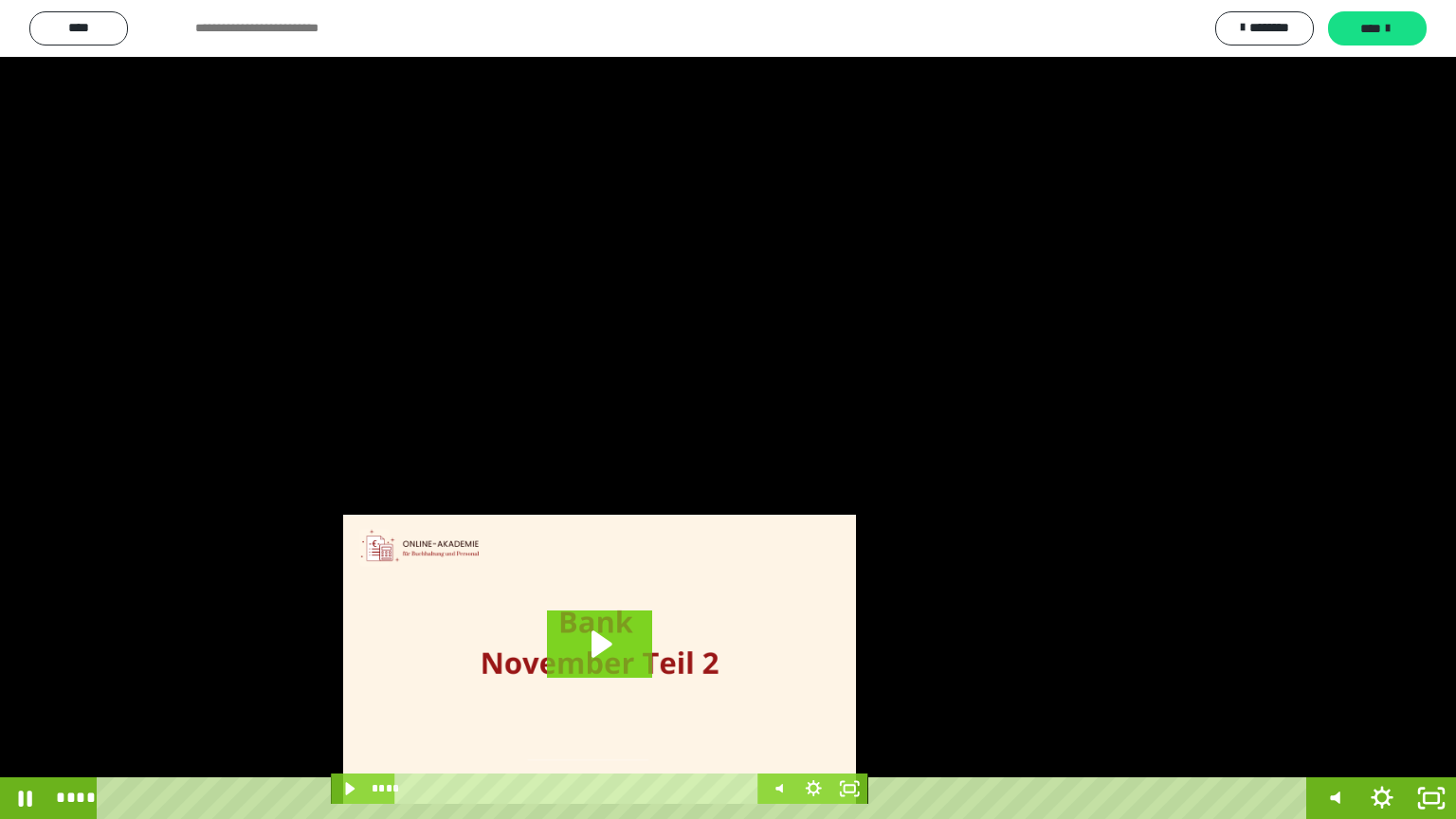 click at bounding box center (728, 410) 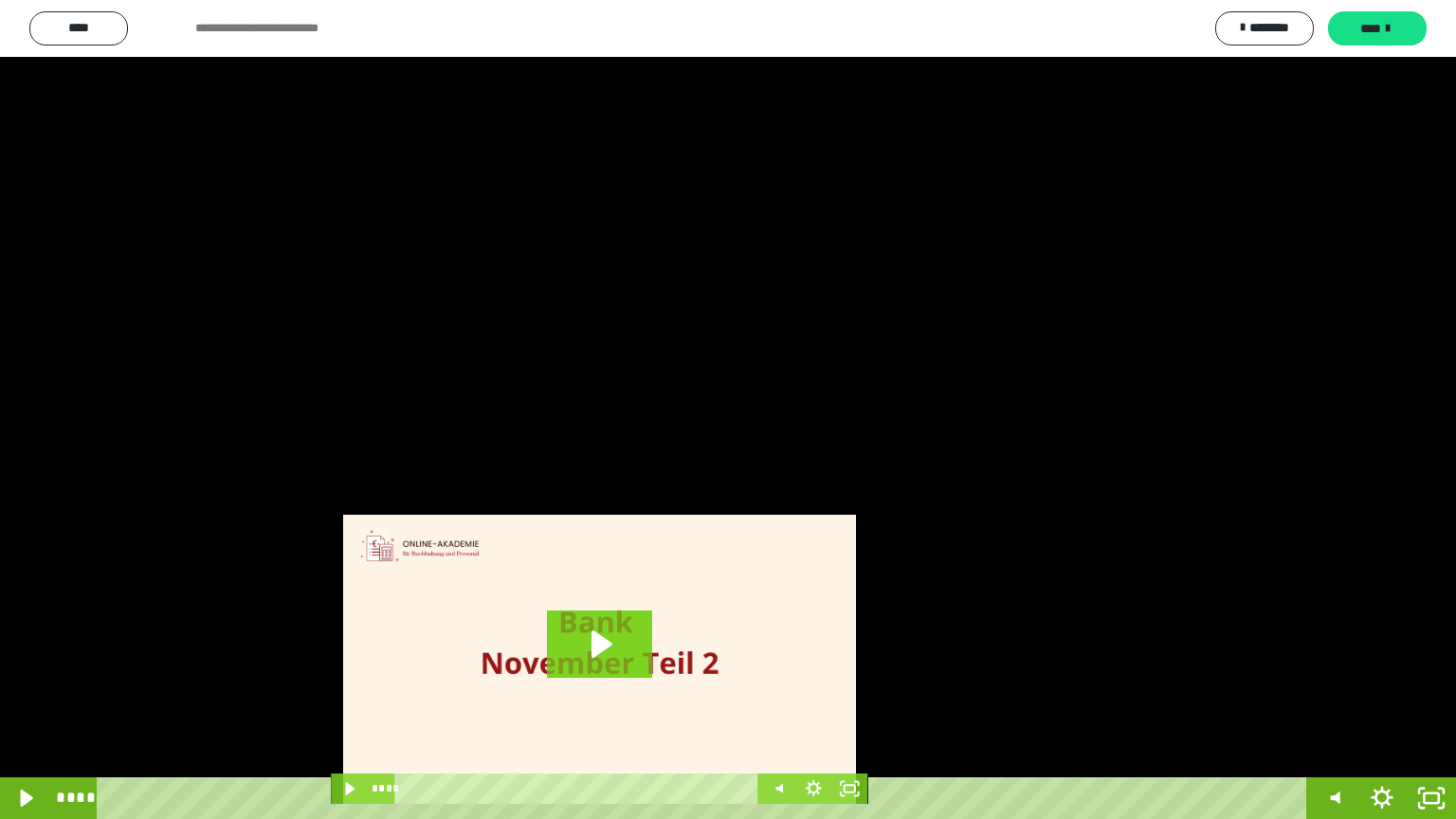 click at bounding box center (728, 410) 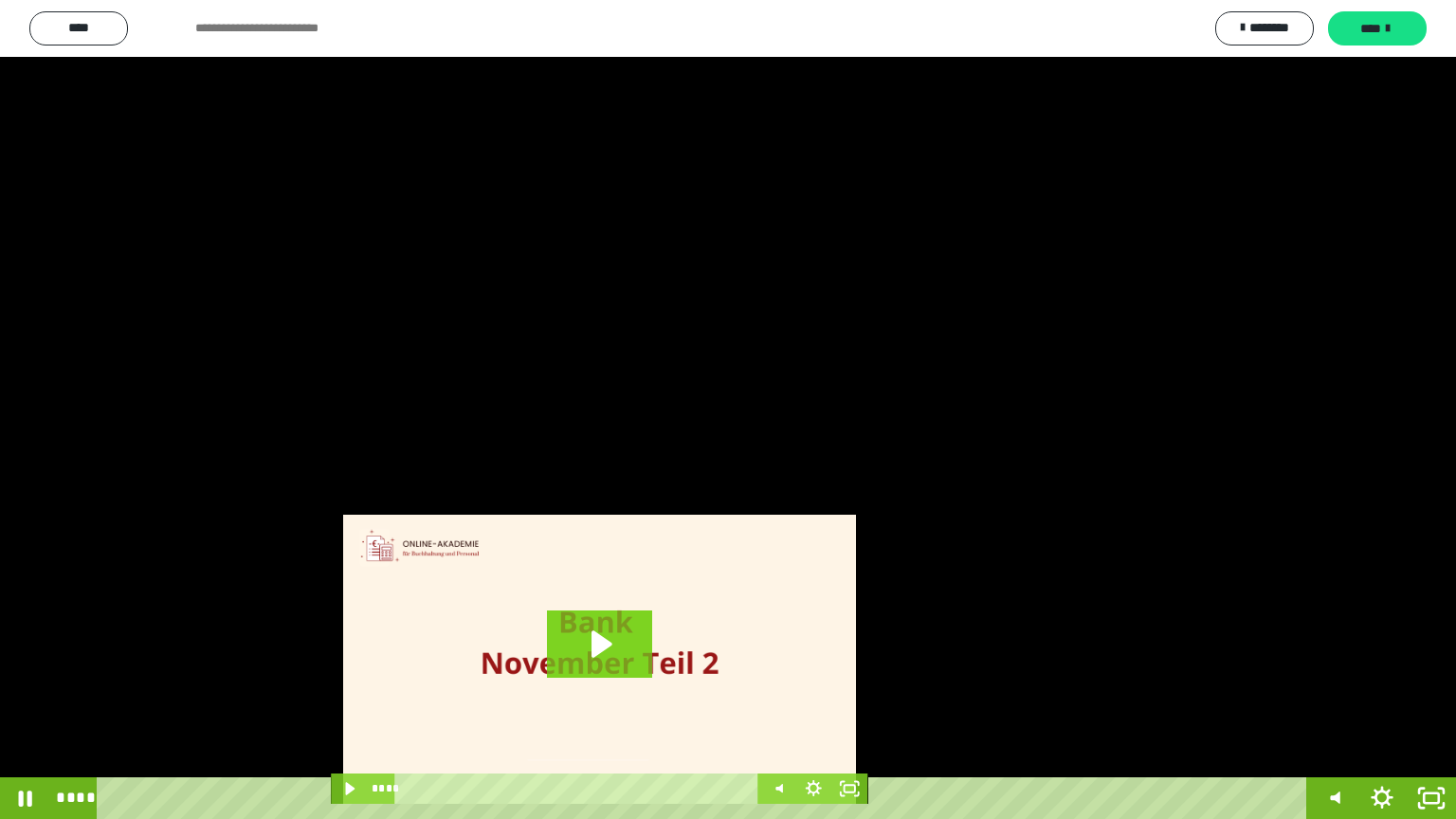 click at bounding box center (728, 410) 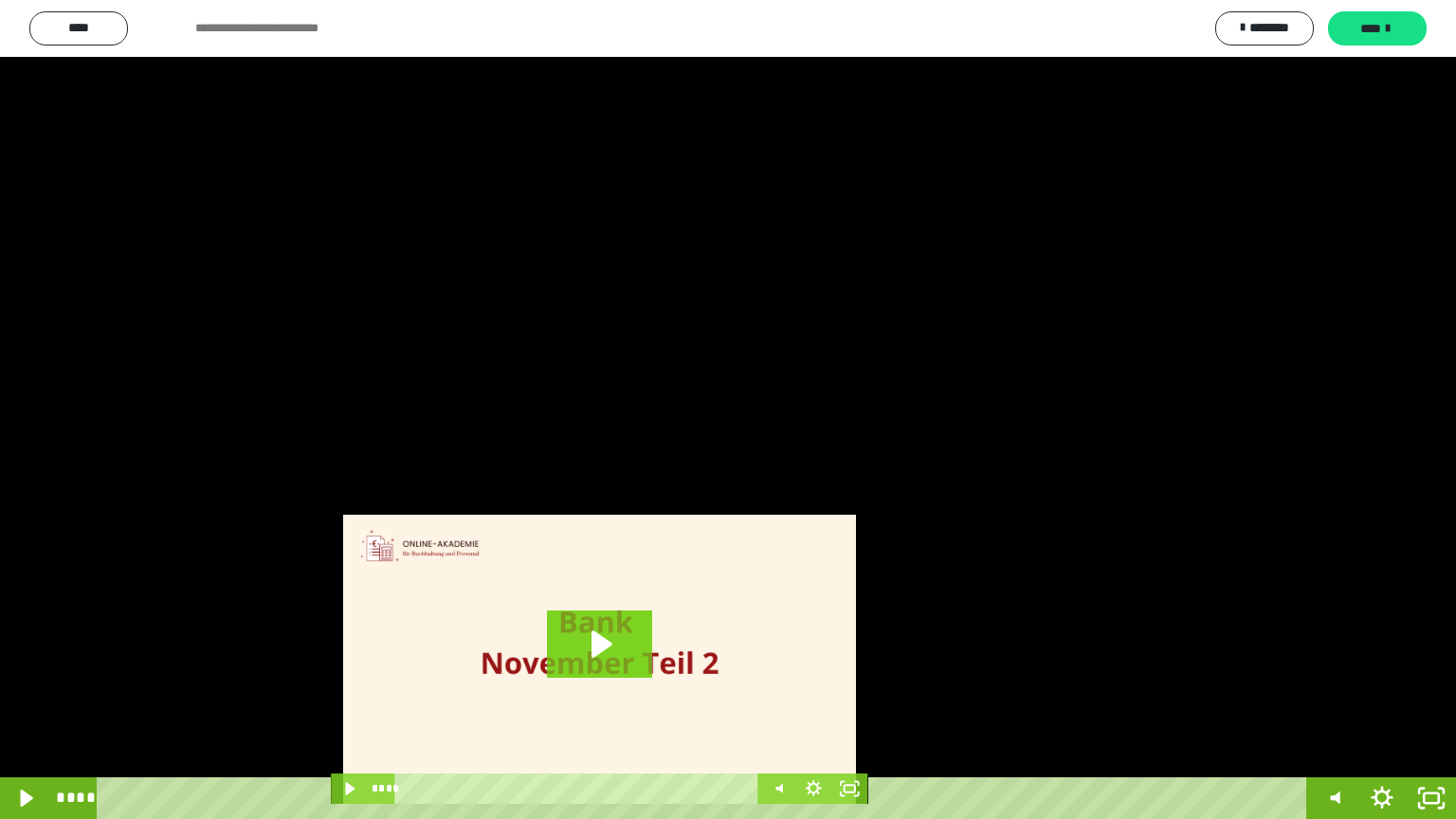 click at bounding box center [728, 410] 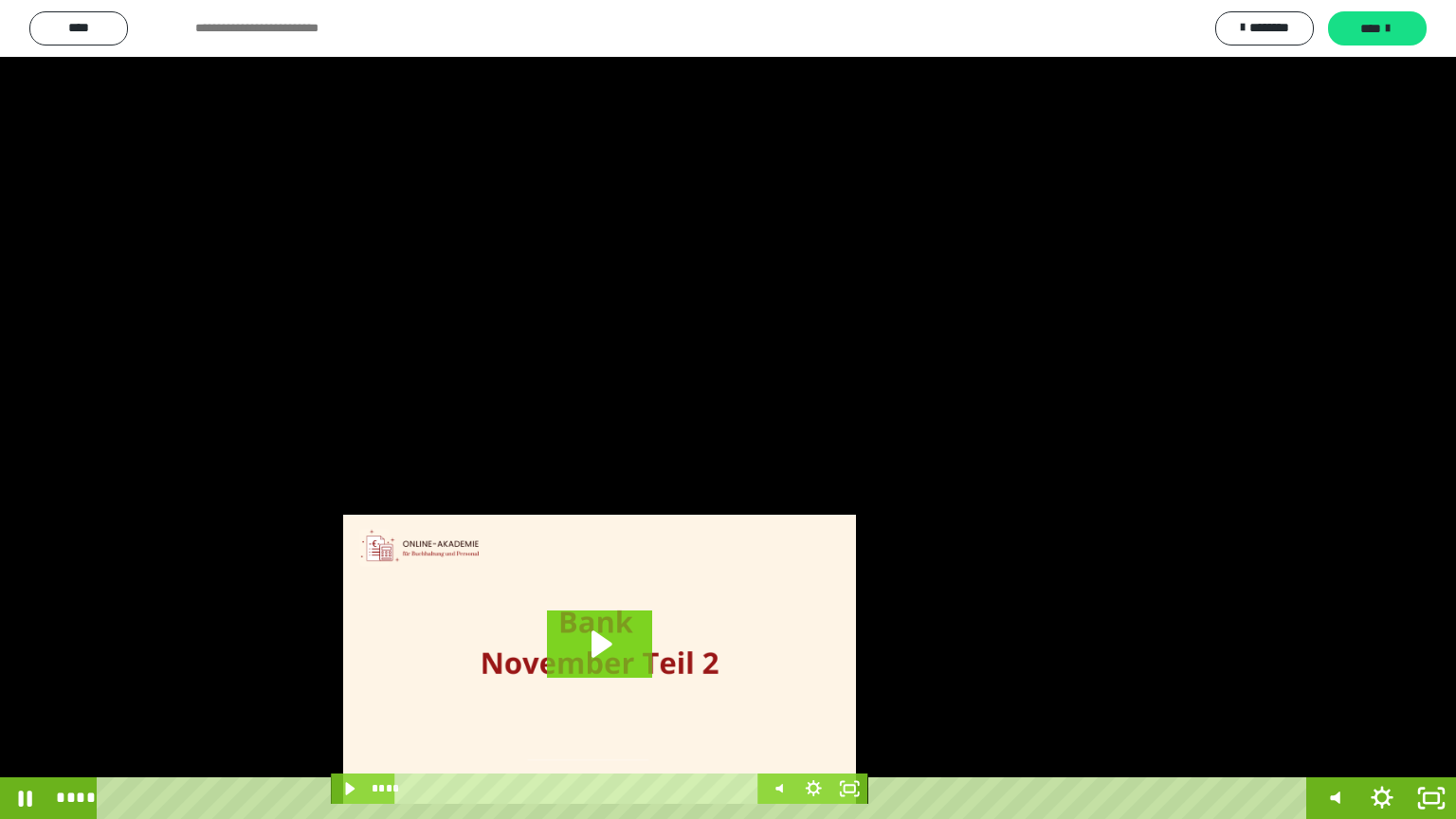 click at bounding box center [728, 410] 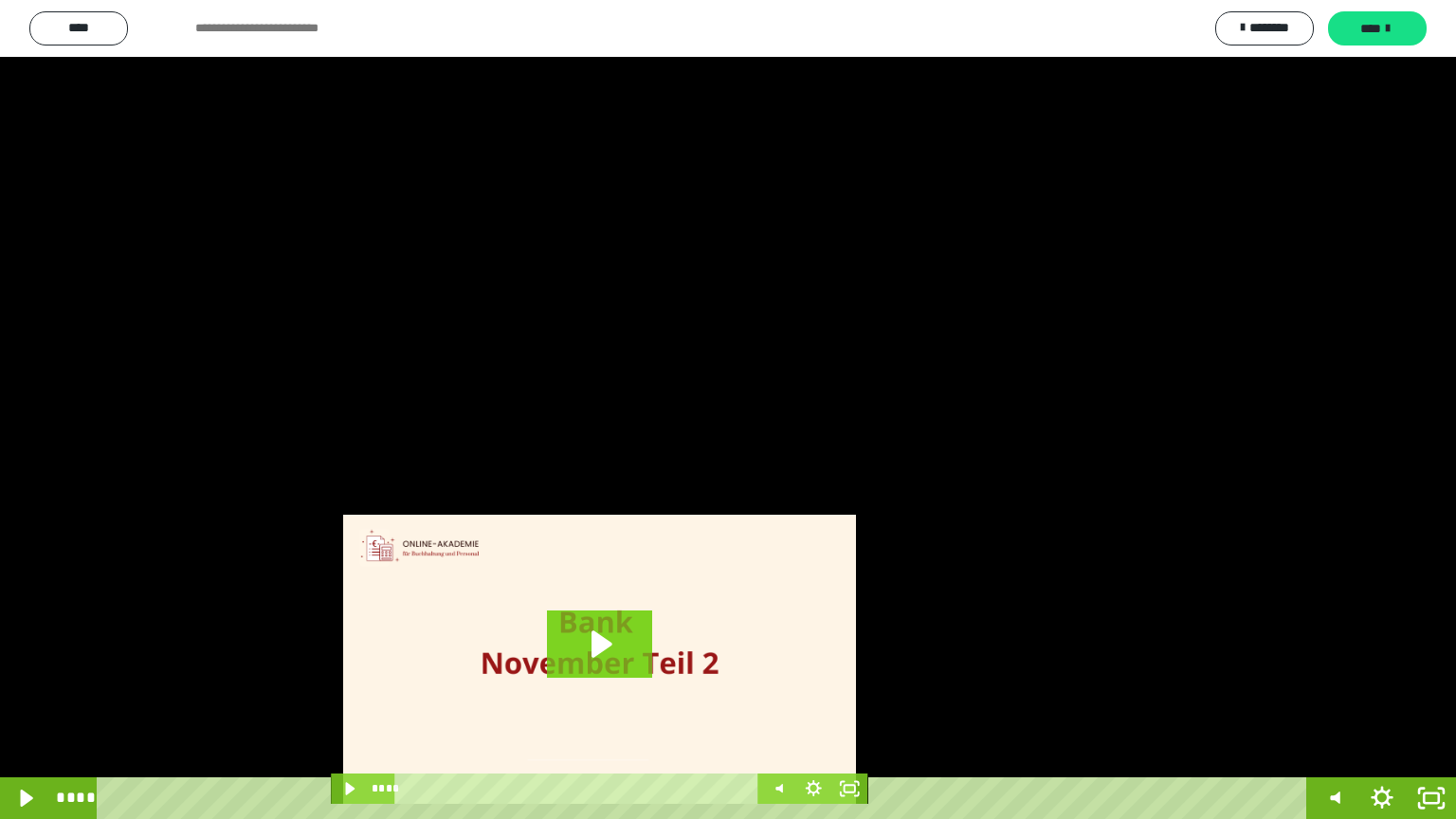 click at bounding box center (728, 410) 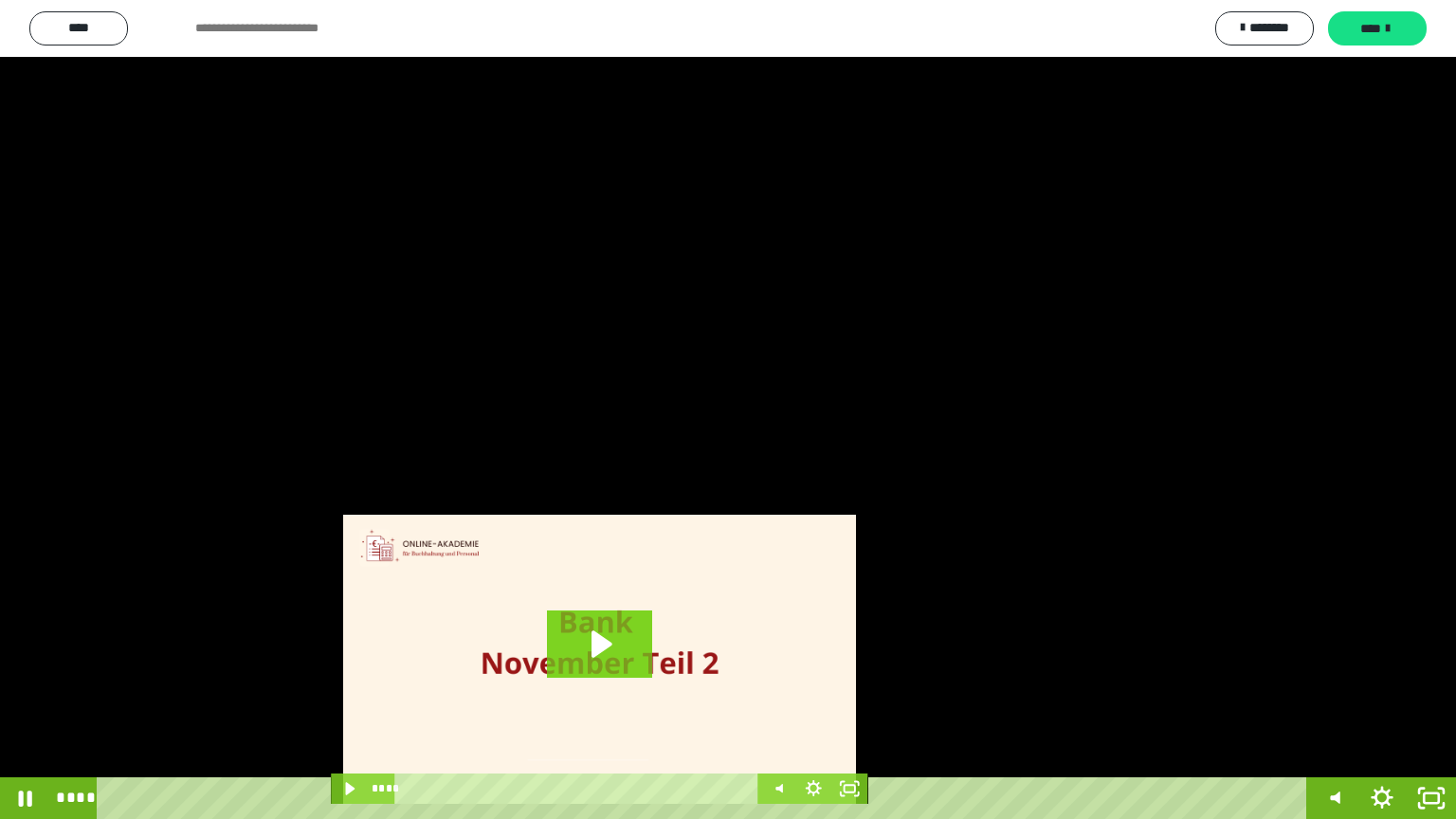 click at bounding box center [728, 410] 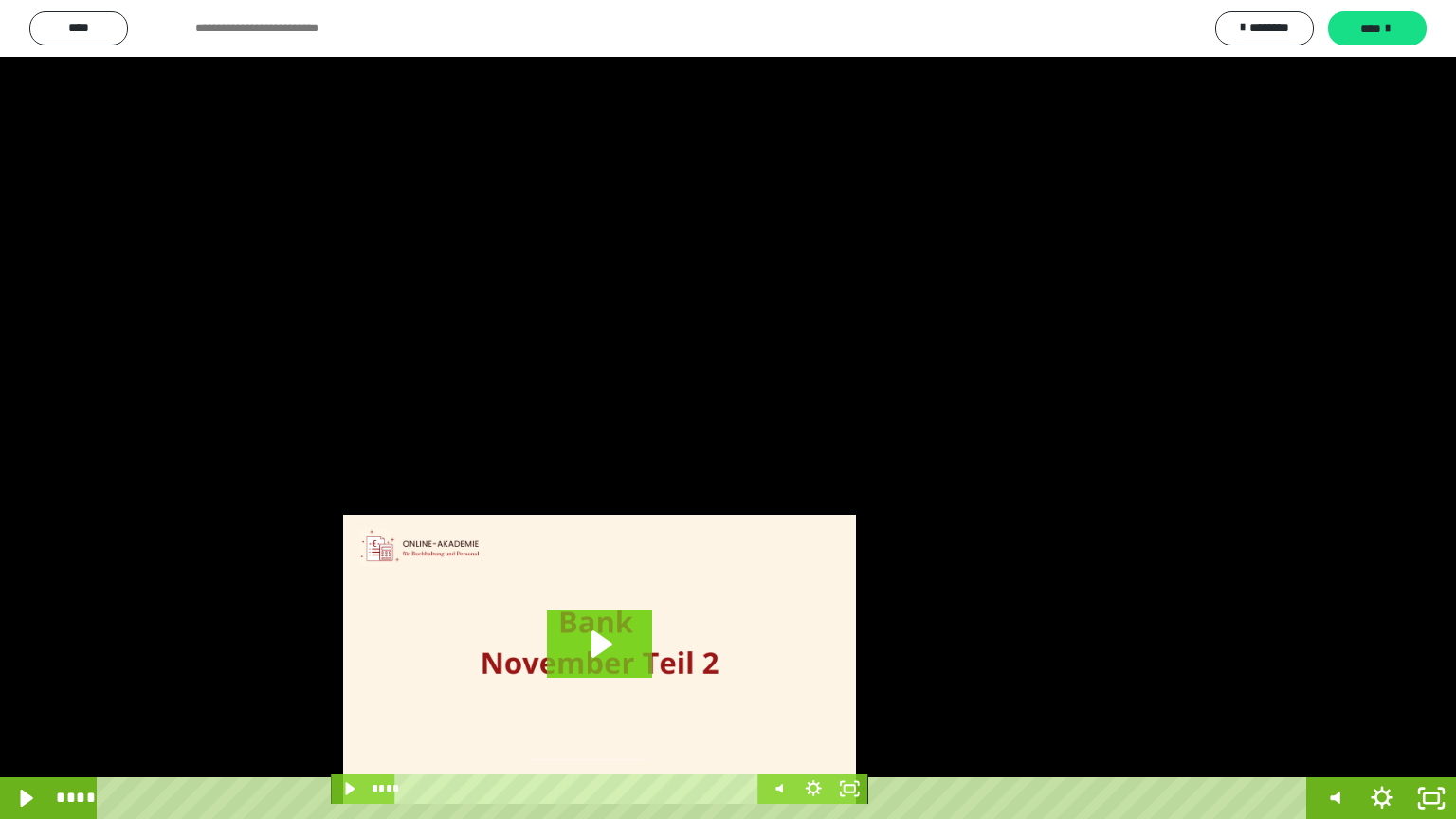 click at bounding box center [728, 410] 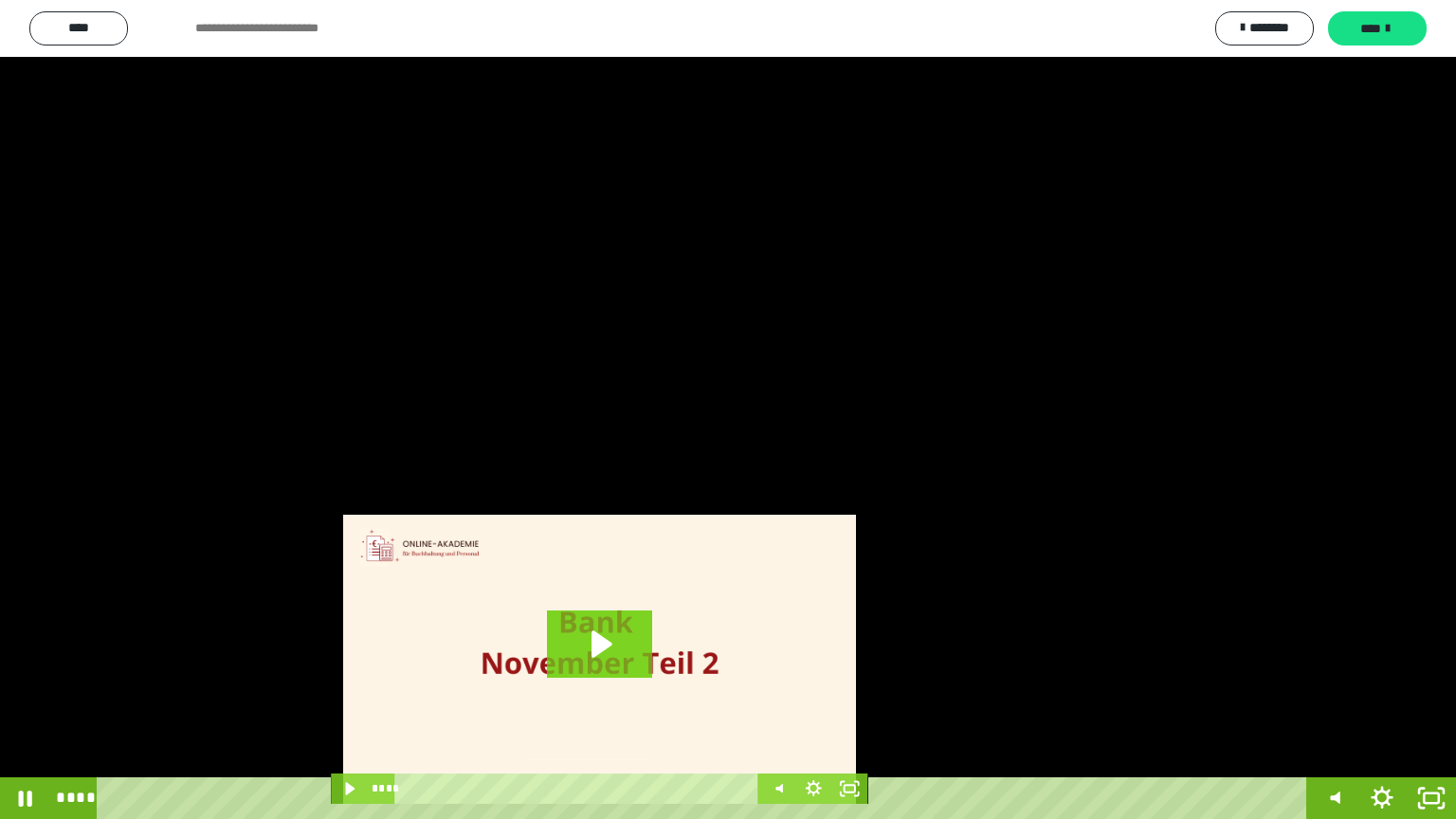 click at bounding box center (728, 410) 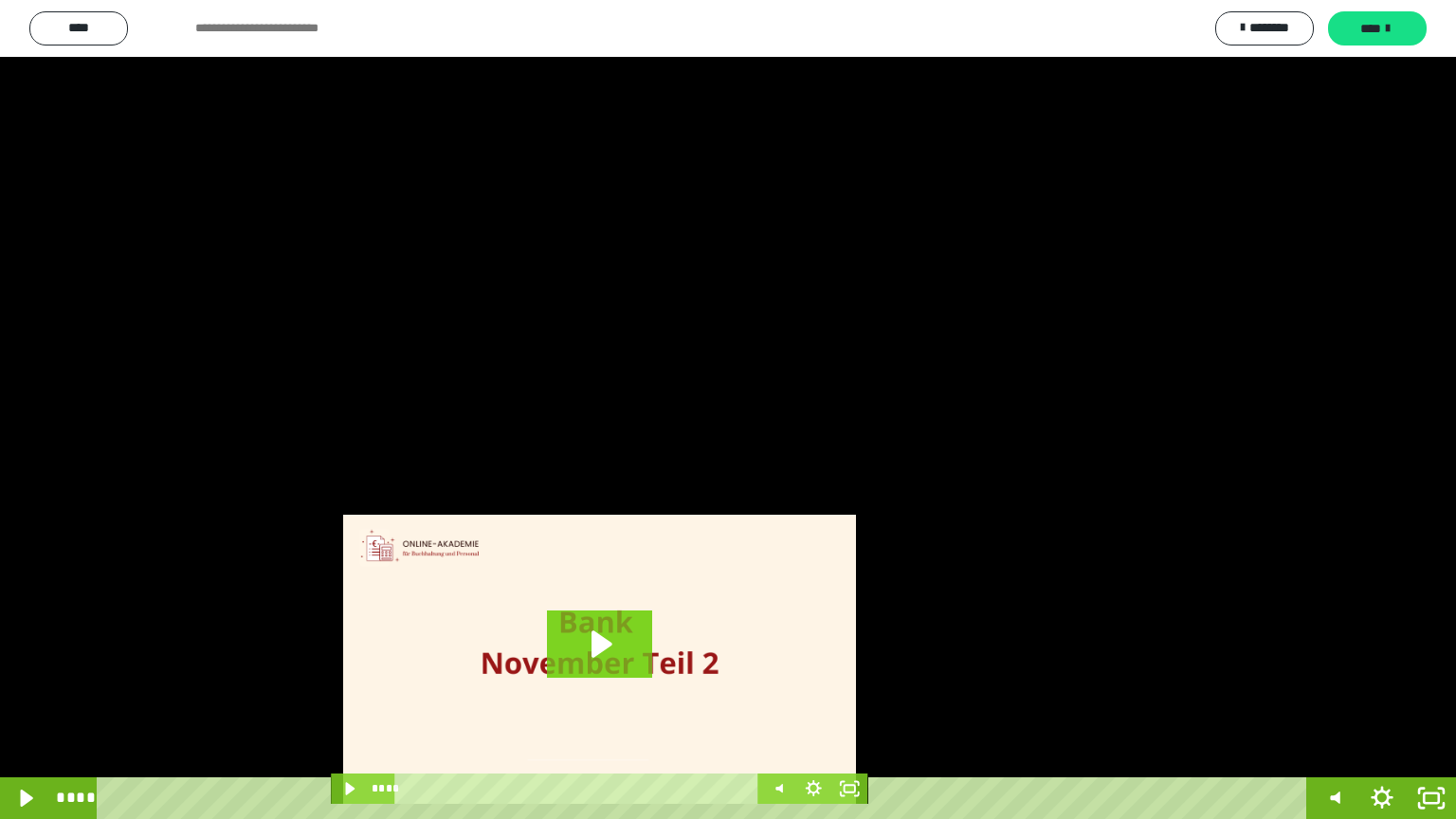 click at bounding box center [652, 798] 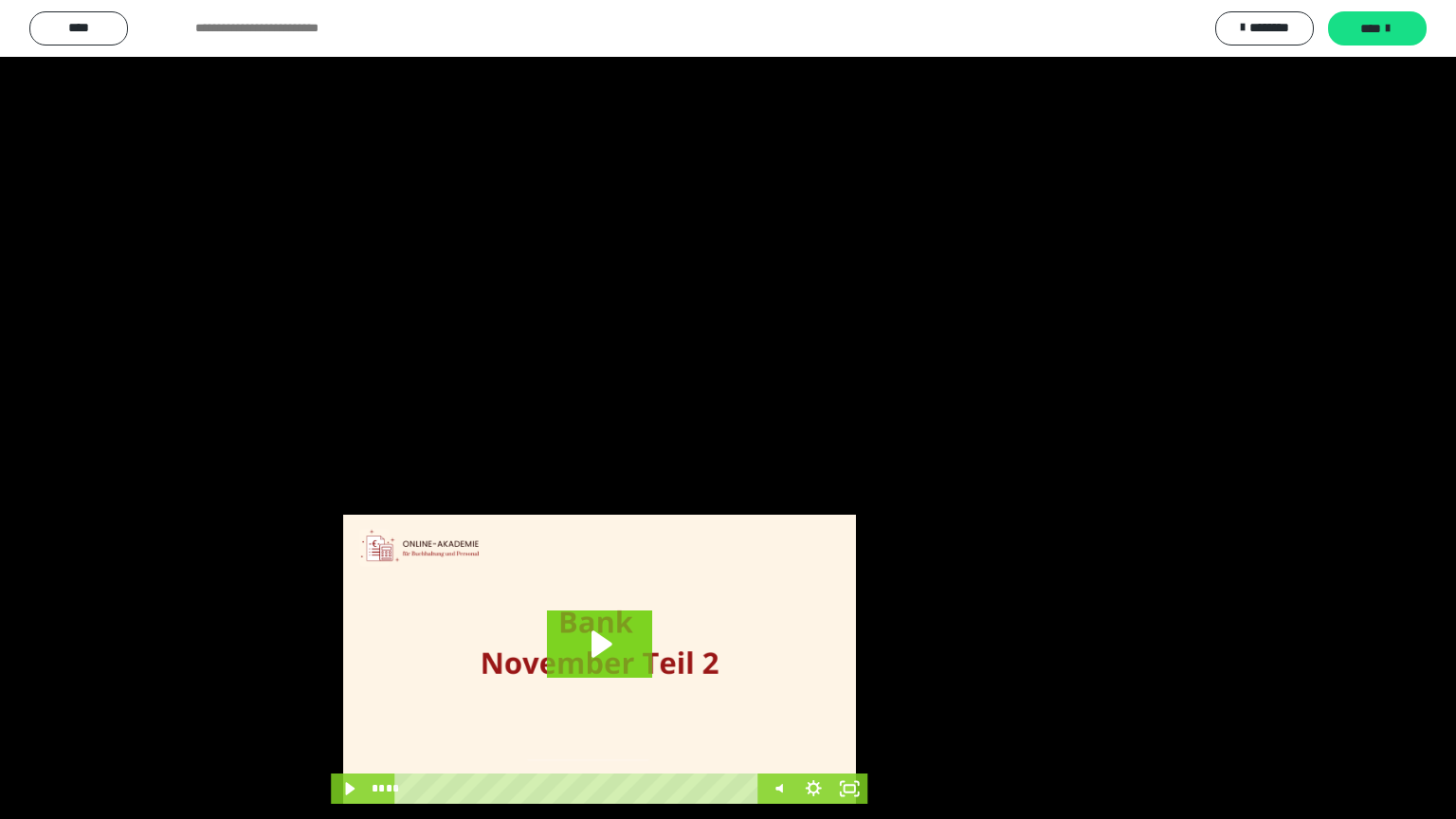 click at bounding box center [728, 410] 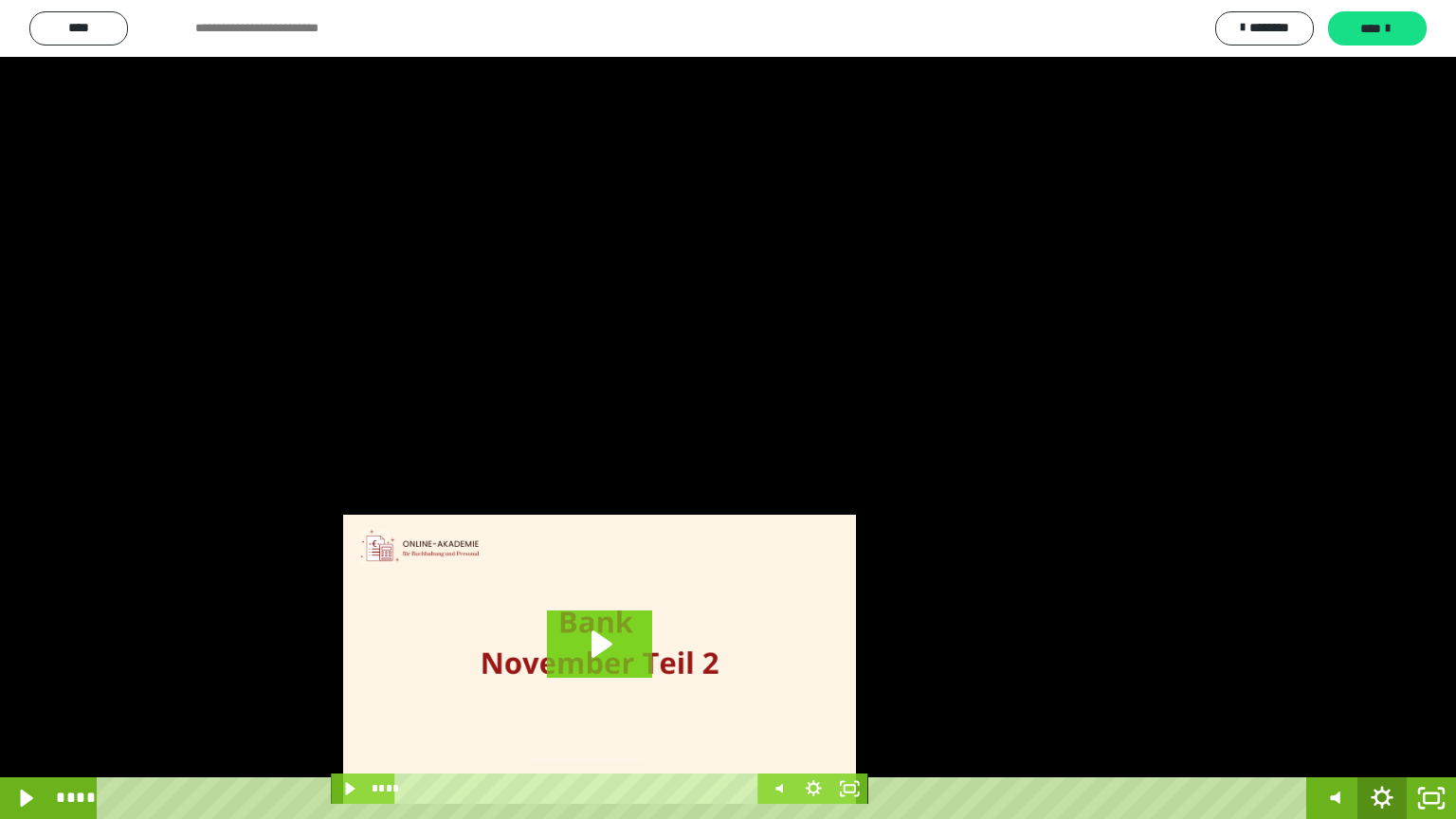 click 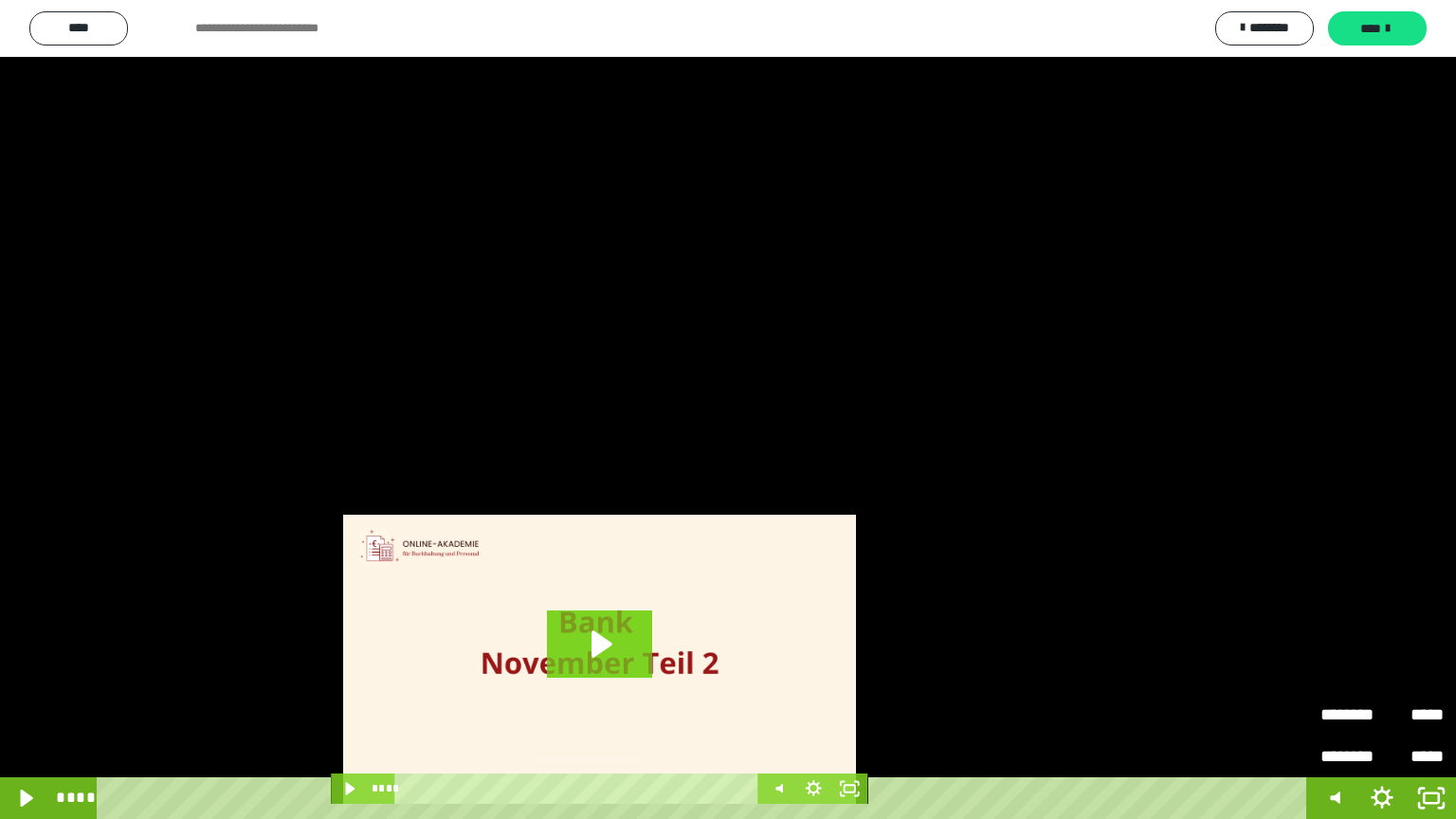 click on "********" at bounding box center (1351, 715) 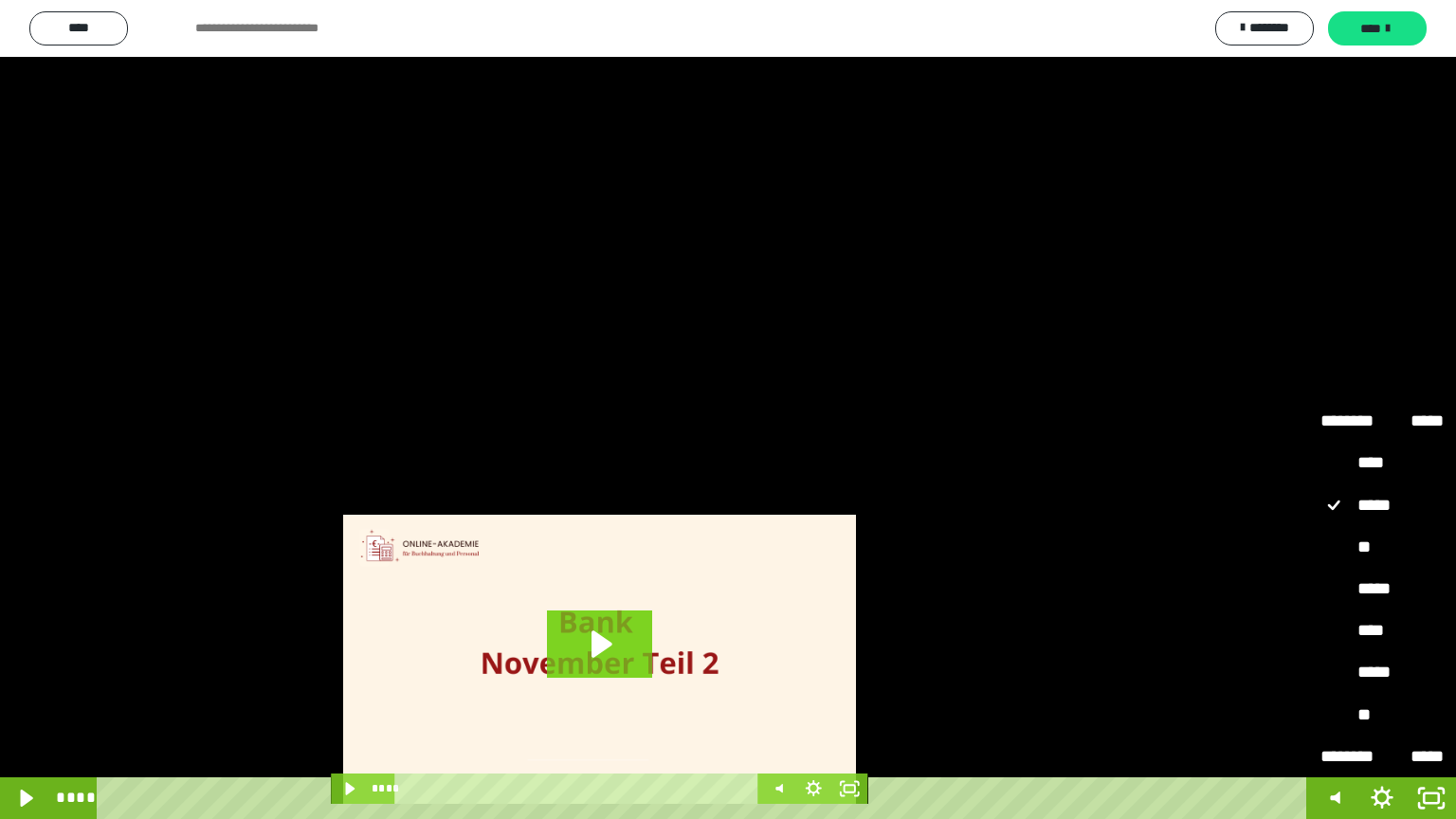 click on "****" at bounding box center [1382, 464] 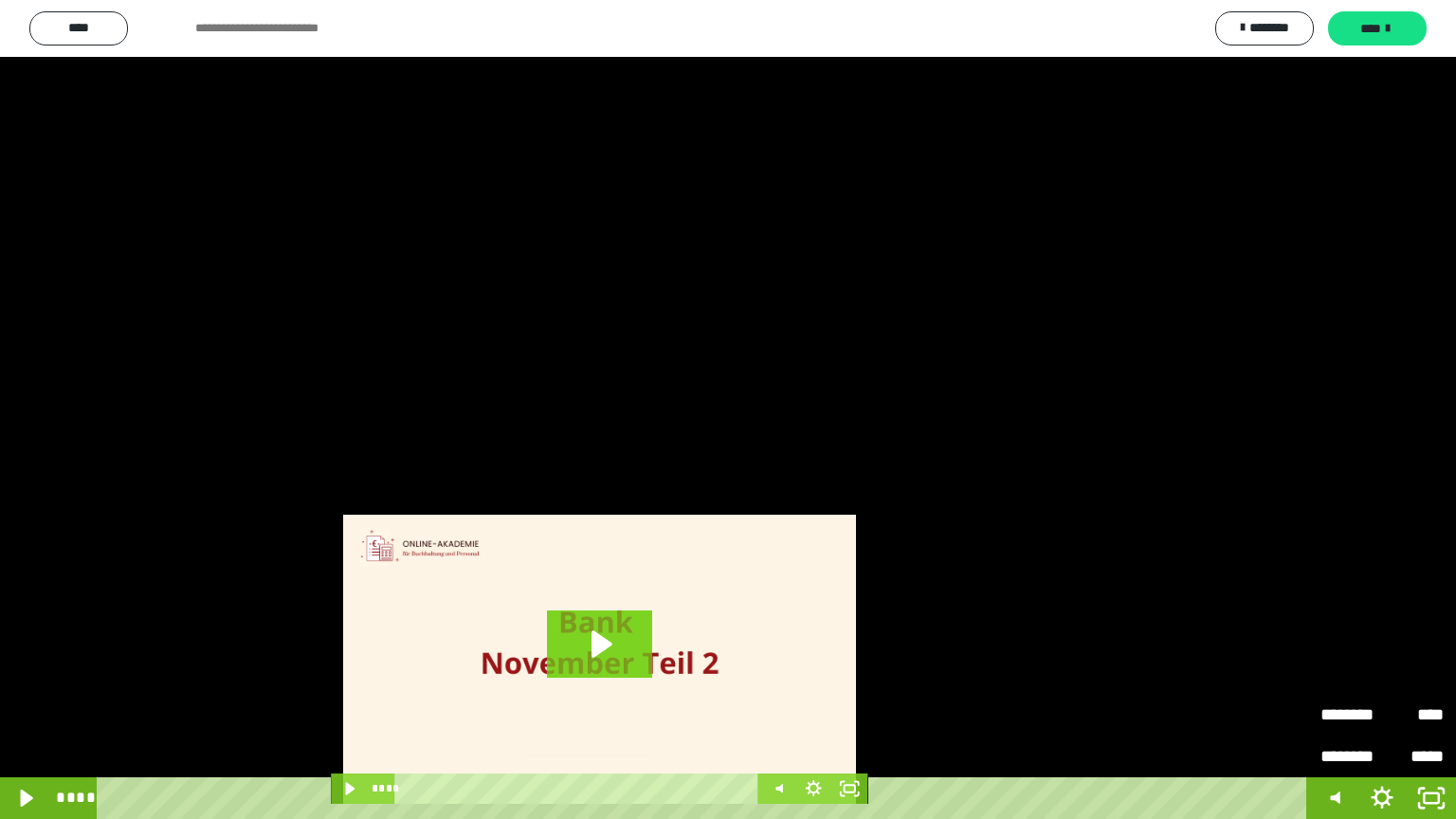 click at bounding box center [728, 410] 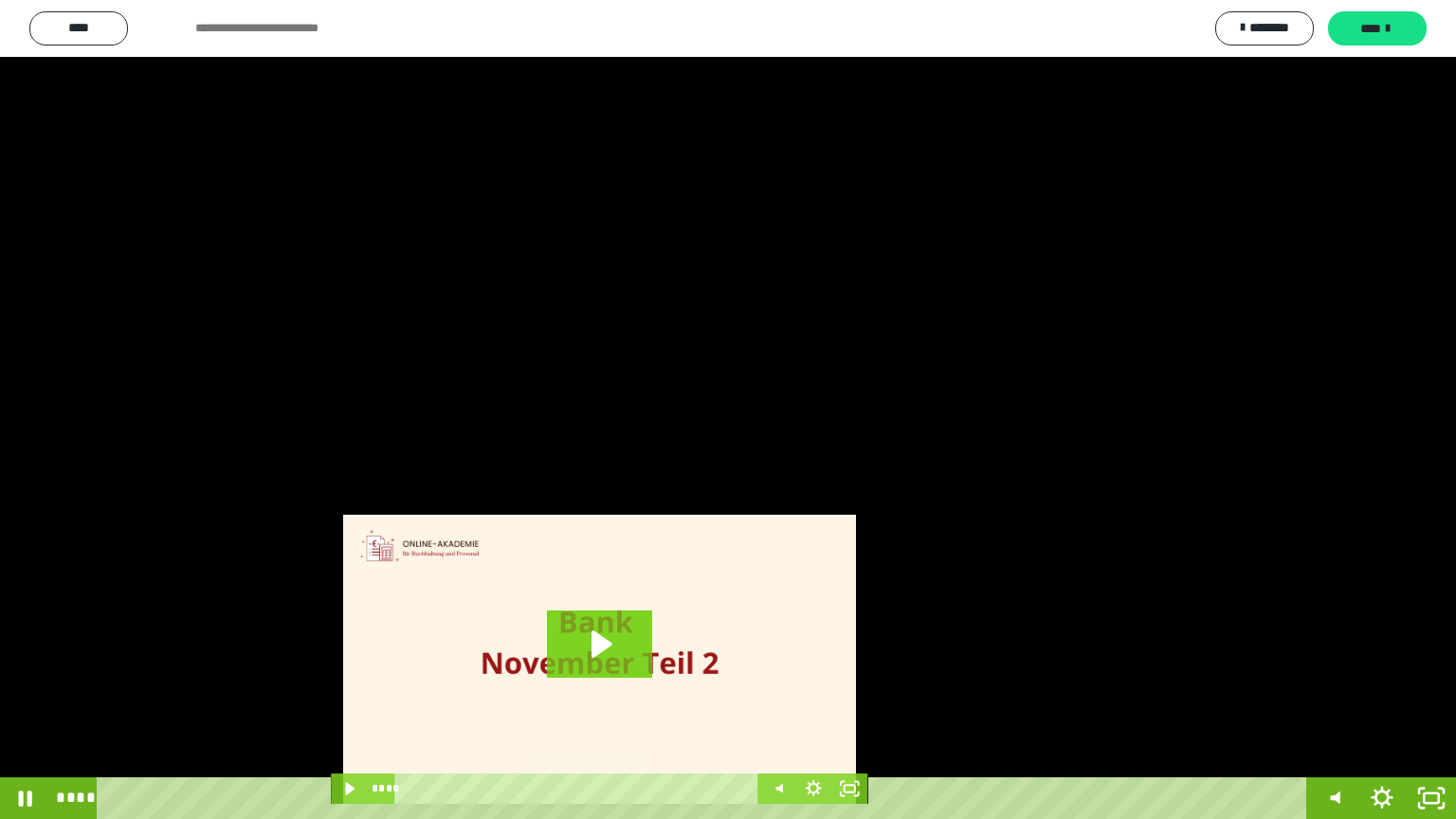 click at bounding box center (728, 410) 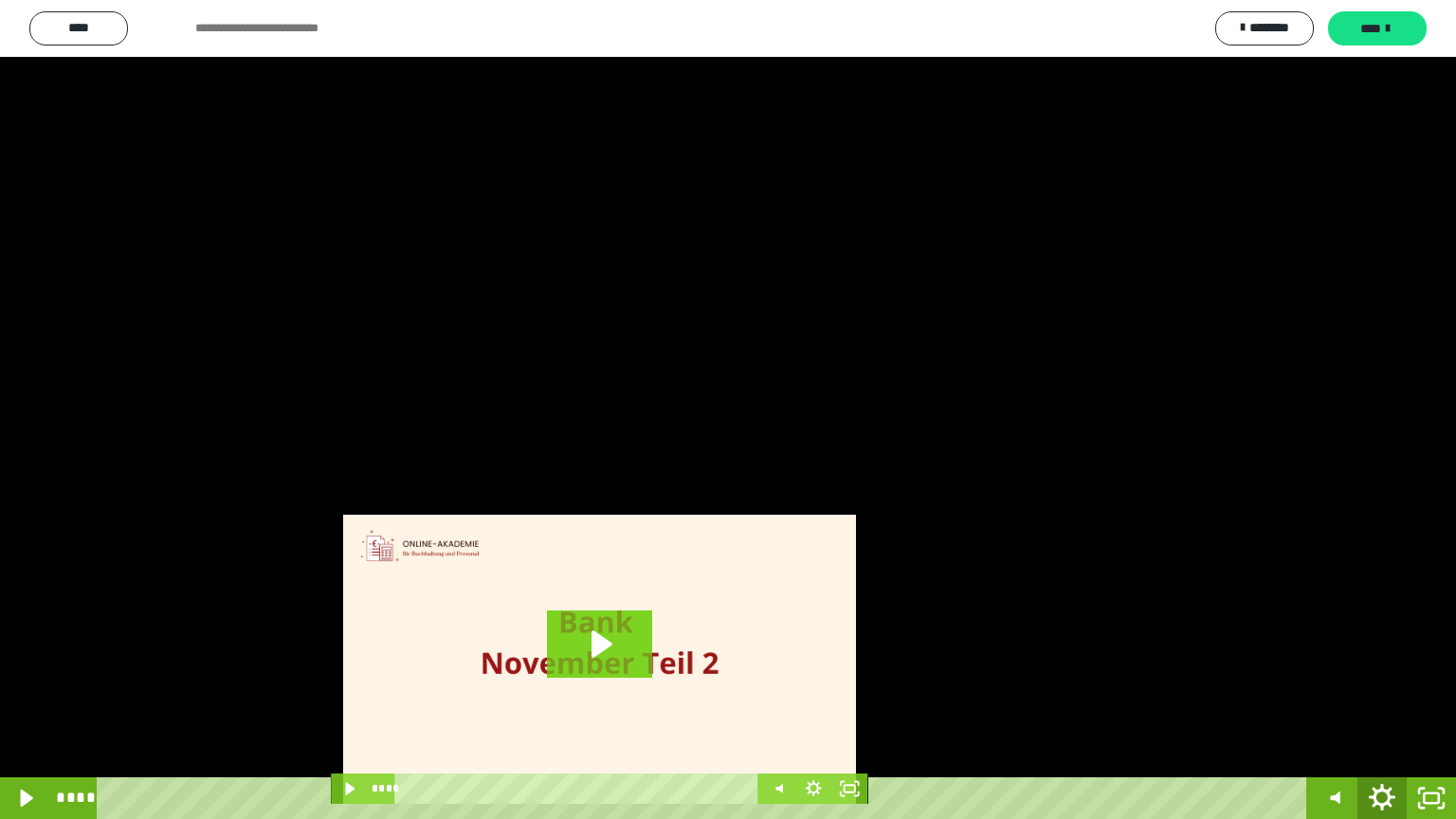 click 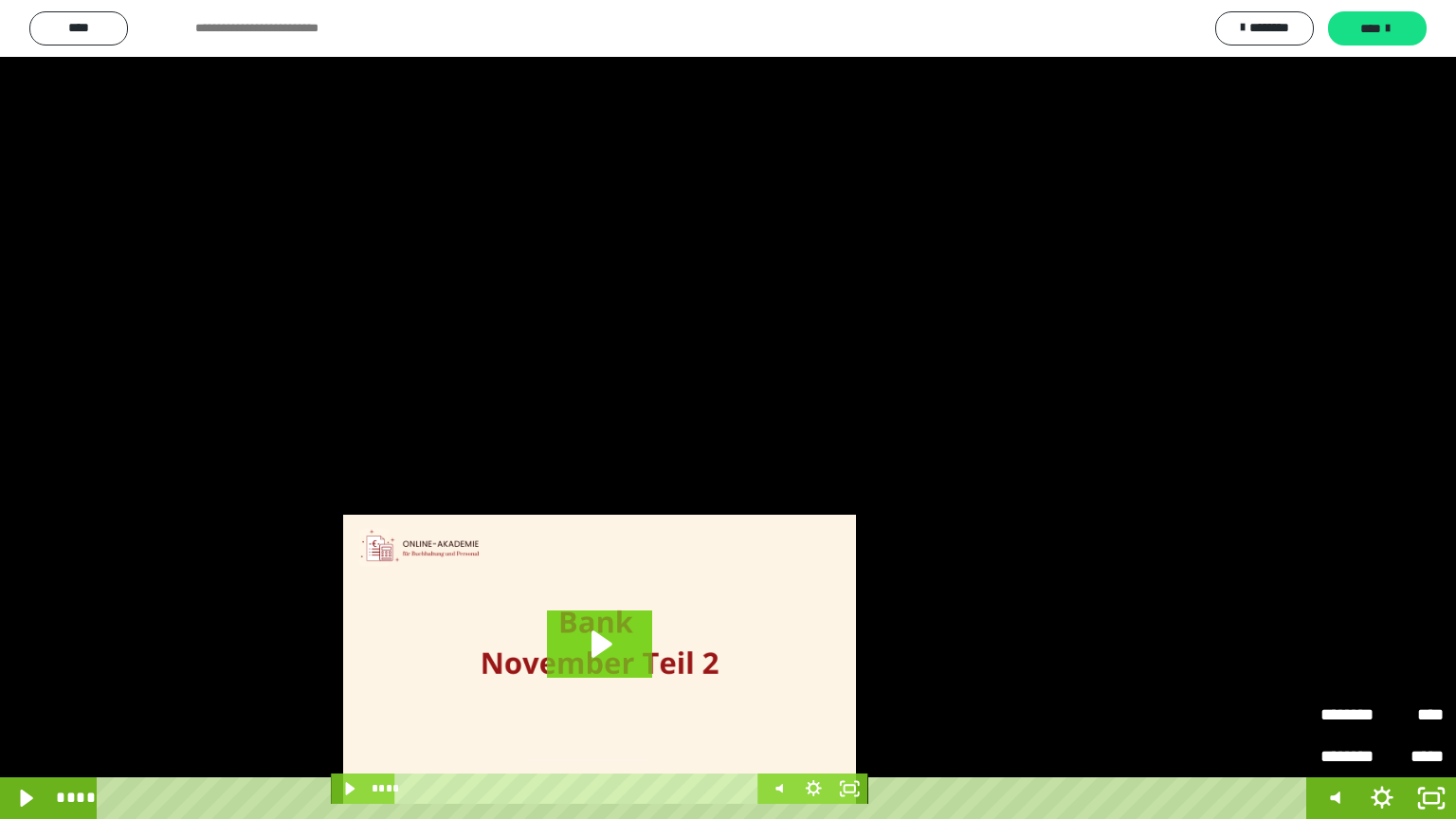click on "********" at bounding box center (1351, 715) 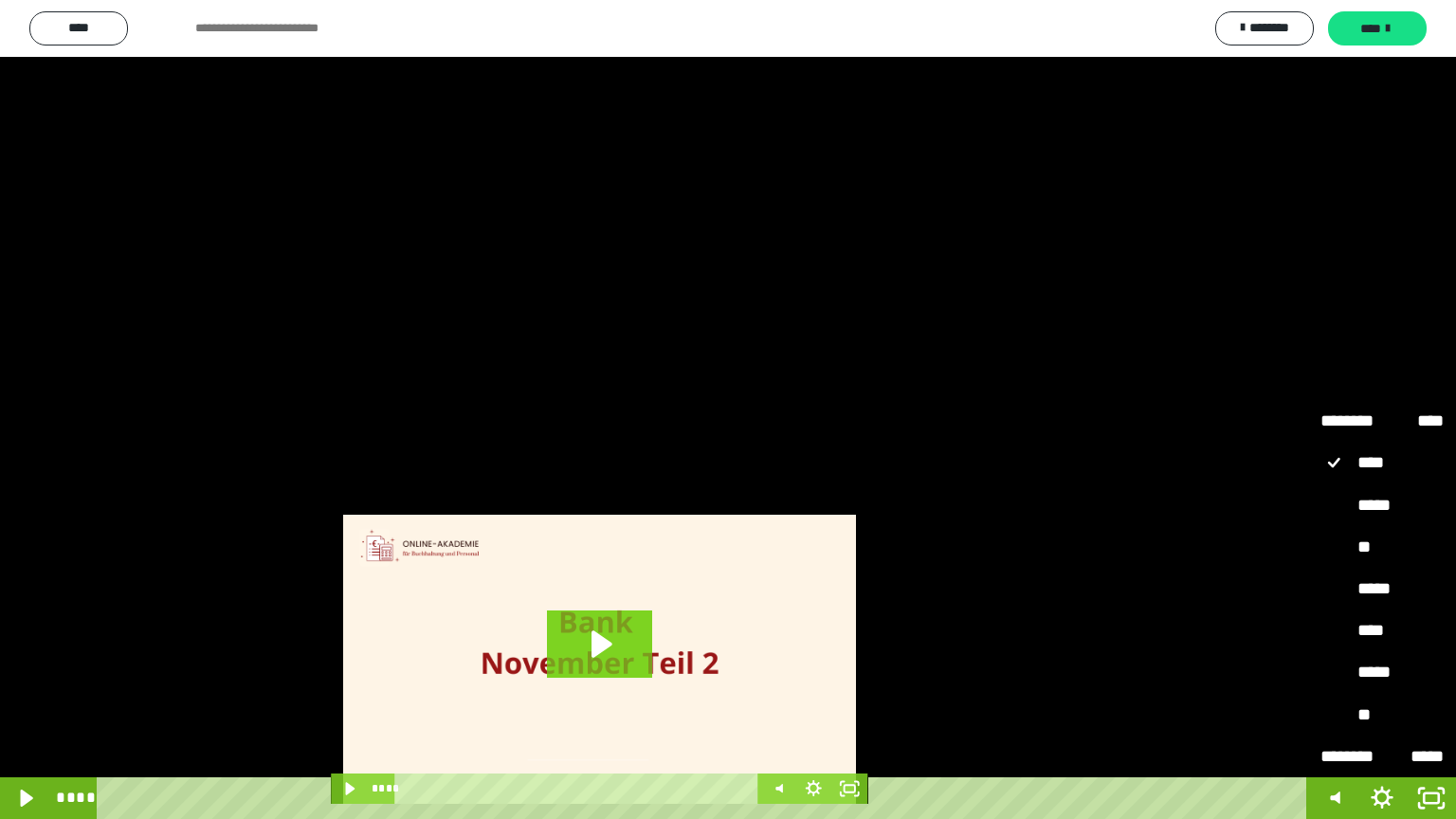 click on "*****" at bounding box center [1382, 506] 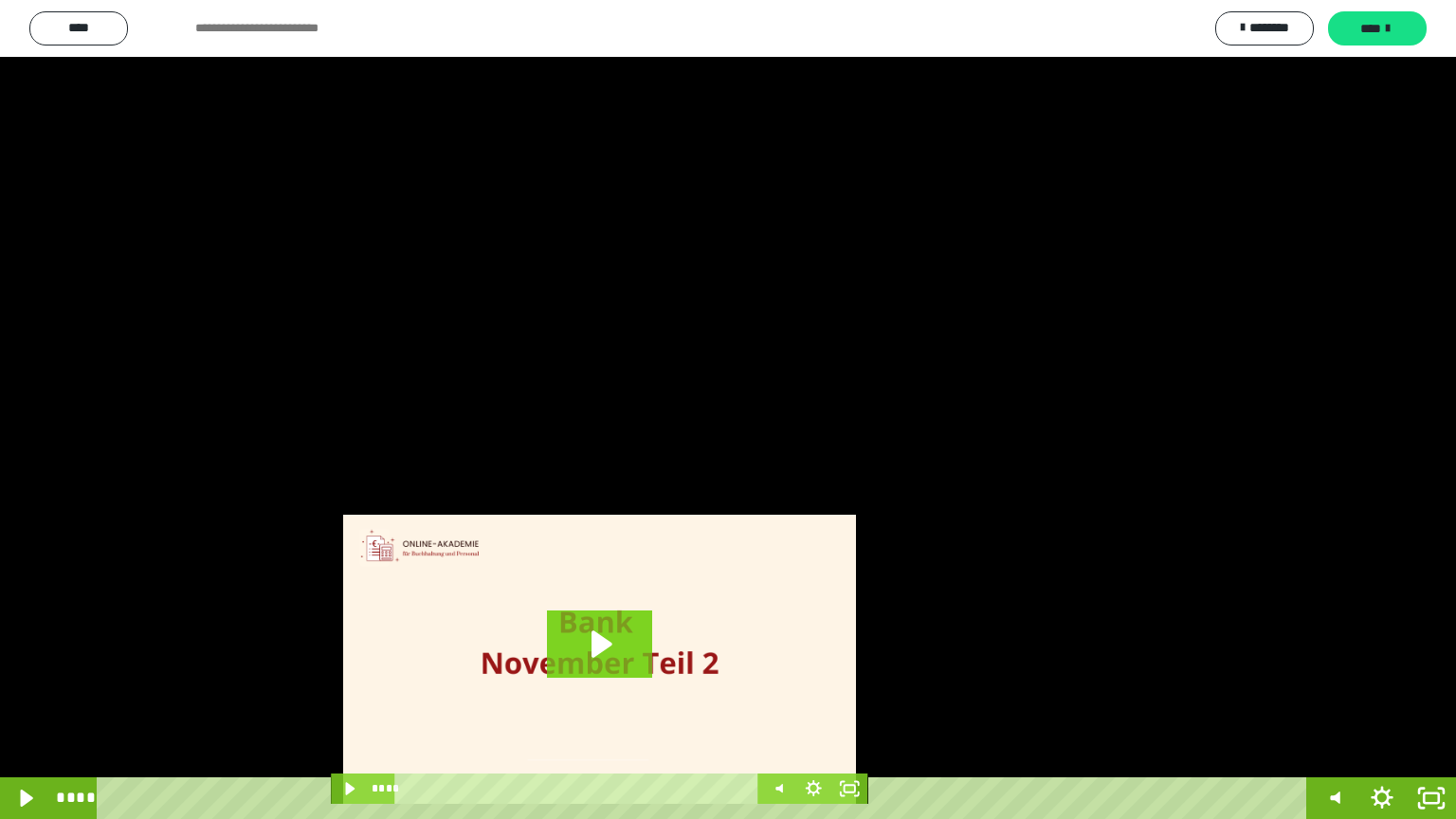 click at bounding box center (728, 410) 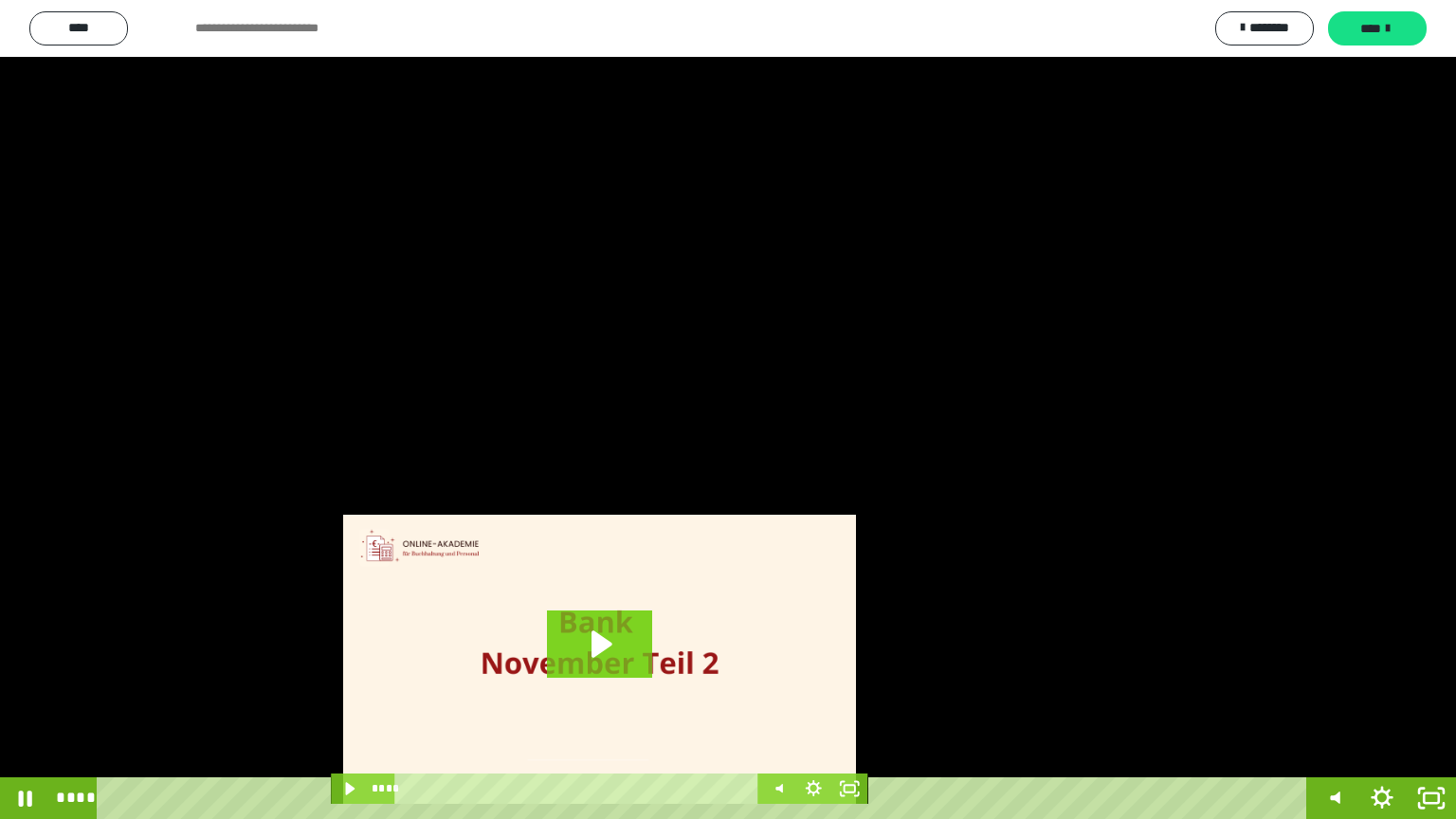 click at bounding box center [728, 410] 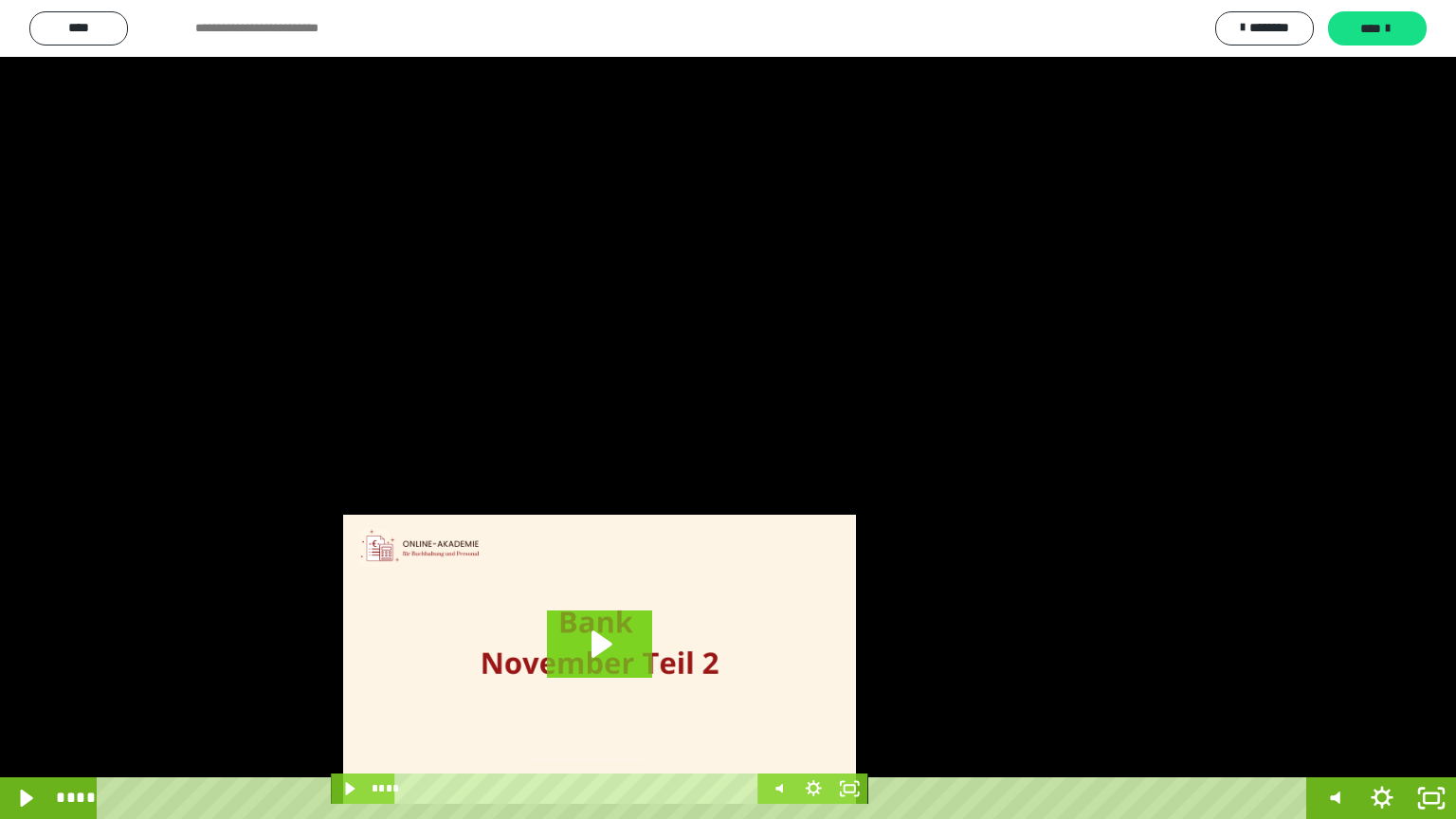 click at bounding box center [728, 410] 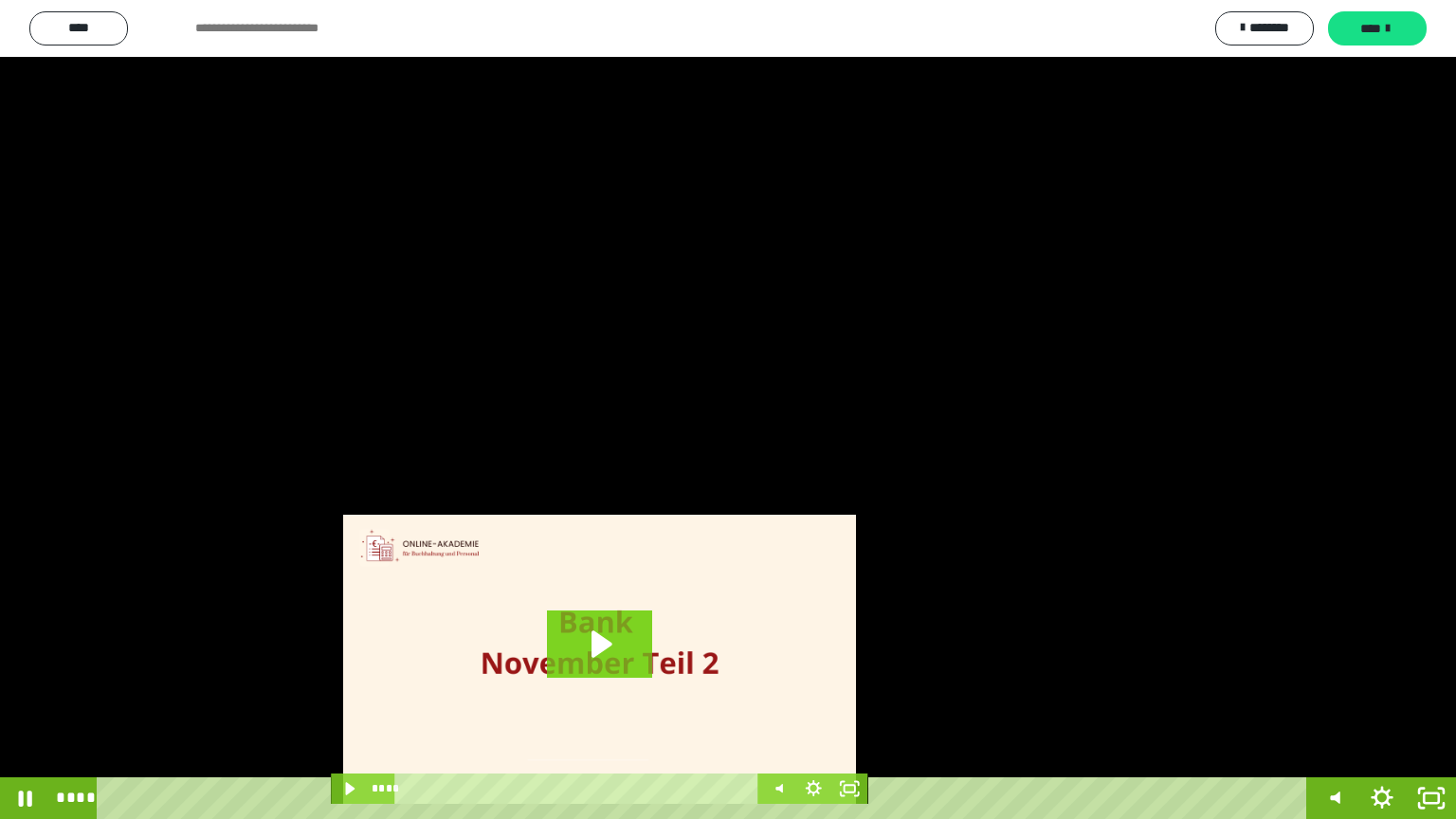 click at bounding box center [728, 410] 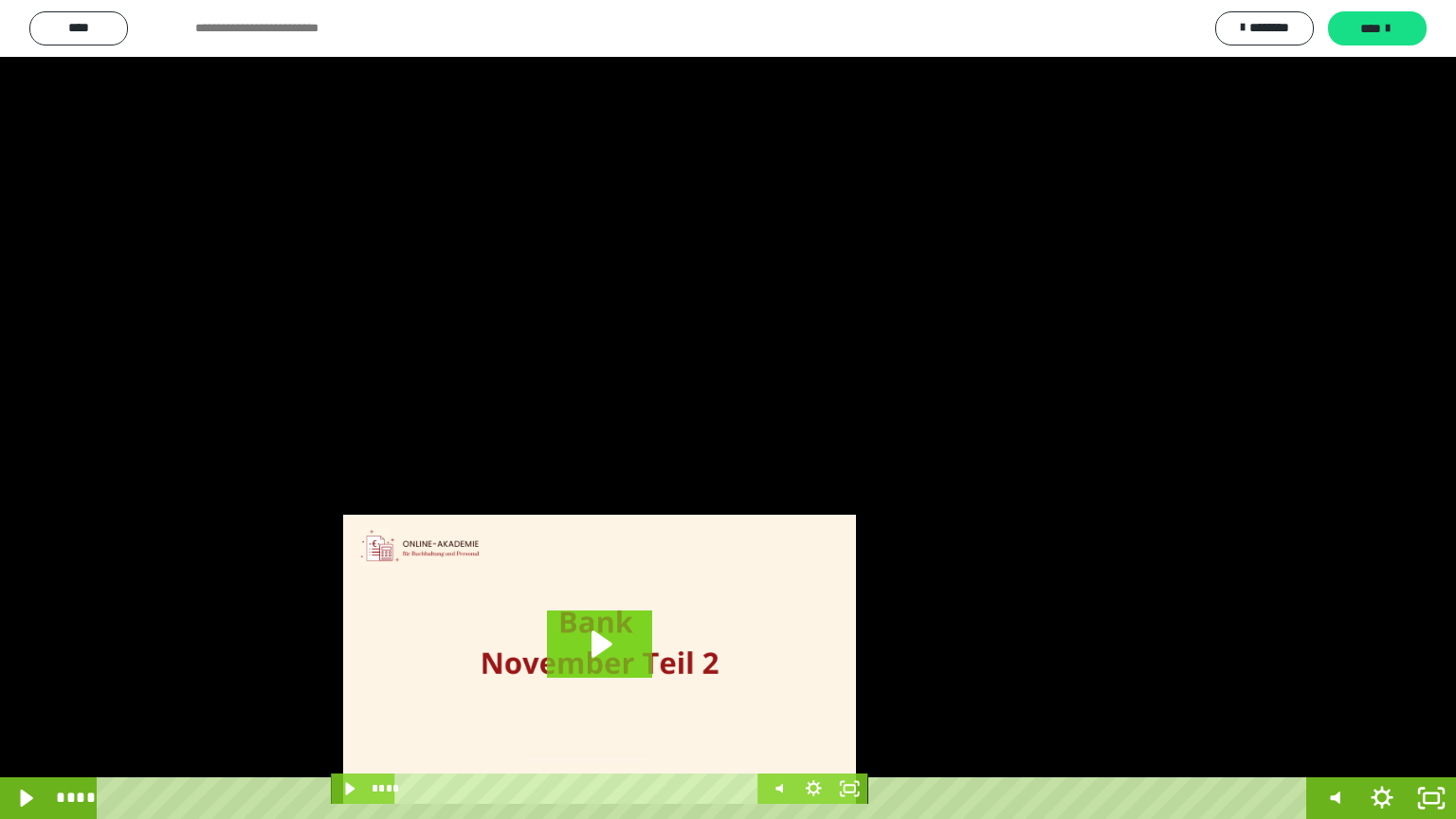 click at bounding box center (728, 410) 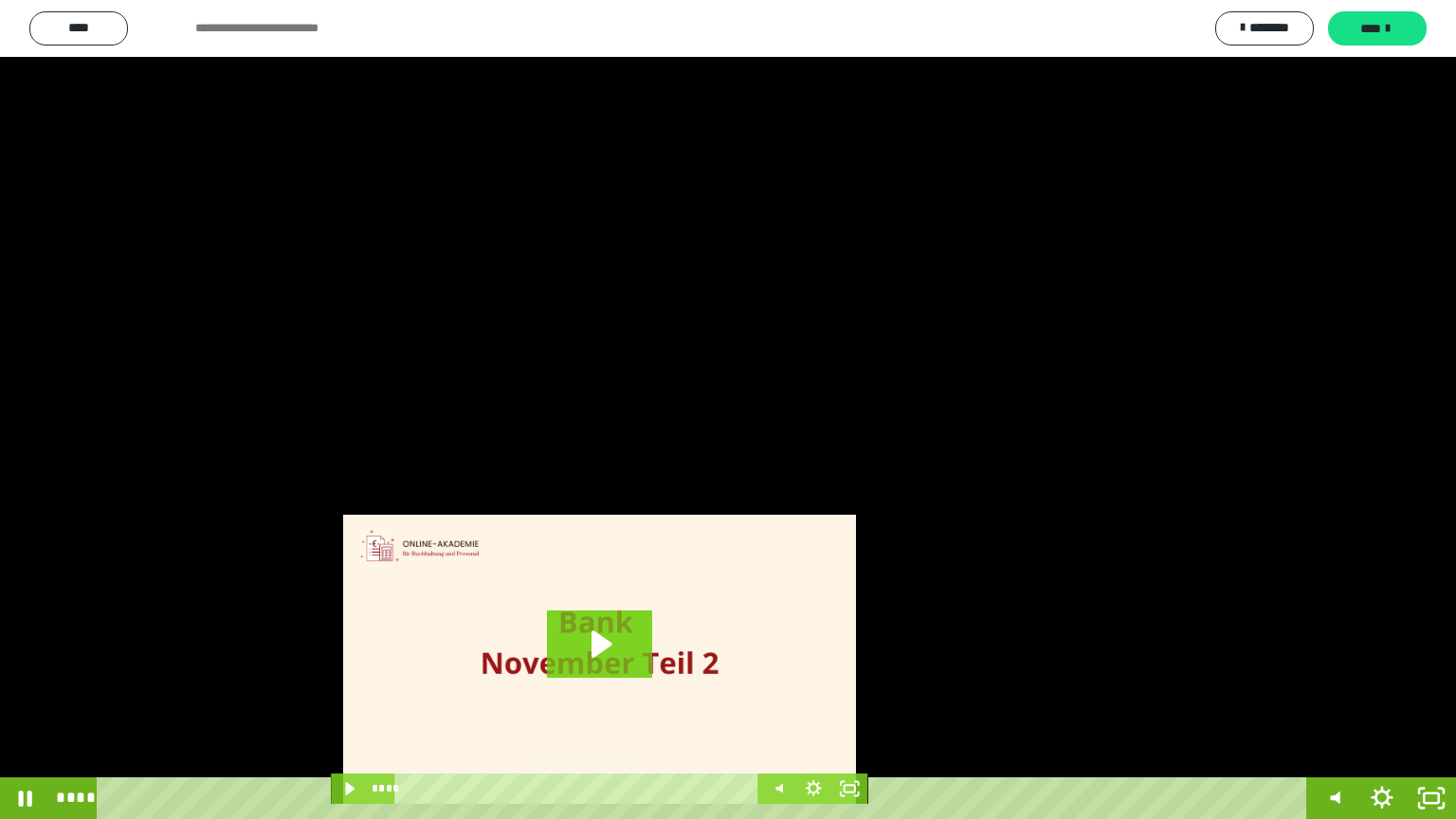 click at bounding box center (728, 410) 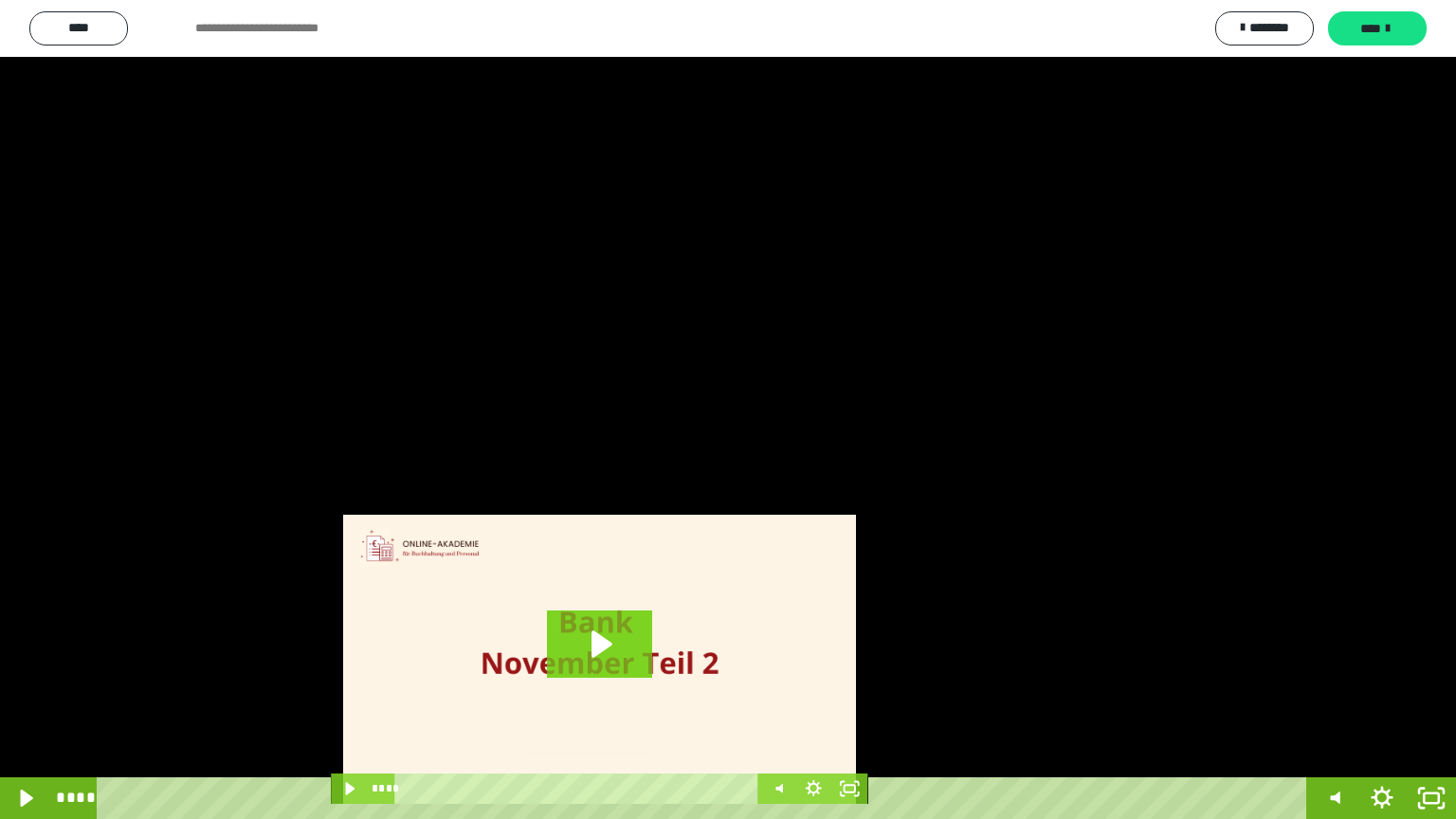 click at bounding box center (728, 410) 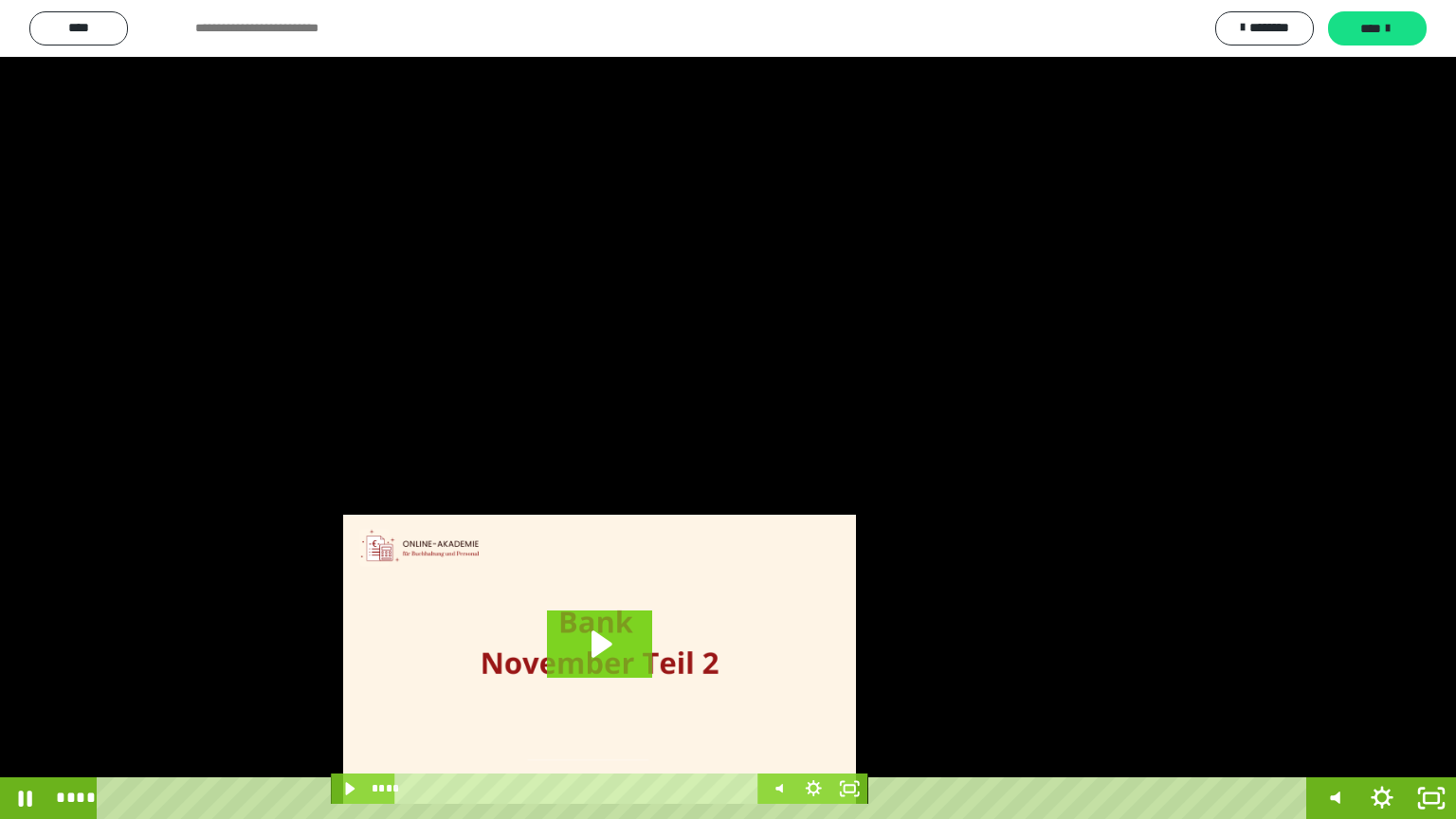 click at bounding box center [728, 410] 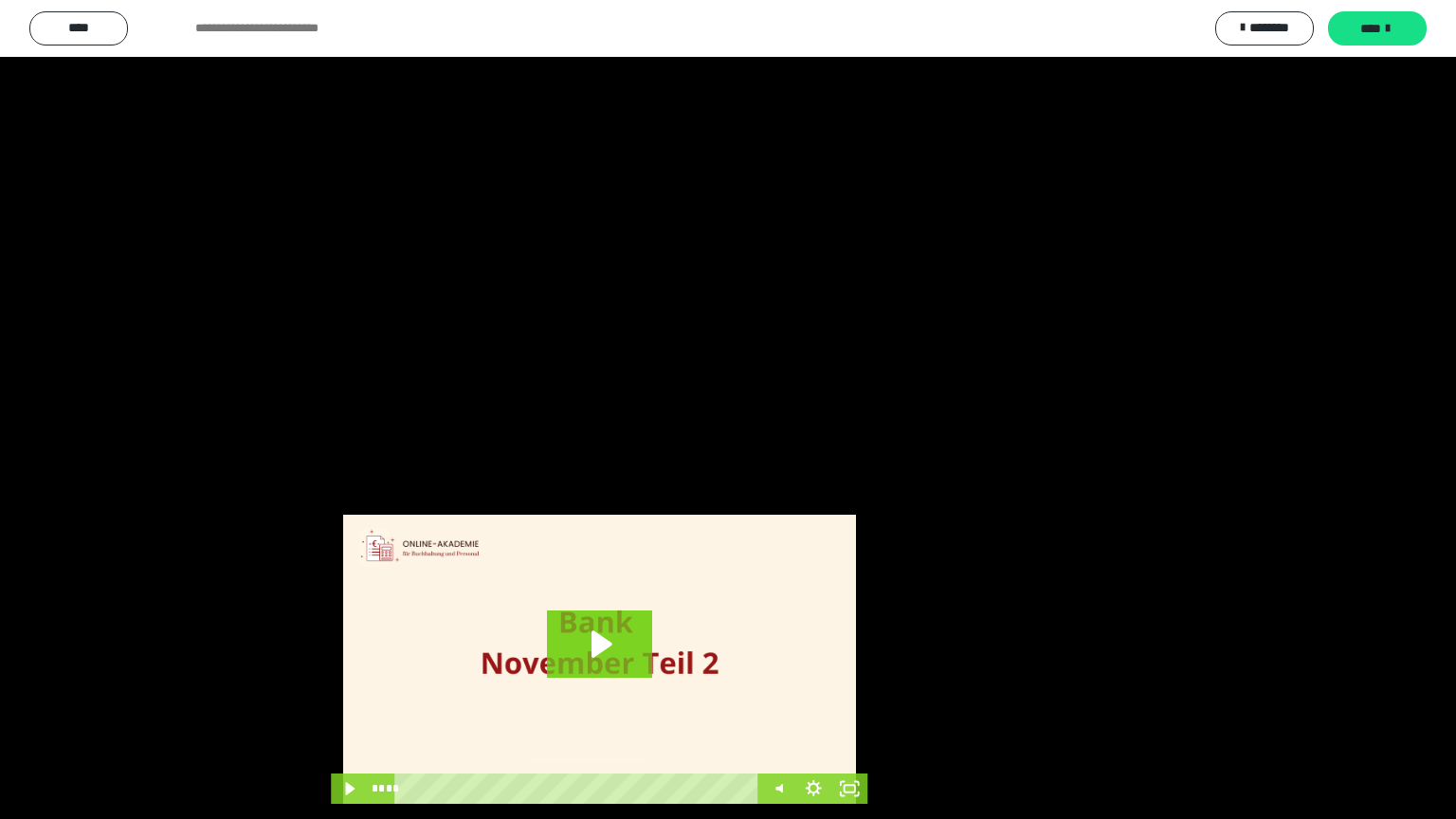 click at bounding box center (728, 410) 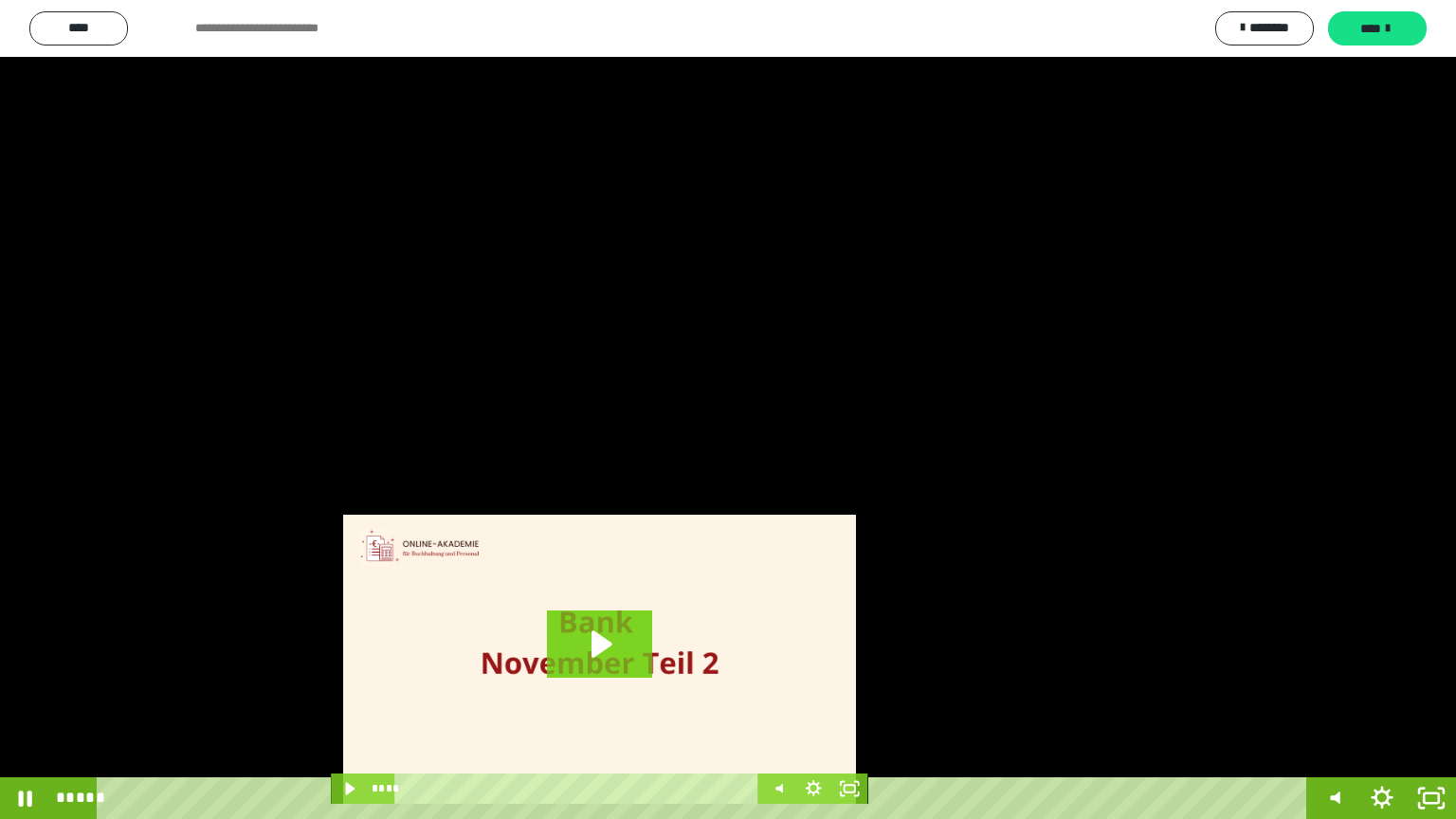 click at bounding box center (728, 410) 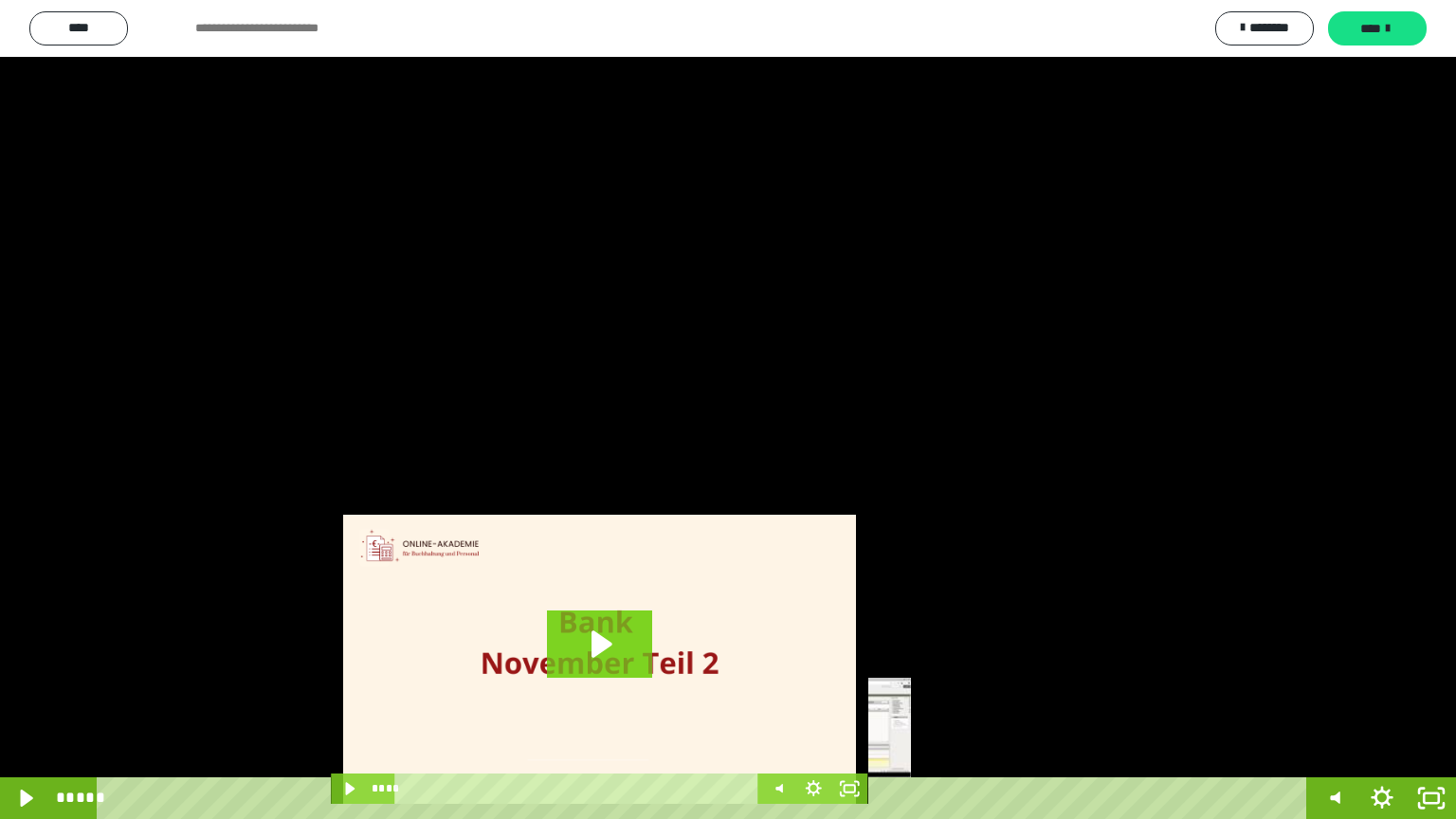 click on "****" at bounding box center [705, 798] 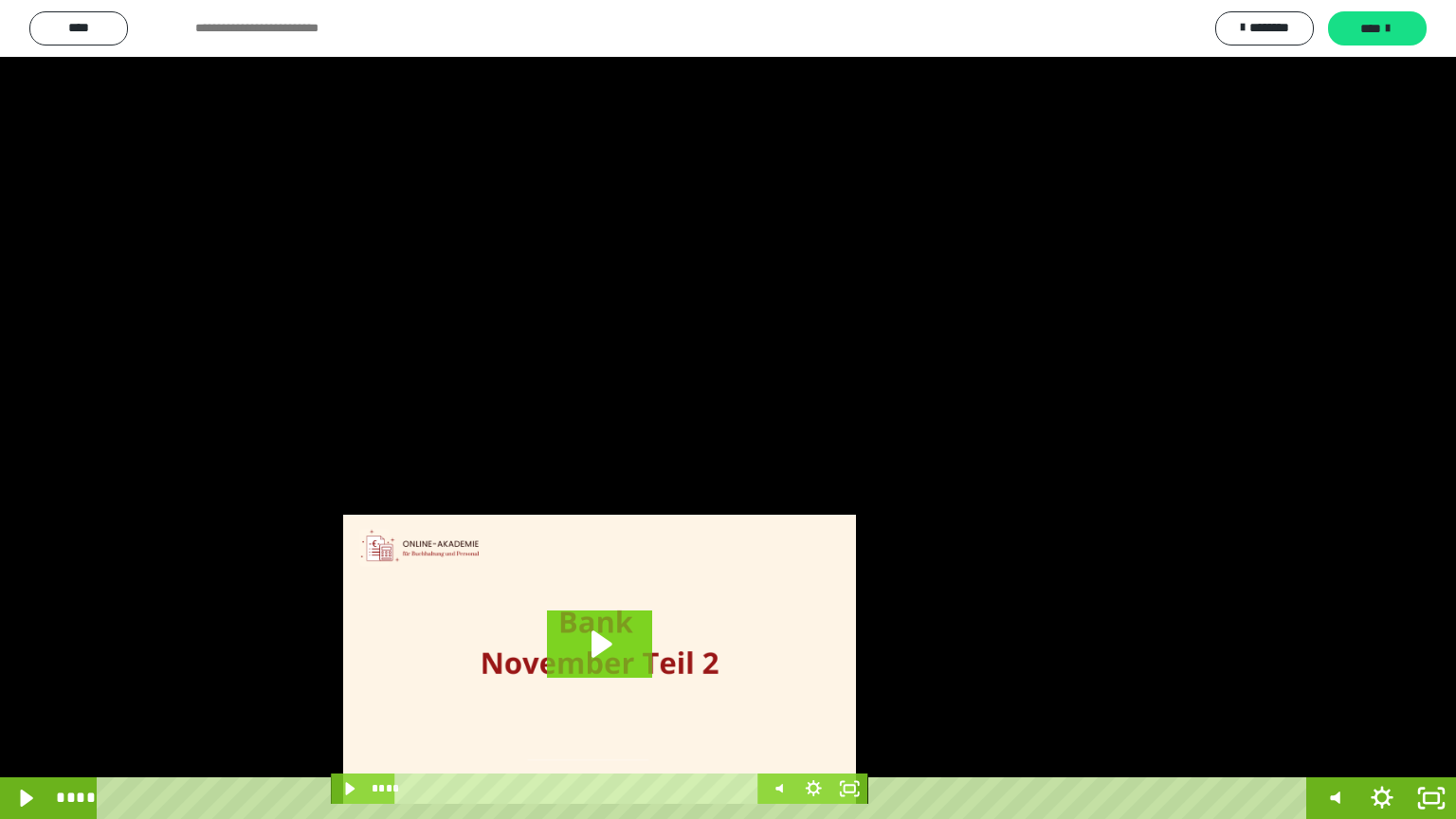 click at bounding box center (728, 410) 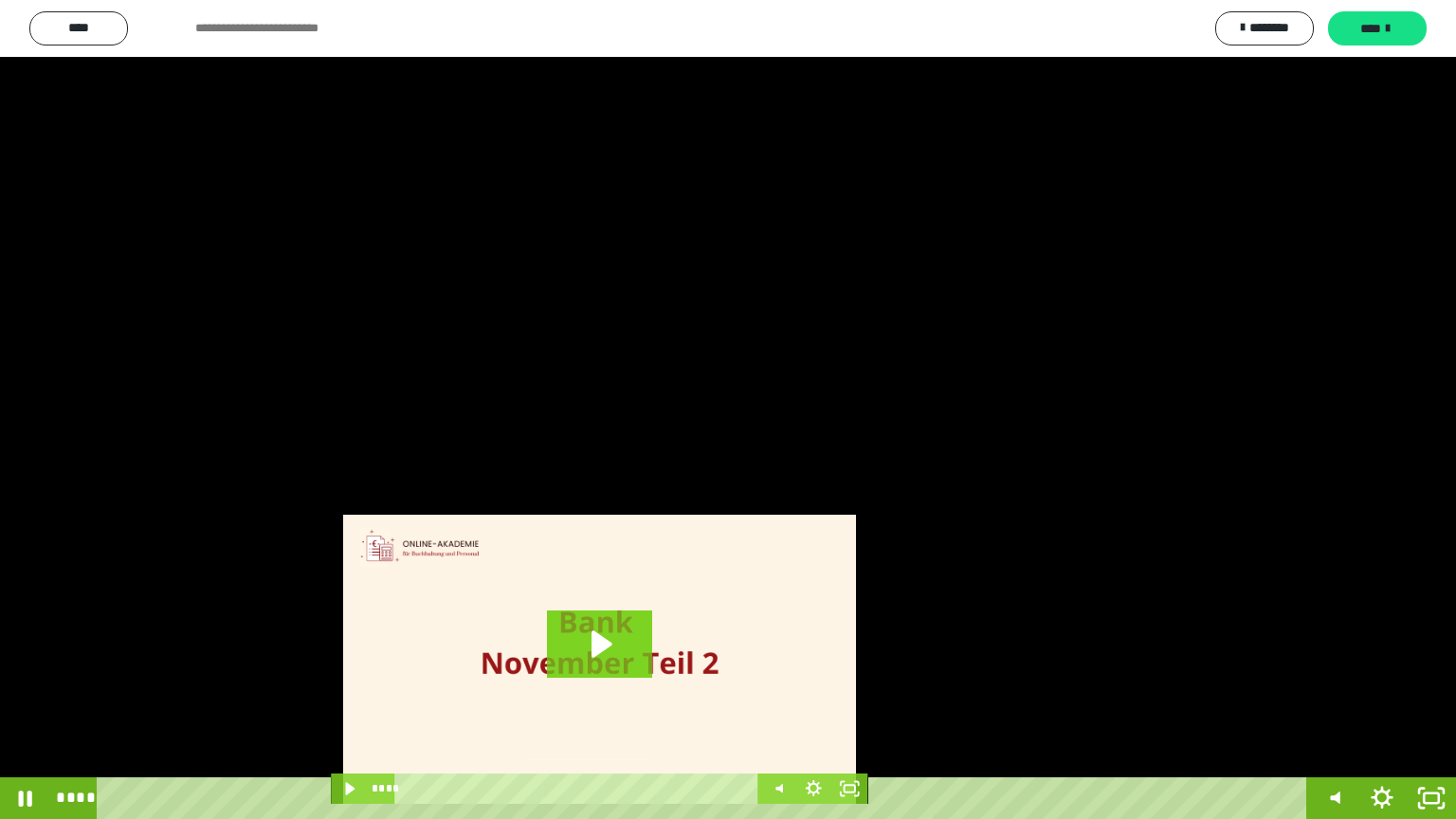 click at bounding box center [728, 410] 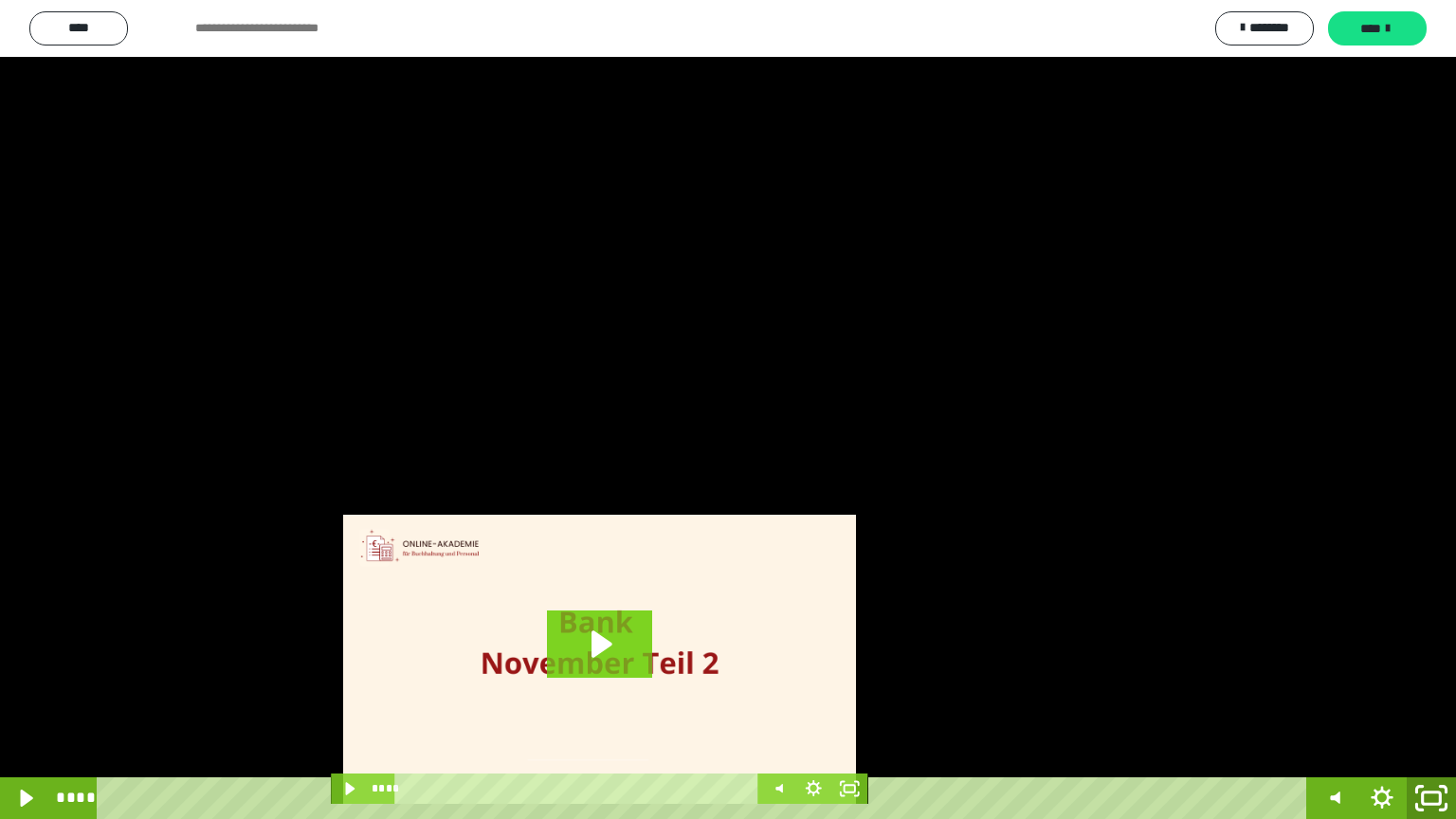 click 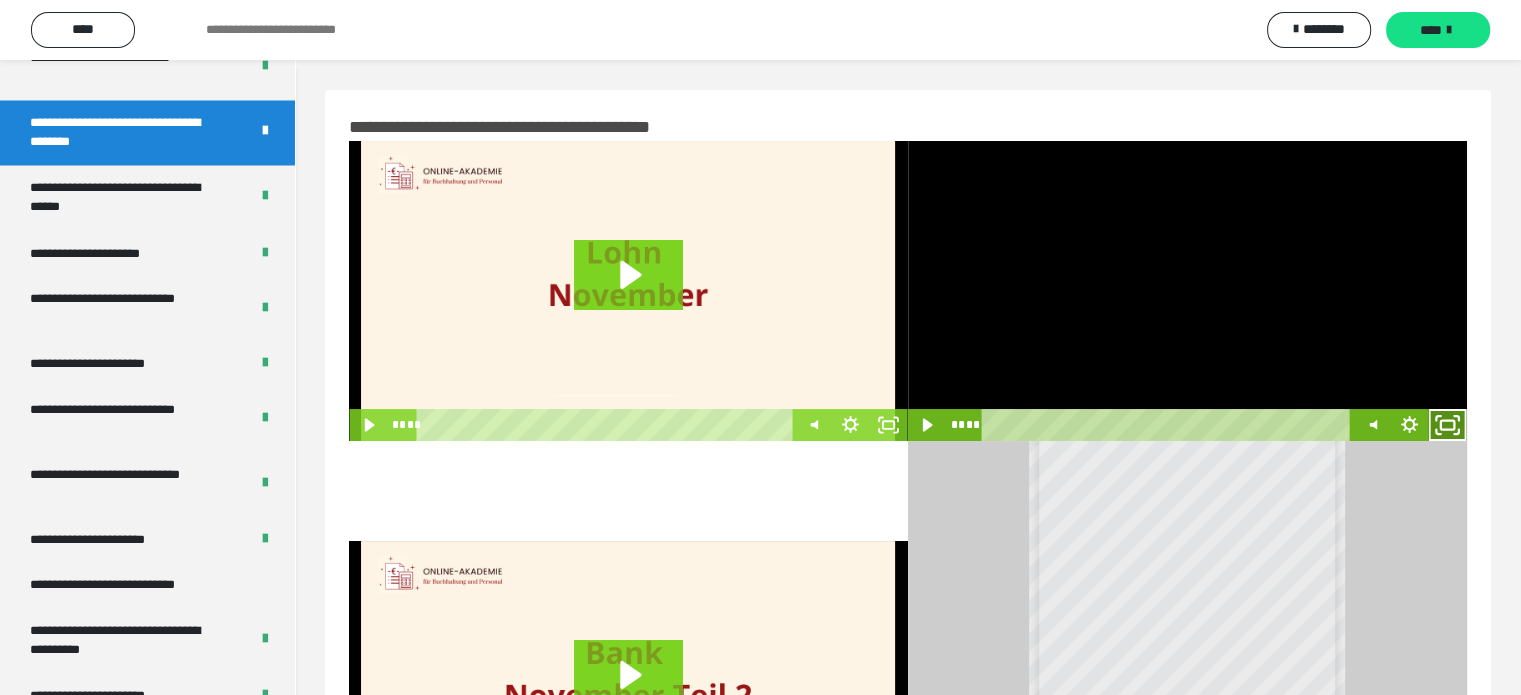 click 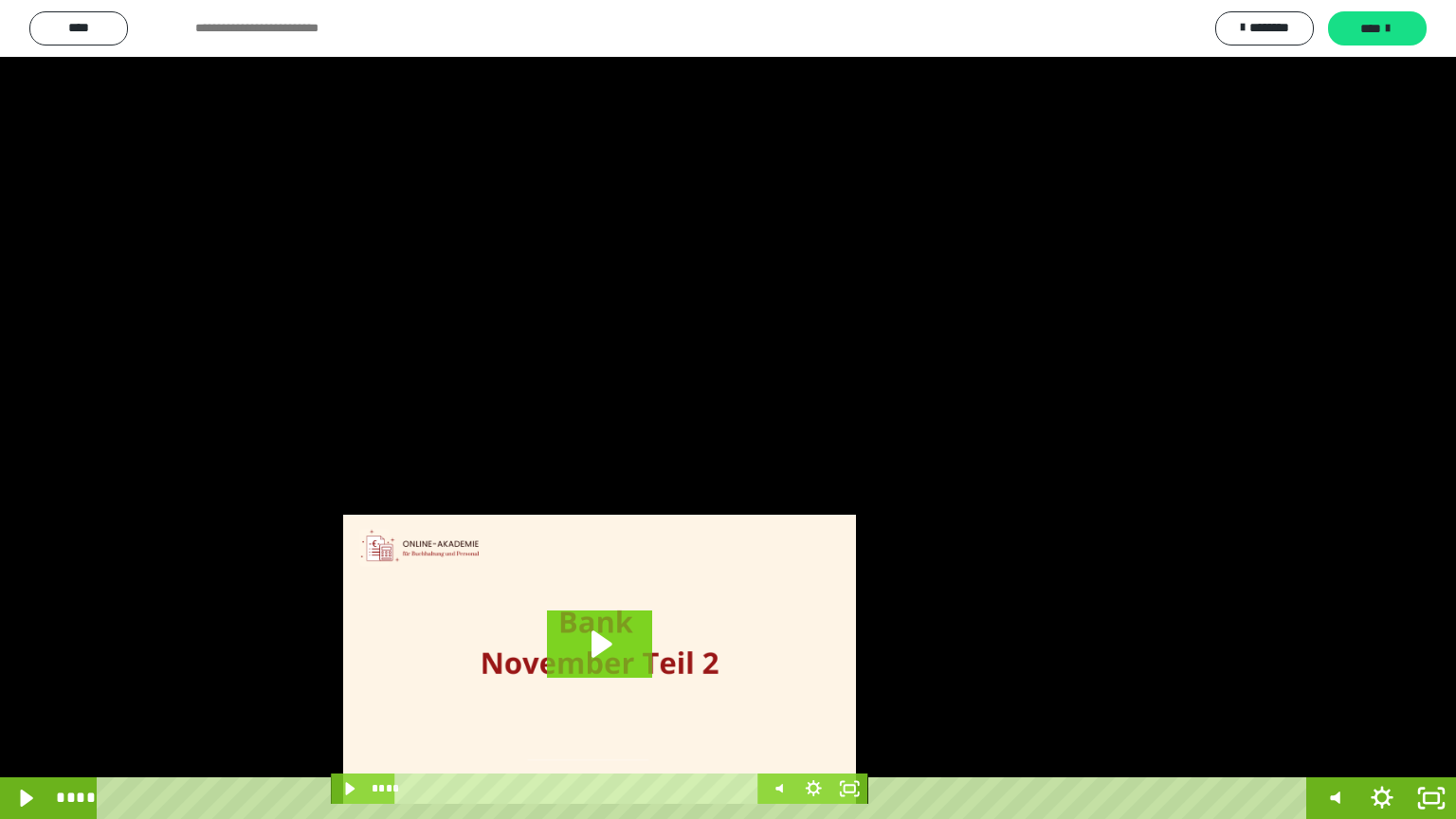 click at bounding box center [728, 410] 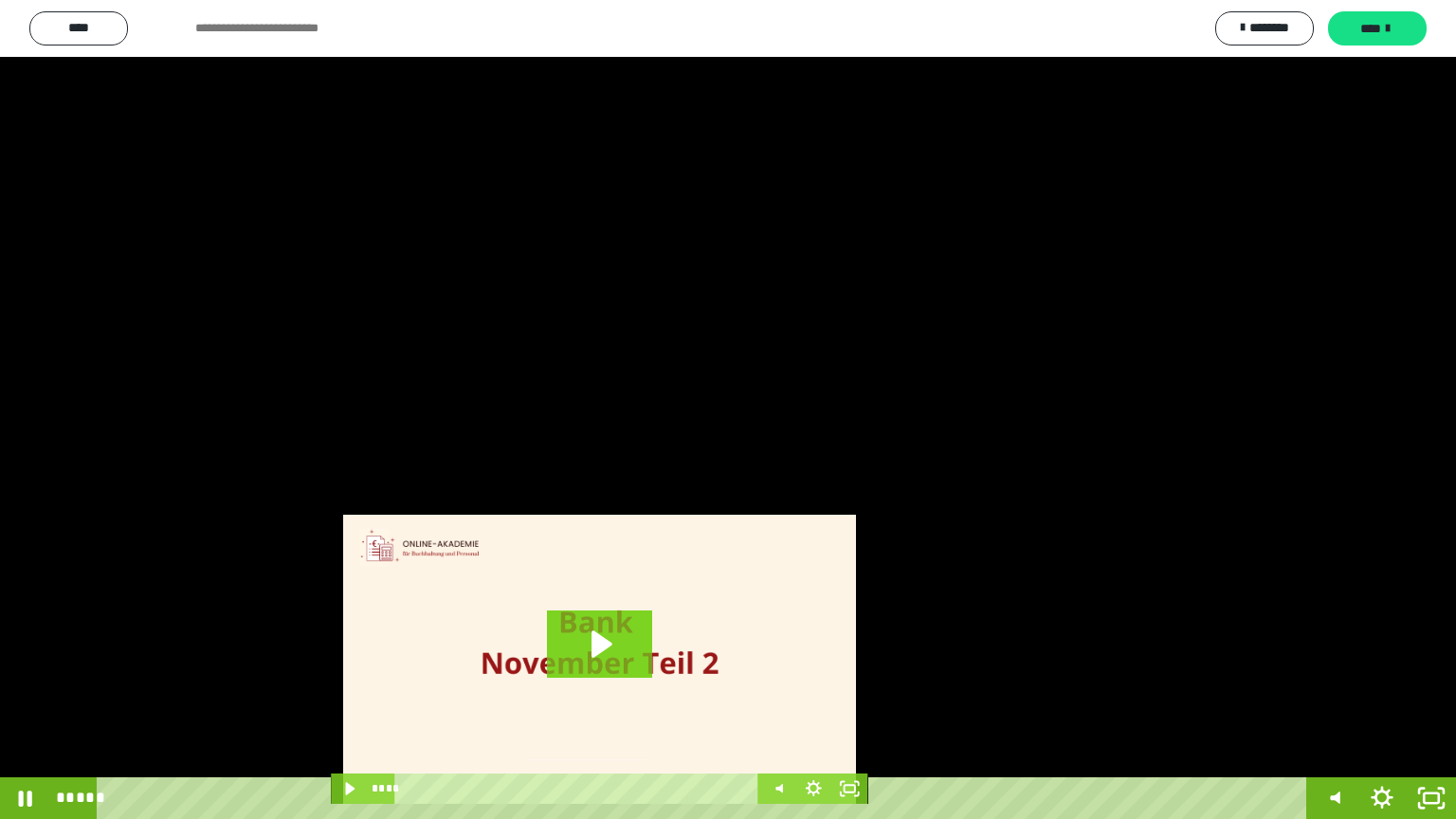 click at bounding box center [728, 410] 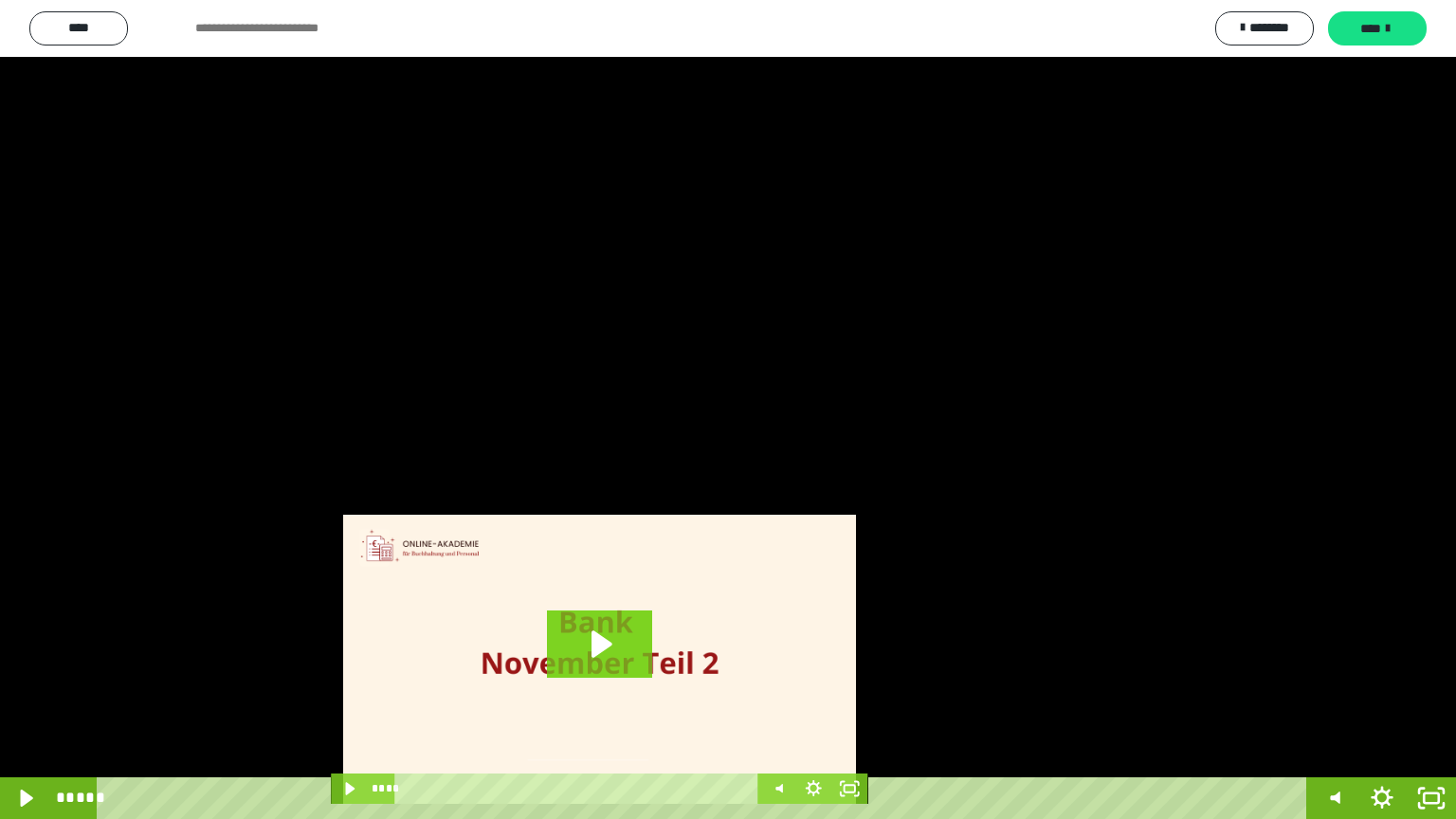 click at bounding box center (728, 410) 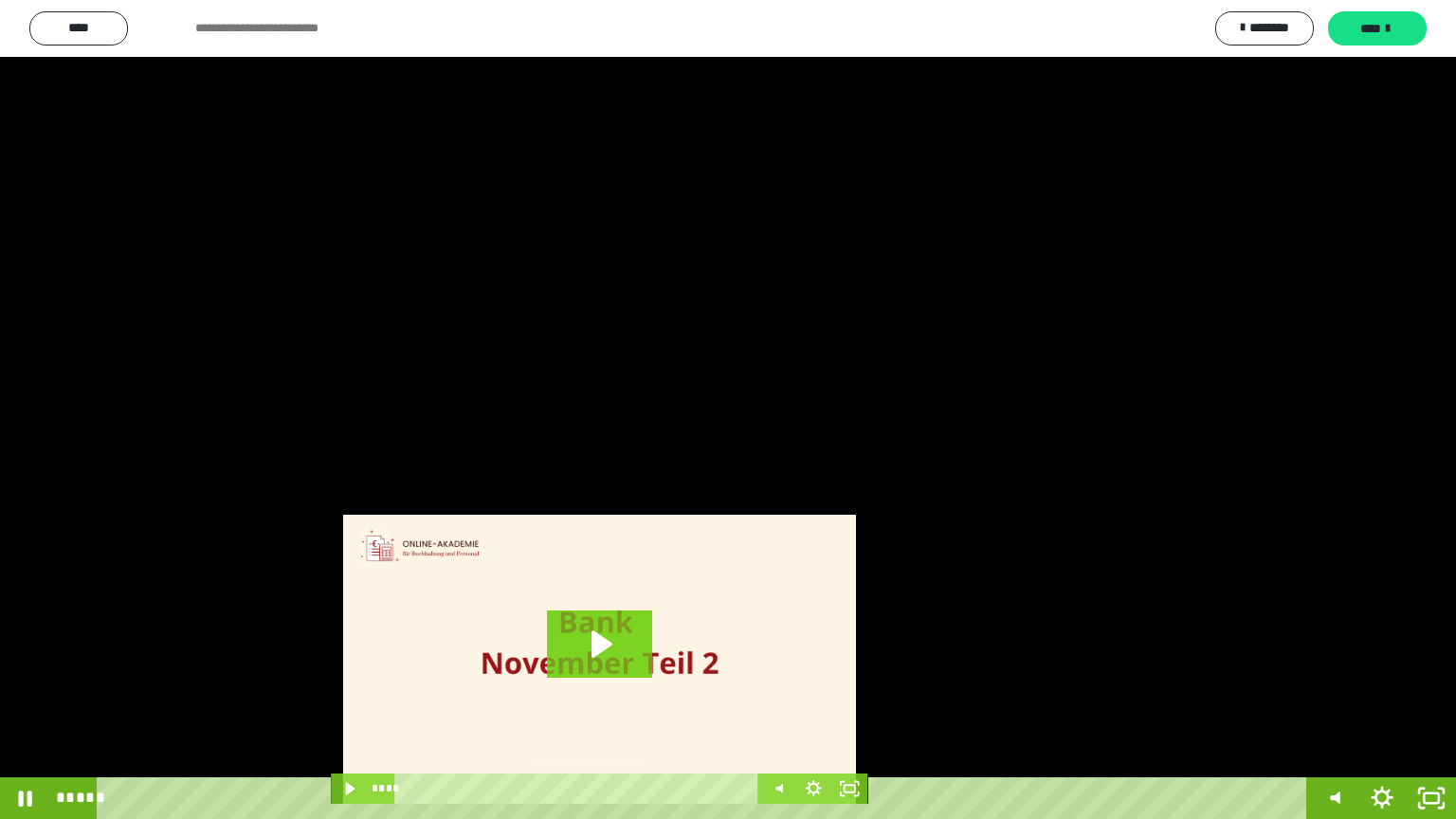 click at bounding box center (728, 410) 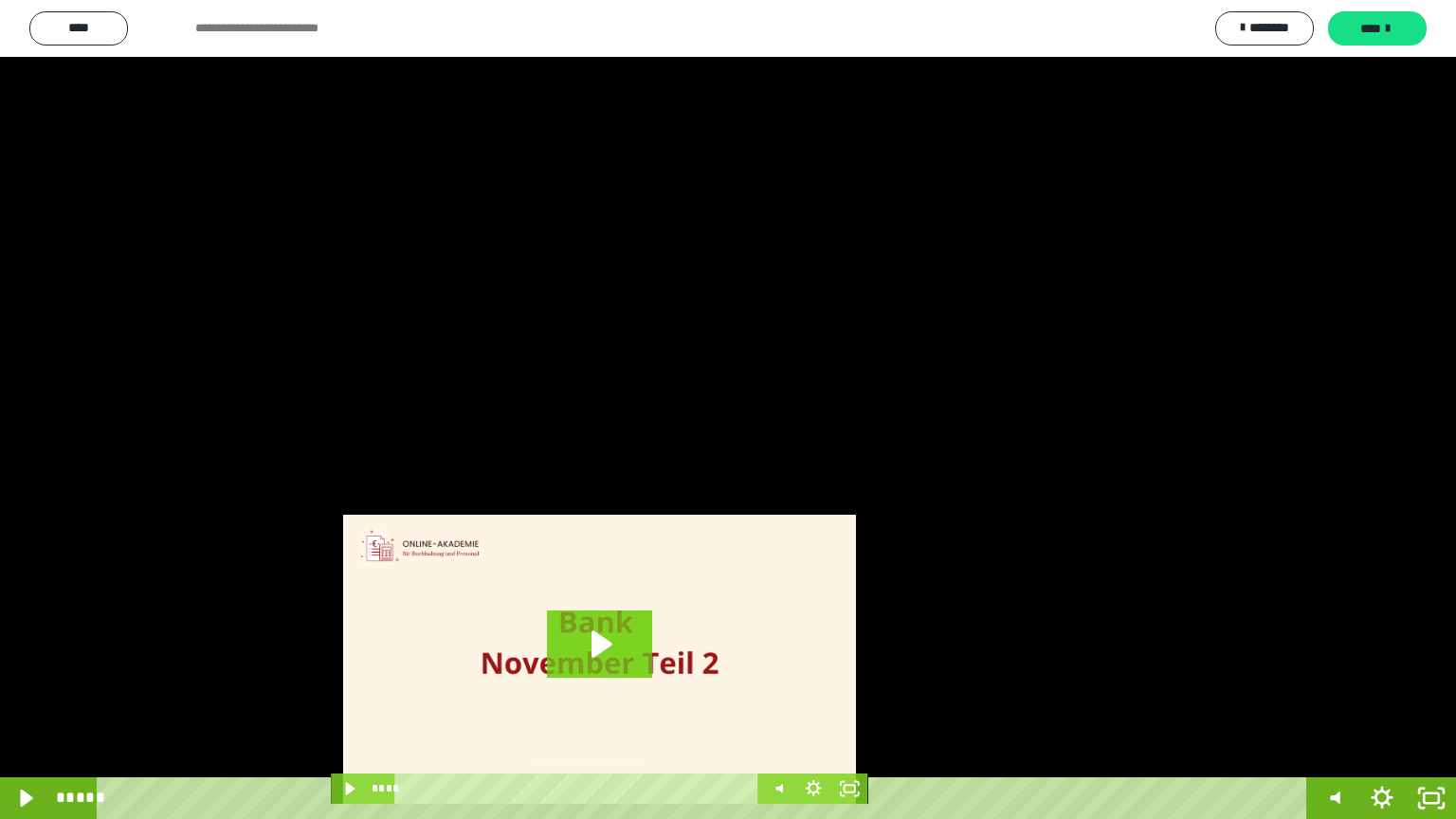 click at bounding box center (728, 410) 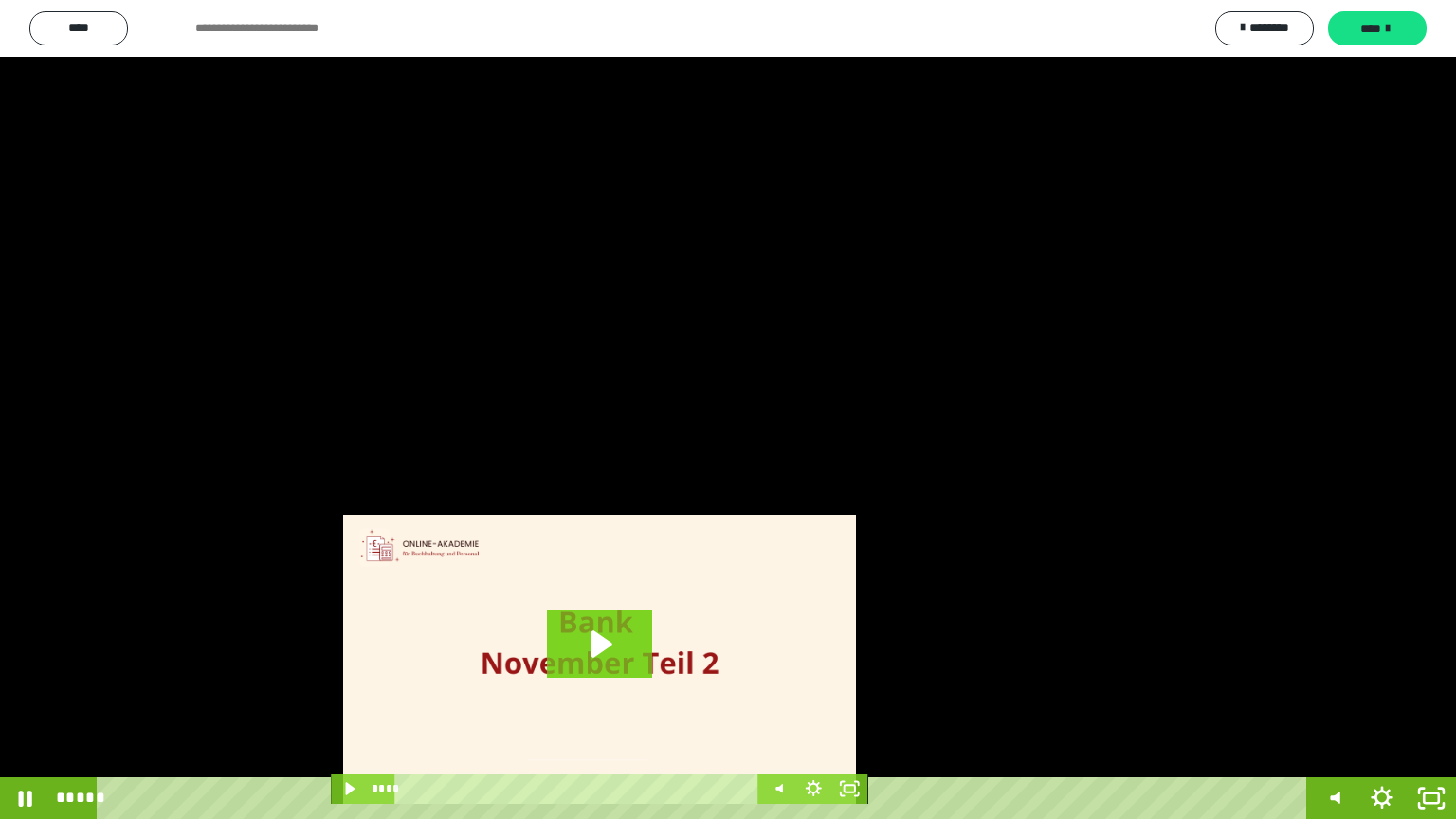 click at bounding box center (728, 410) 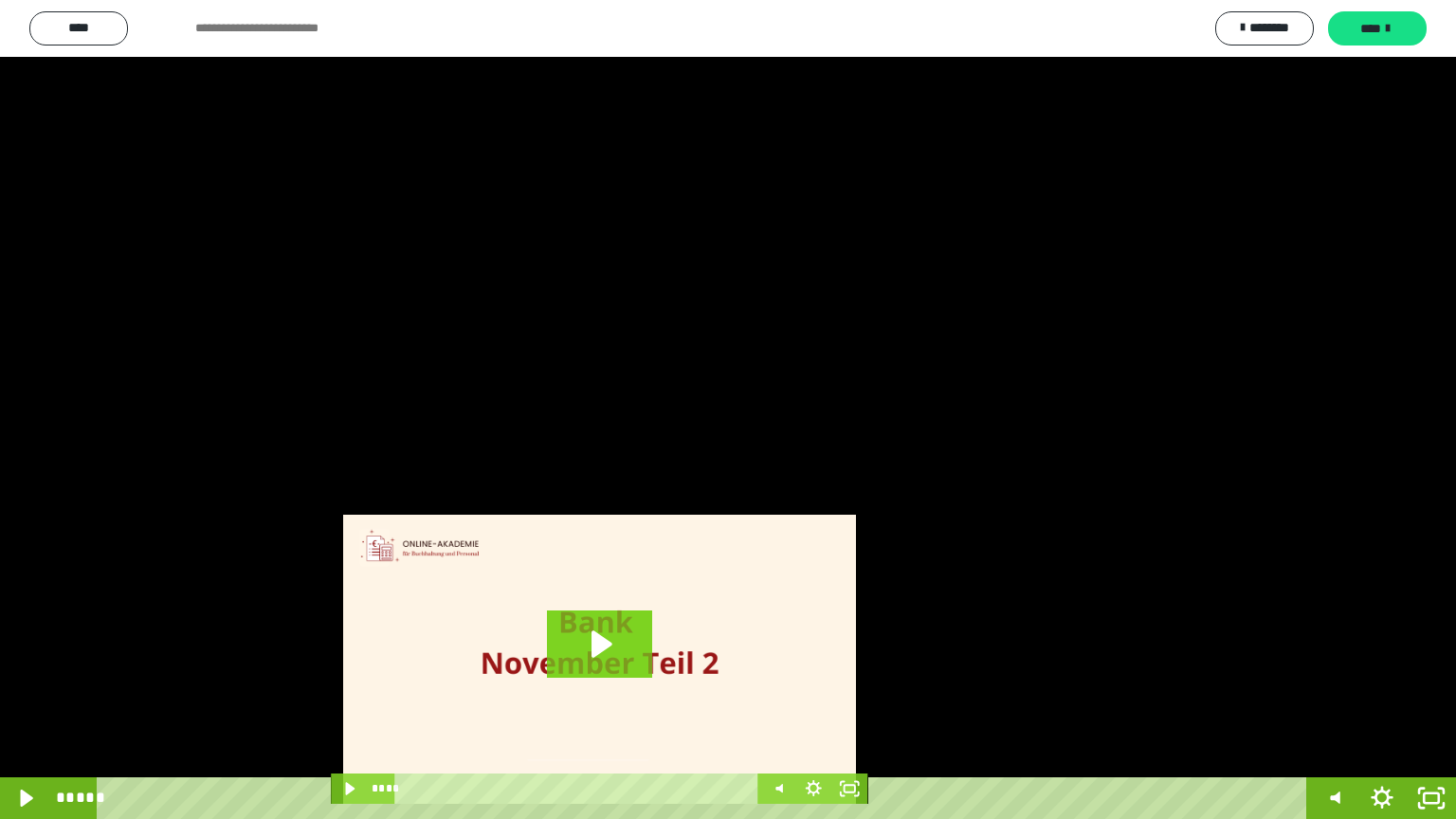 click at bounding box center [728, 410] 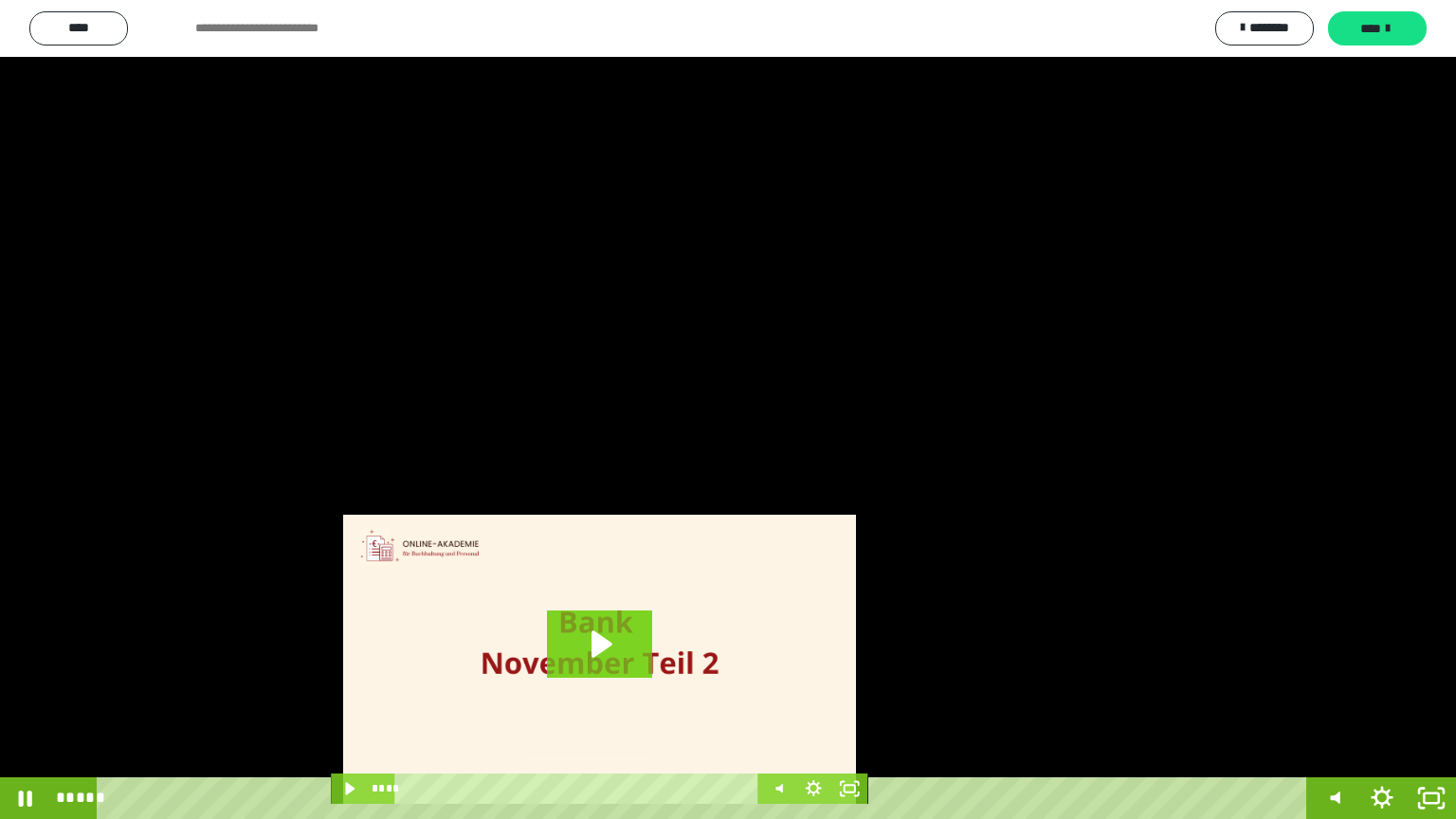 click at bounding box center [728, 410] 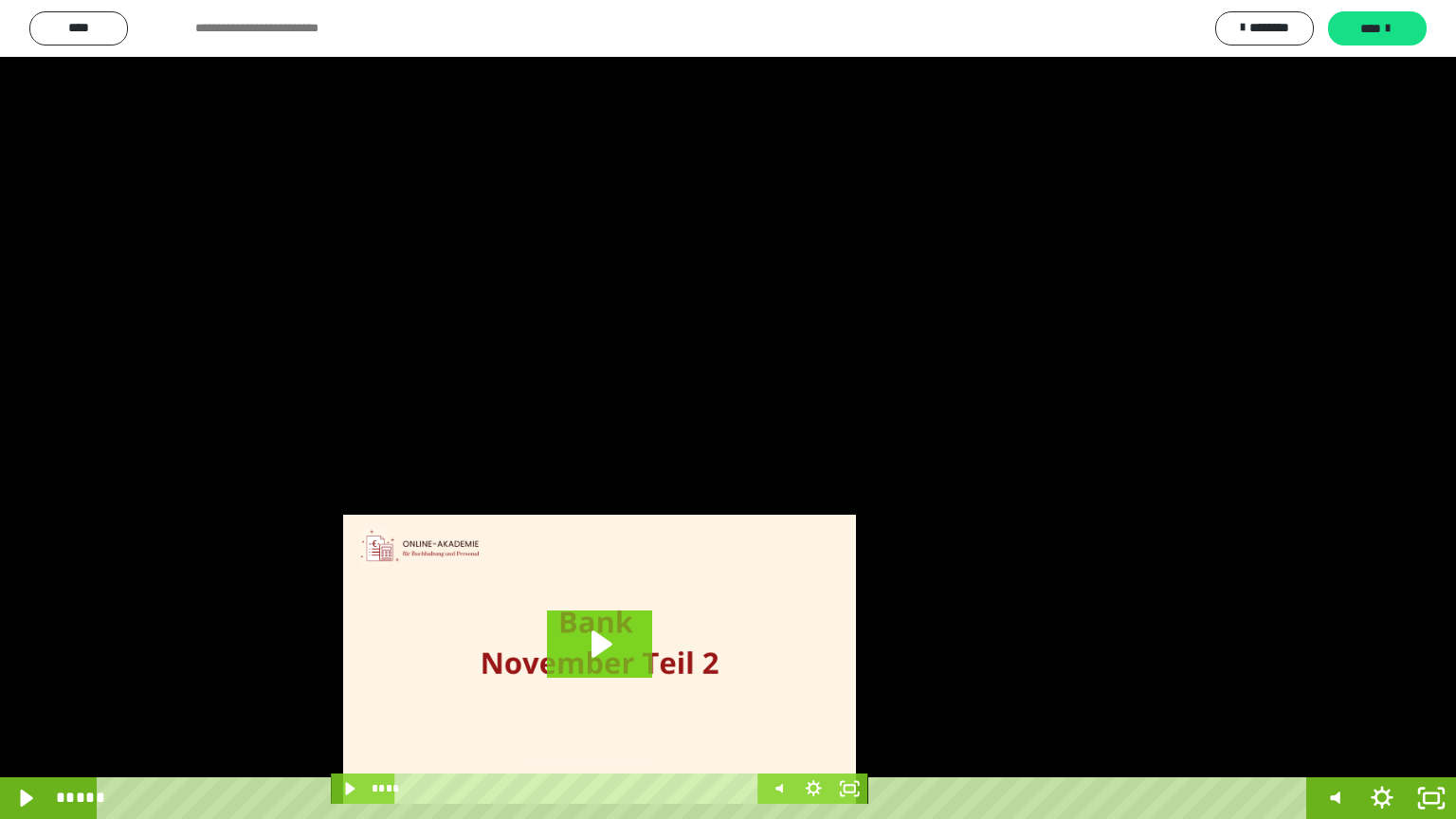 click at bounding box center [728, 410] 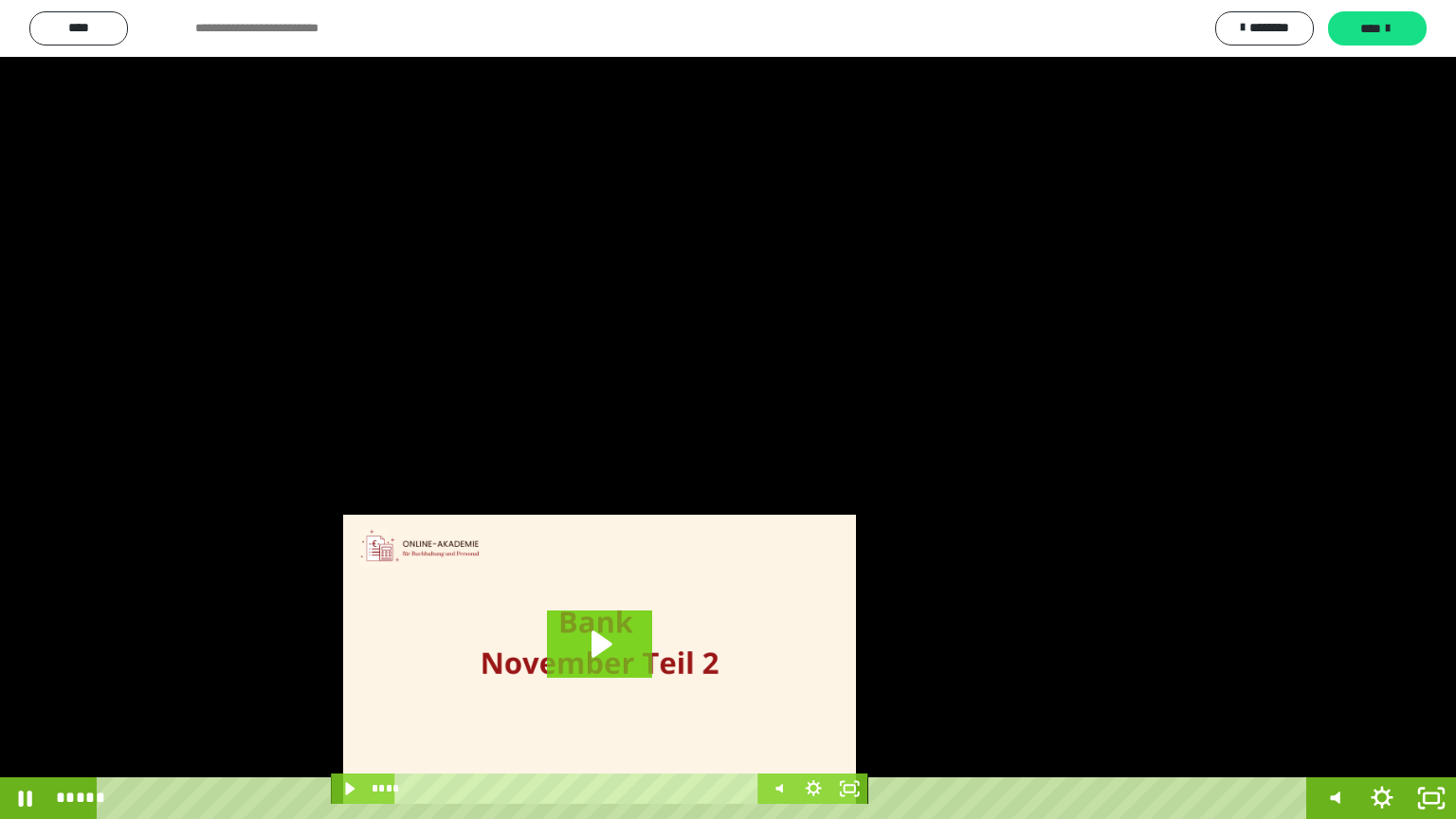 click at bounding box center (728, 410) 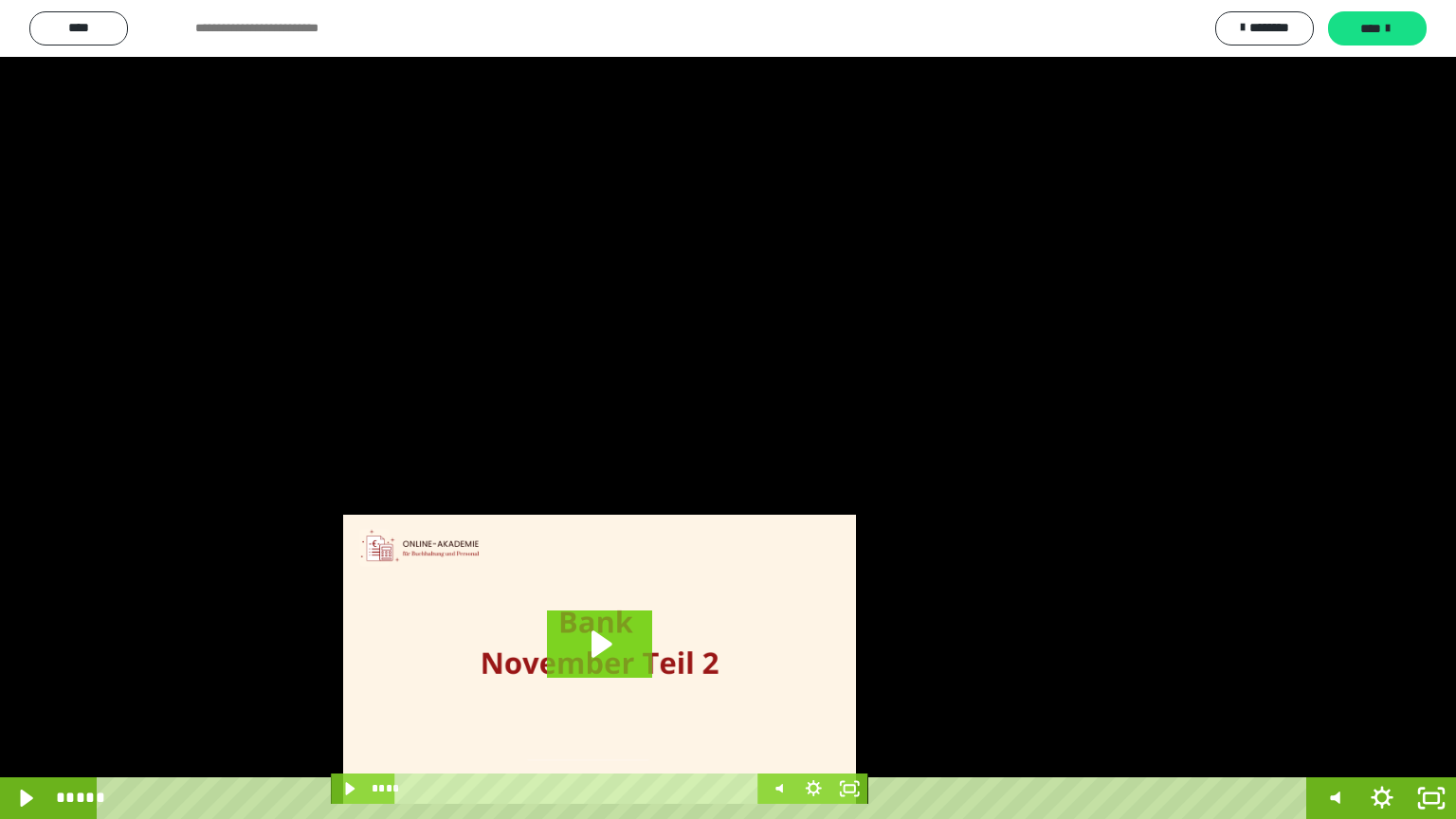 click at bounding box center [728, 410] 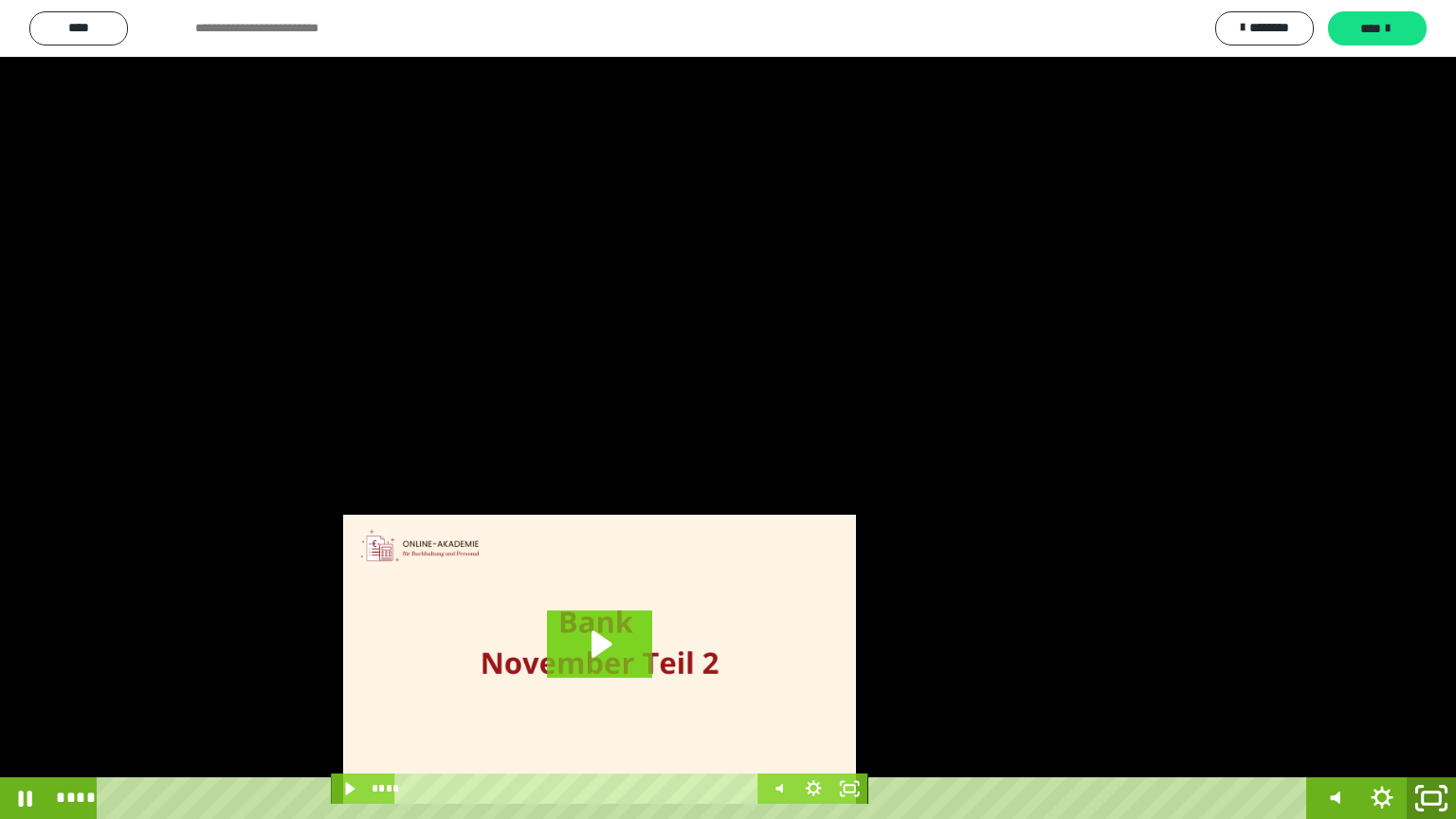 click 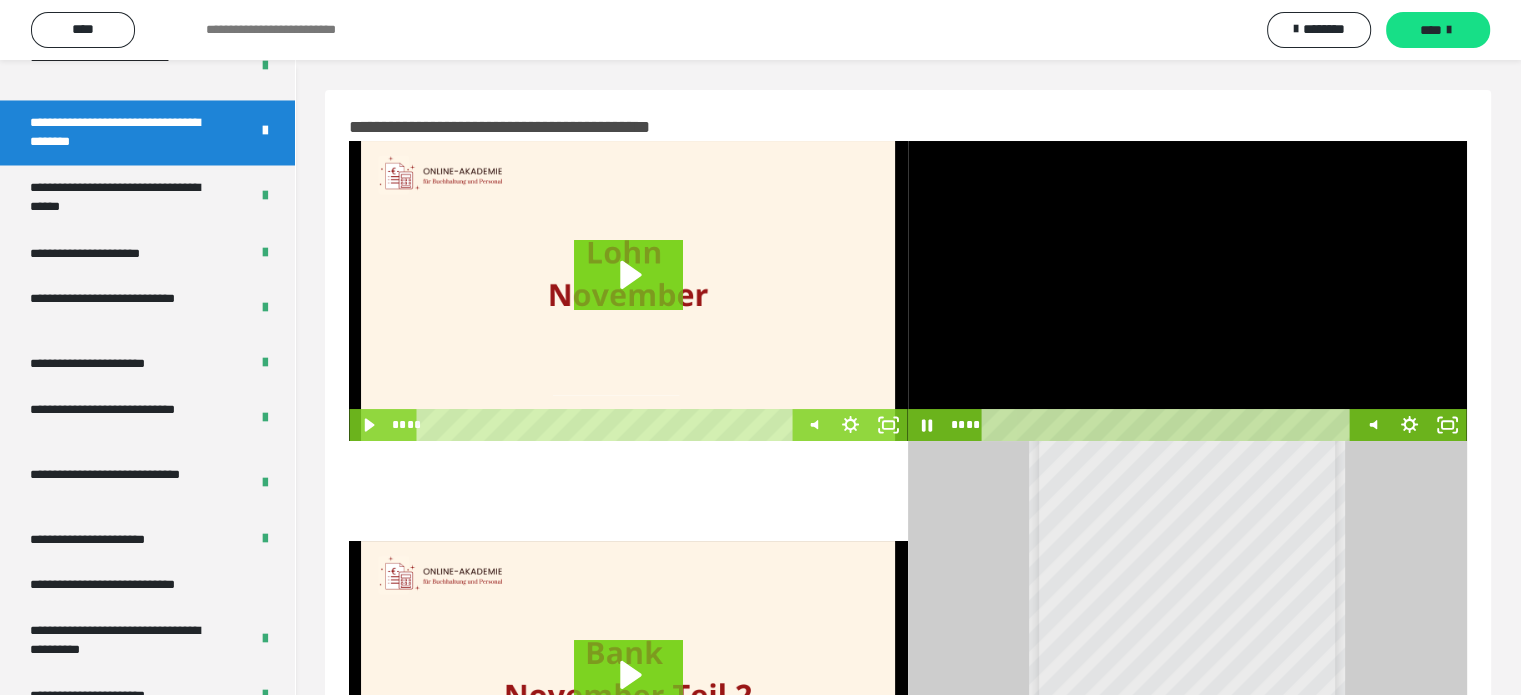 click at bounding box center (1187, 291) 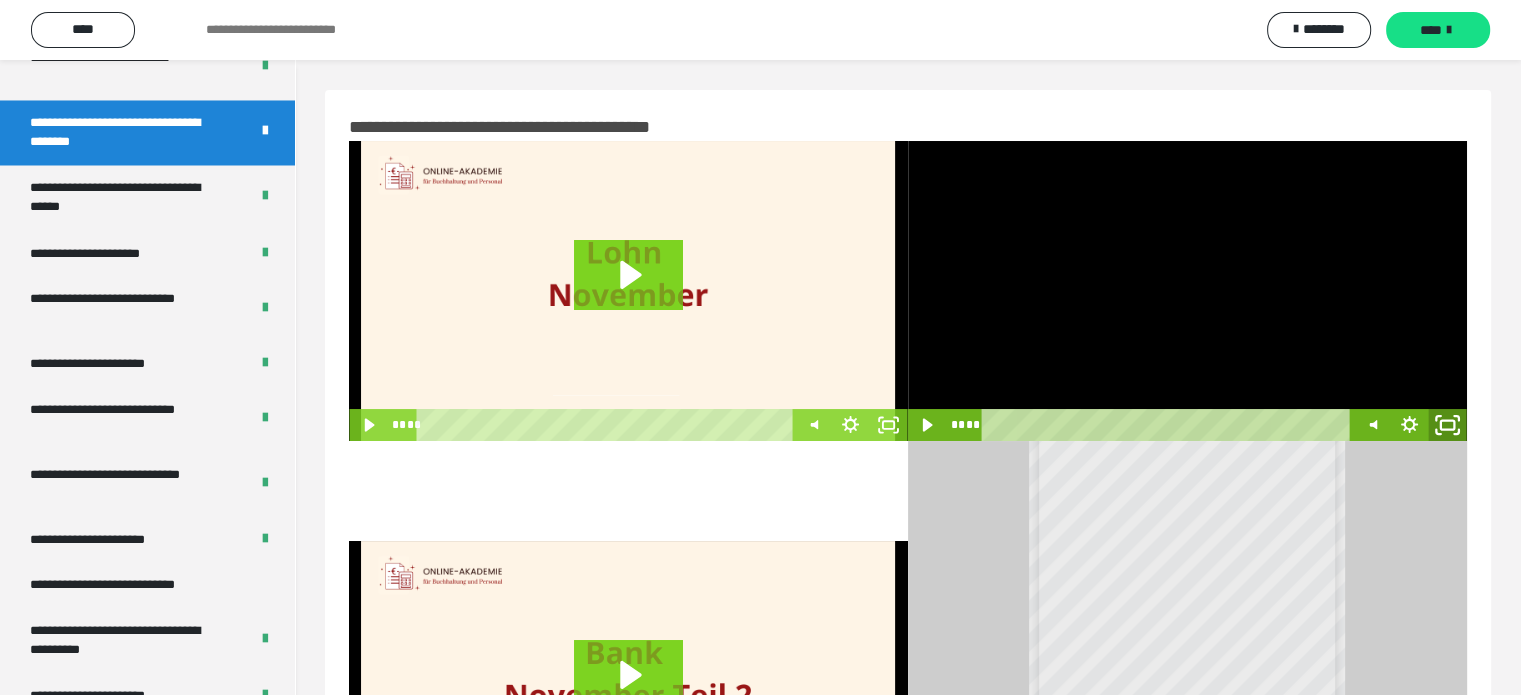 drag, startPoint x: 1448, startPoint y: 438, endPoint x: 1380, endPoint y: 577, distance: 154.74171 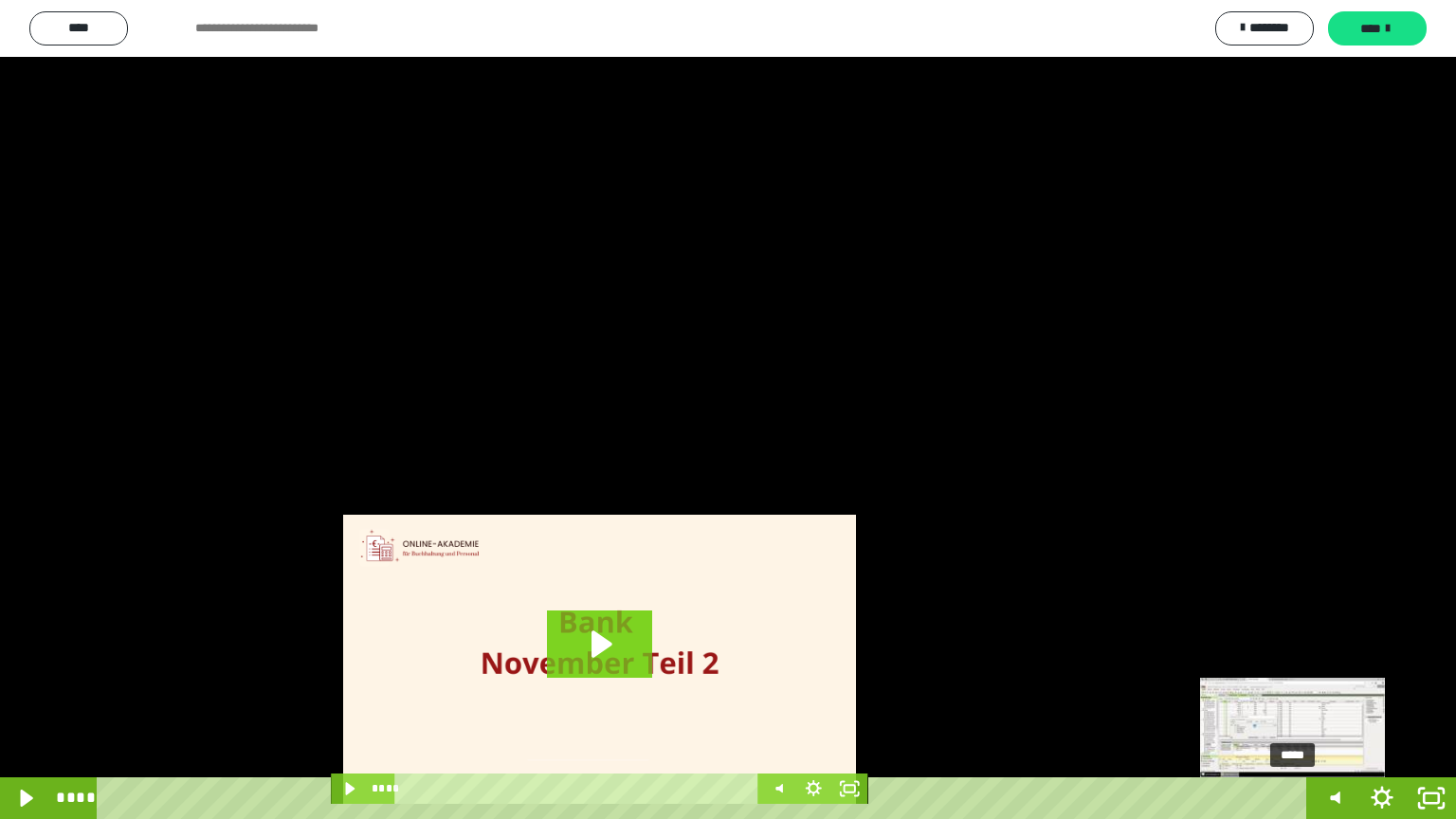 click on "*****" at bounding box center [705, 798] 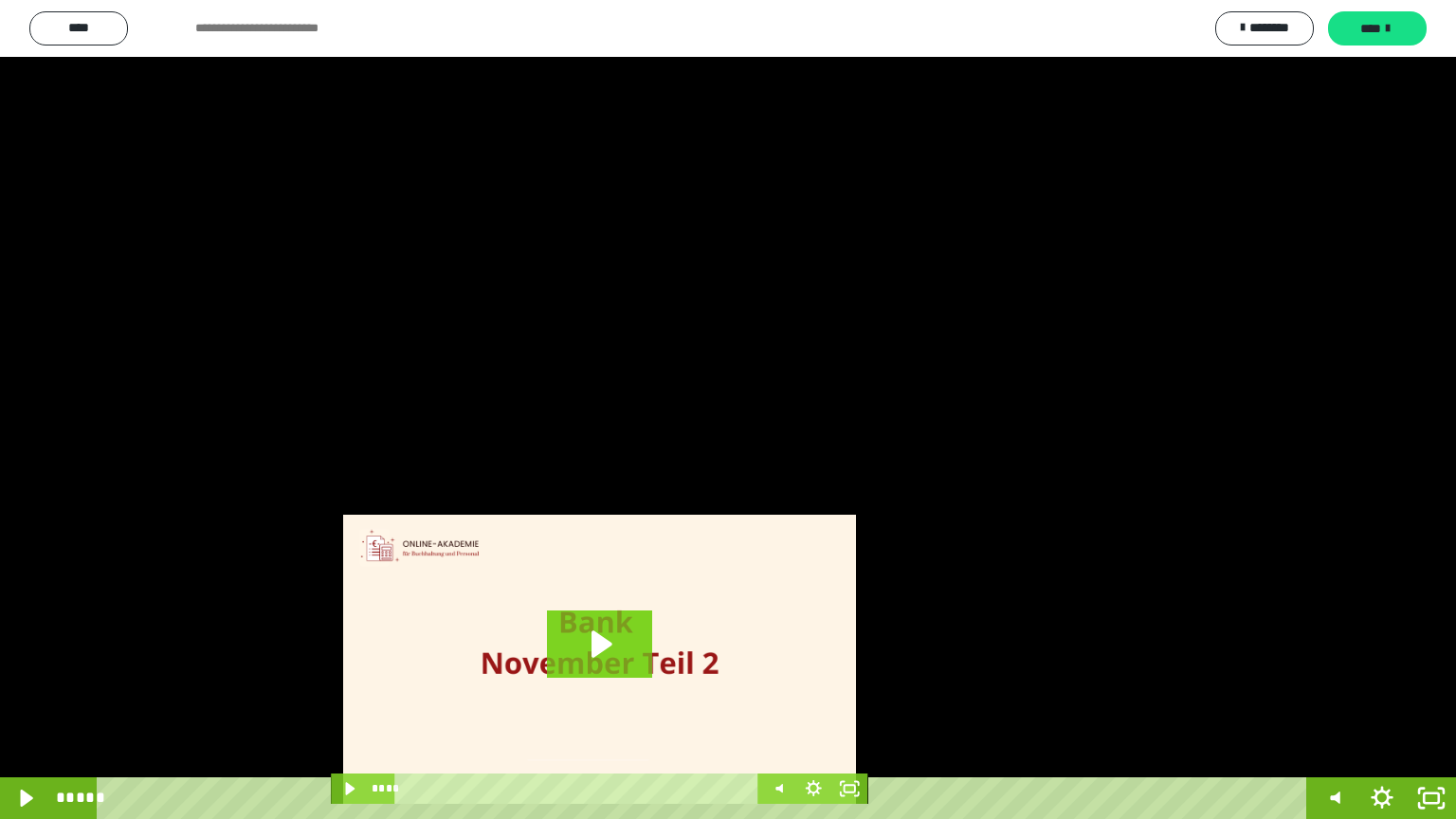 click at bounding box center [728, 410] 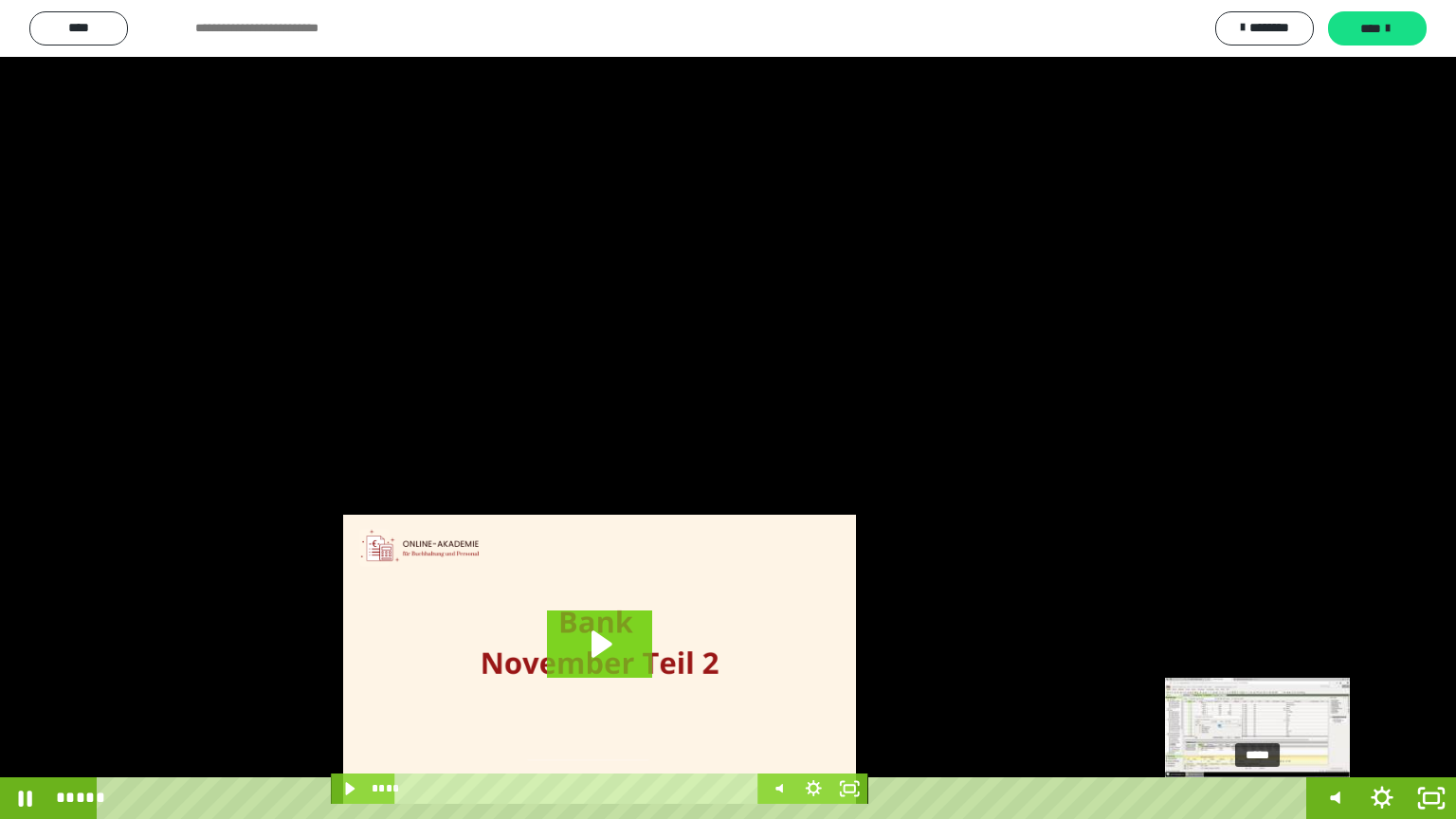 click on "*****" at bounding box center [705, 798] 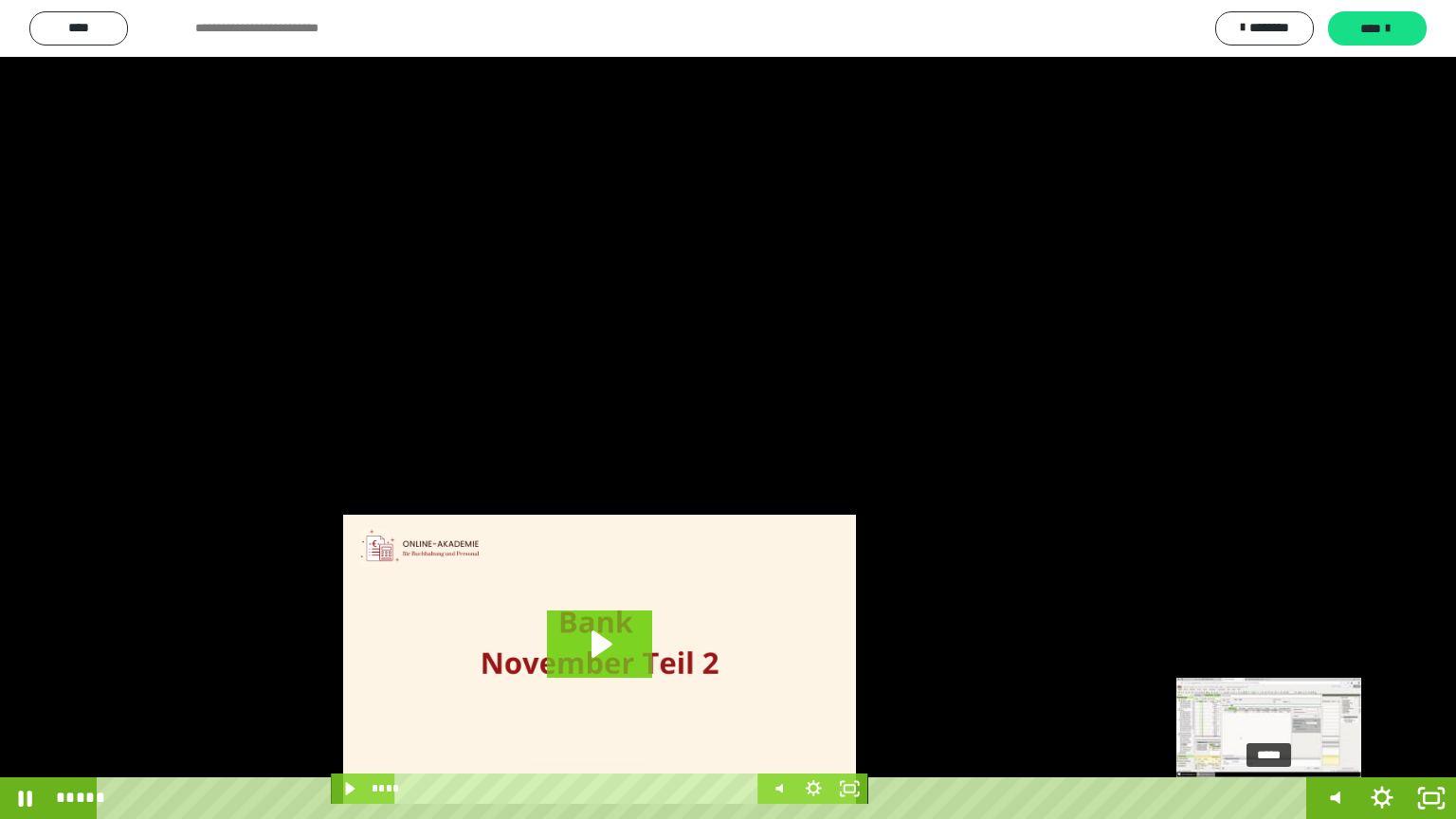 click on "*****" at bounding box center [705, 798] 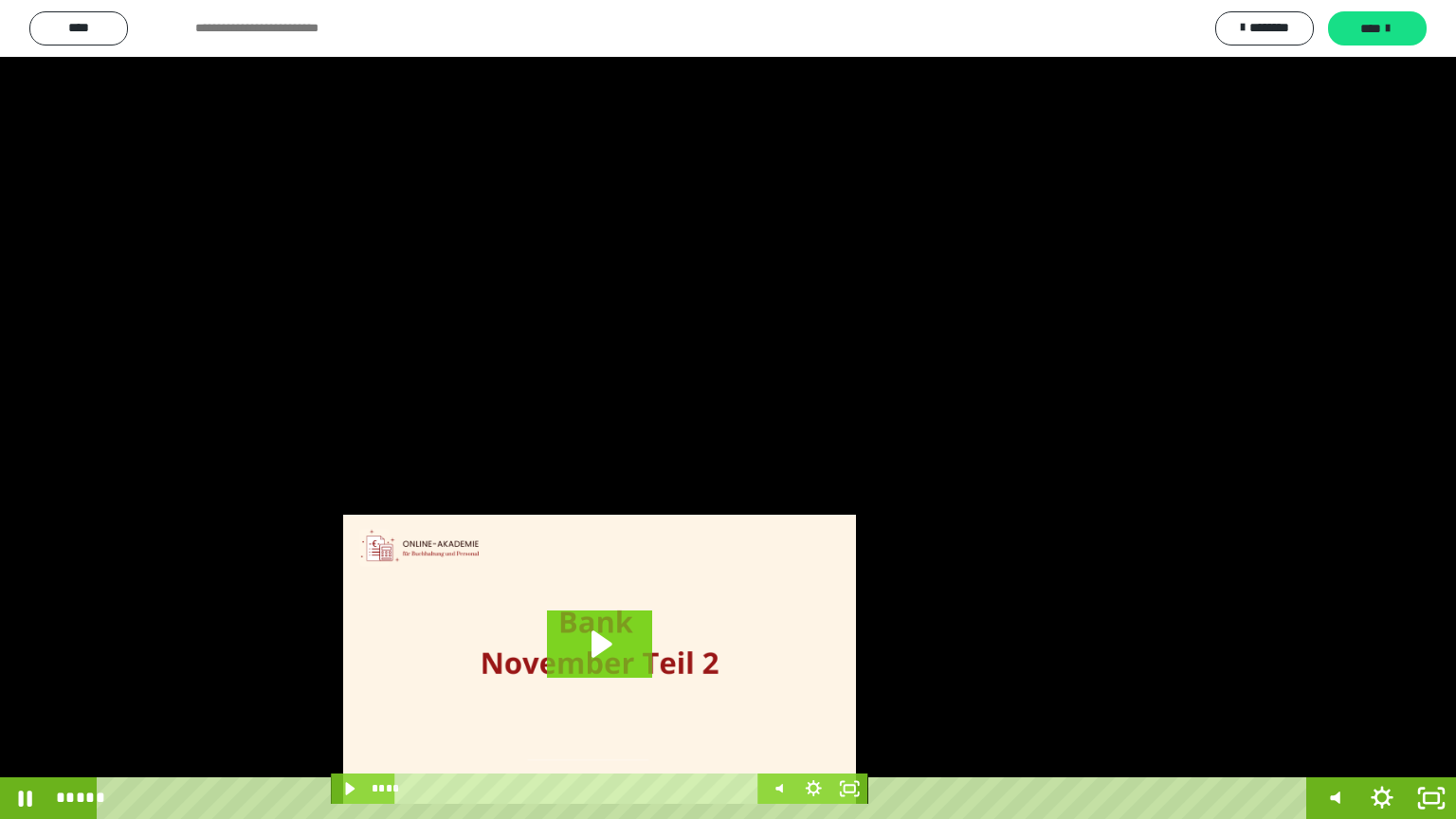 click at bounding box center [728, 410] 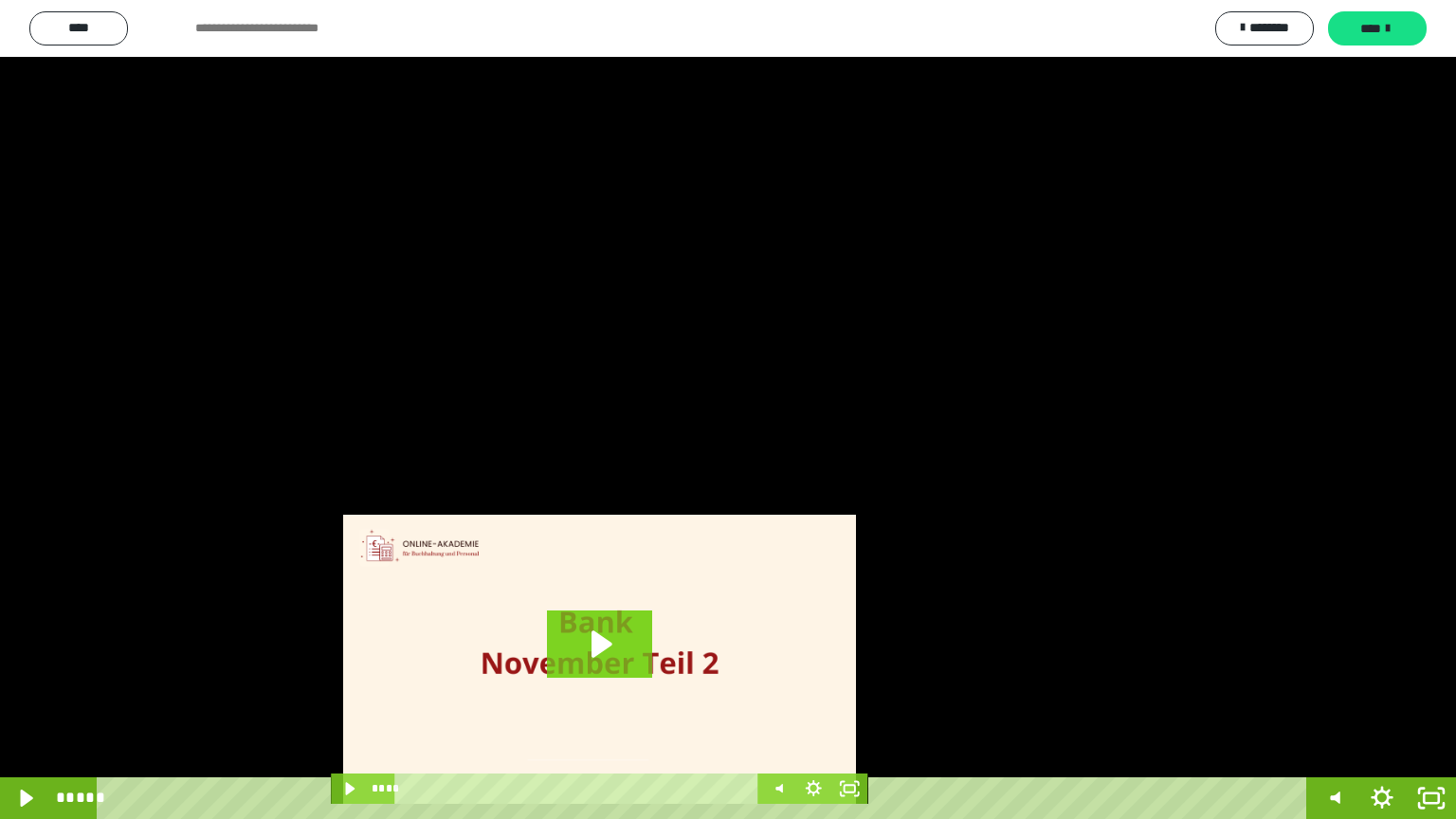 click at bounding box center (728, 410) 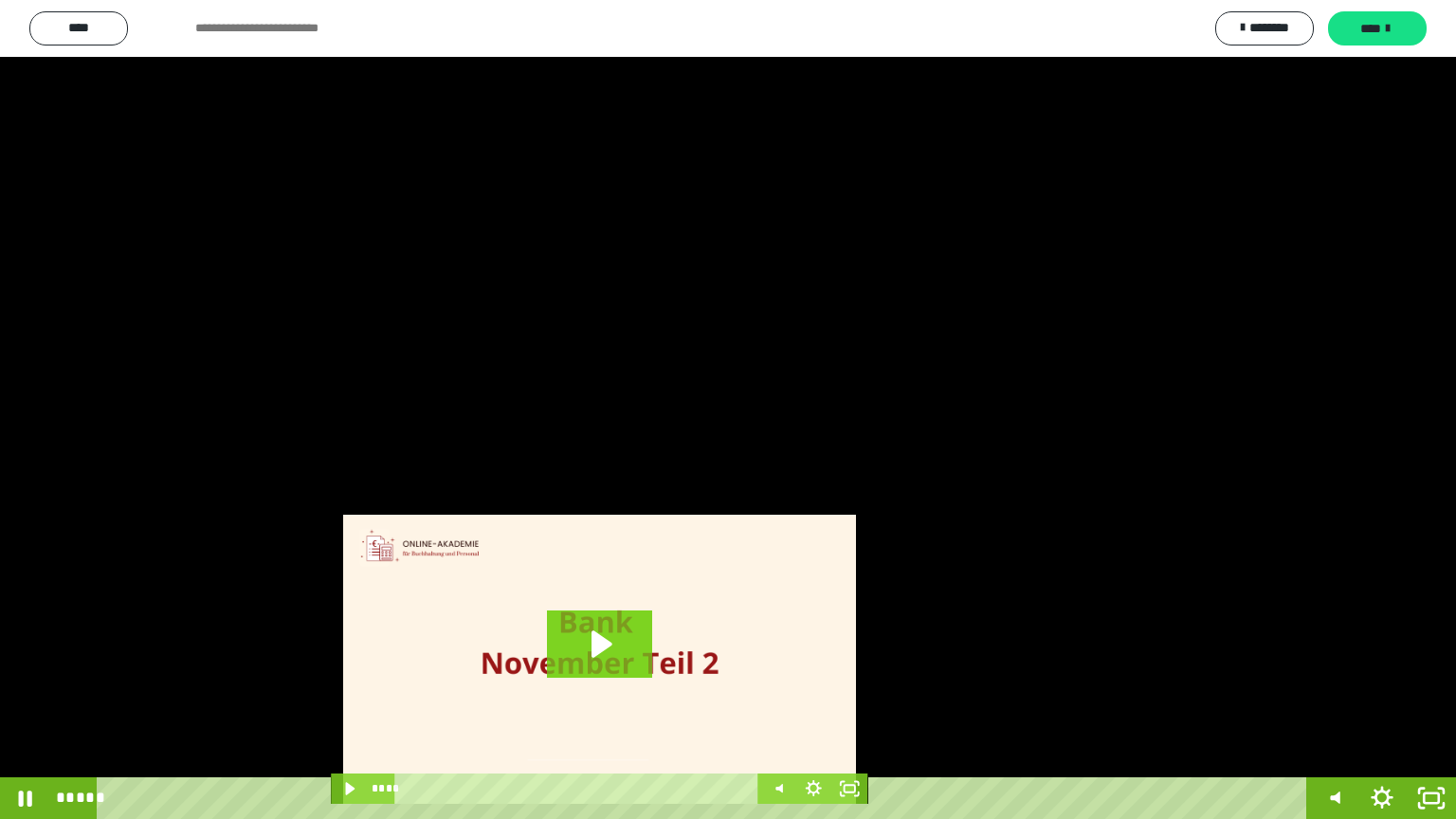 click at bounding box center [728, 410] 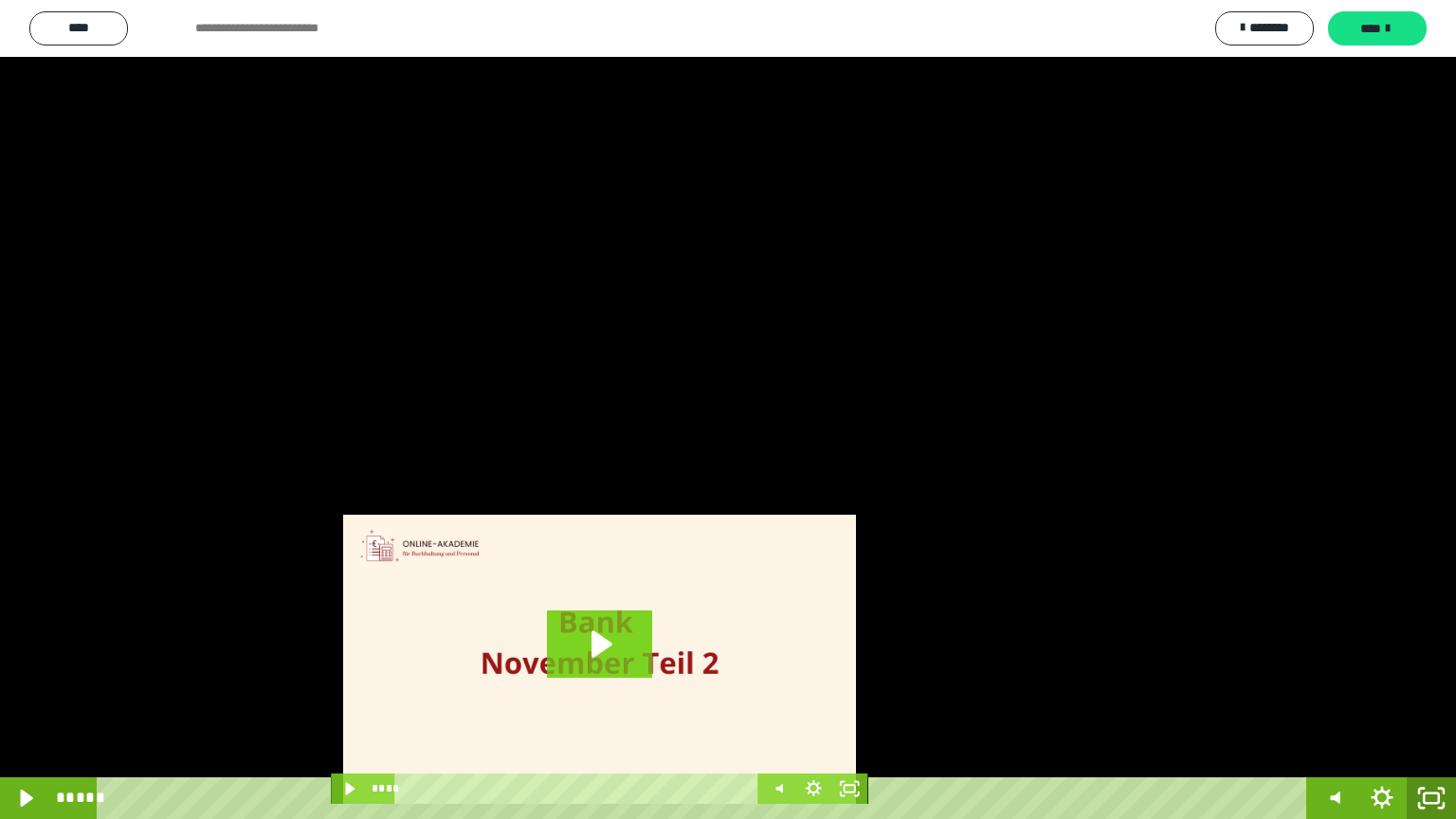 click 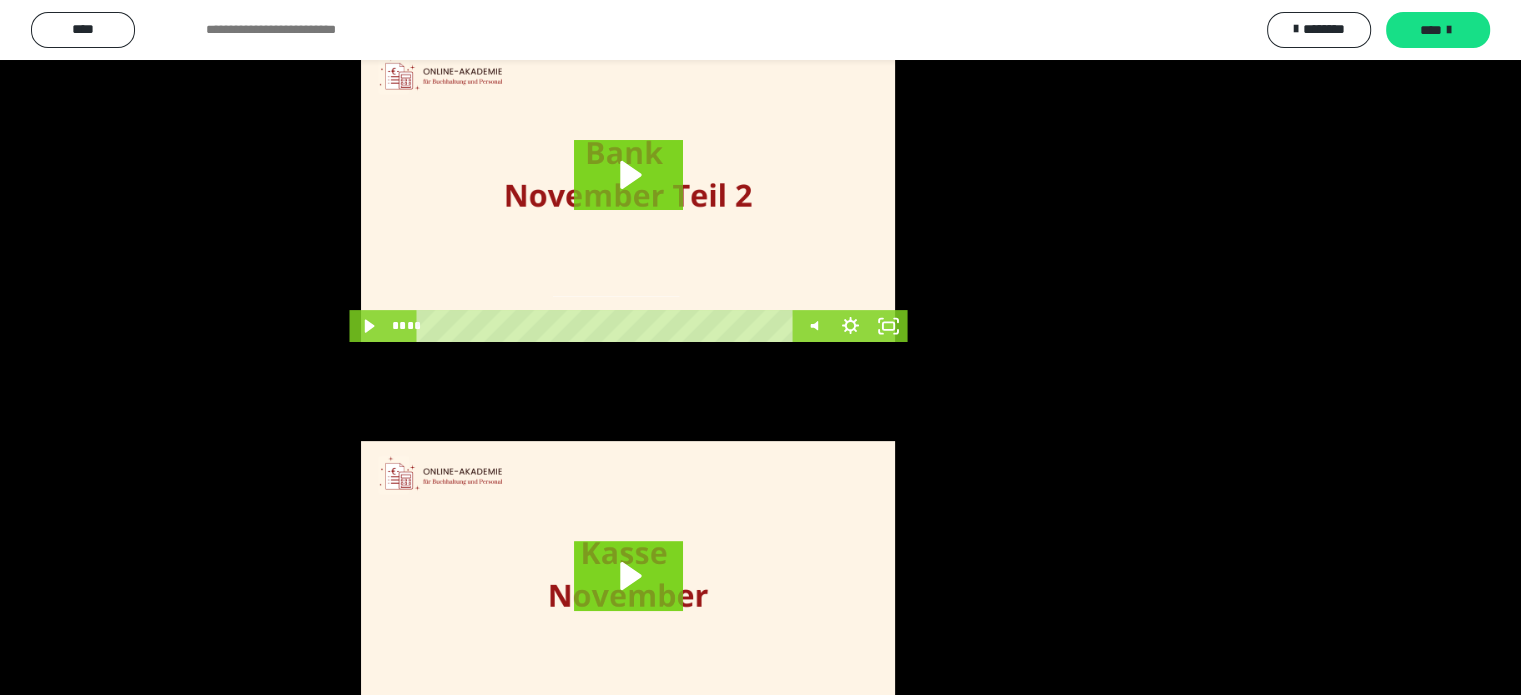 scroll, scrollTop: 300, scrollLeft: 0, axis: vertical 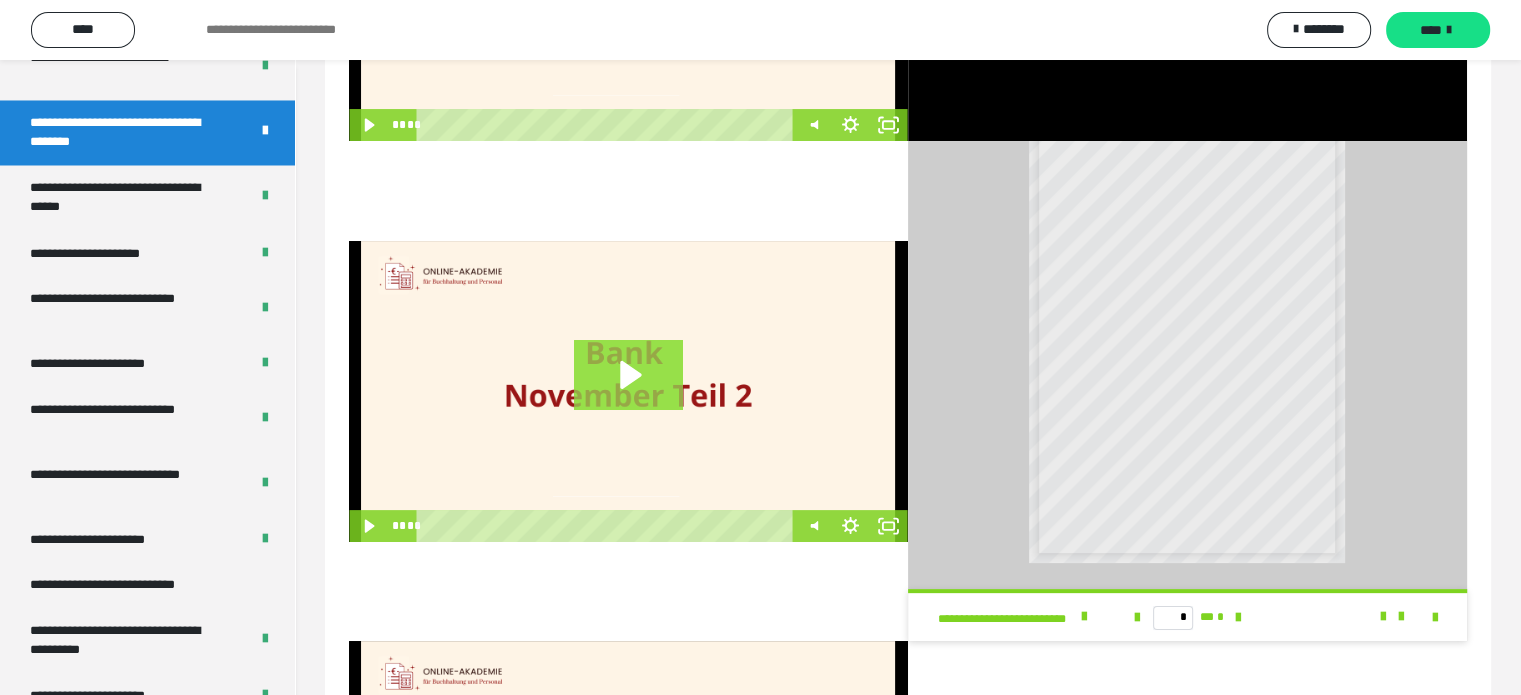 click 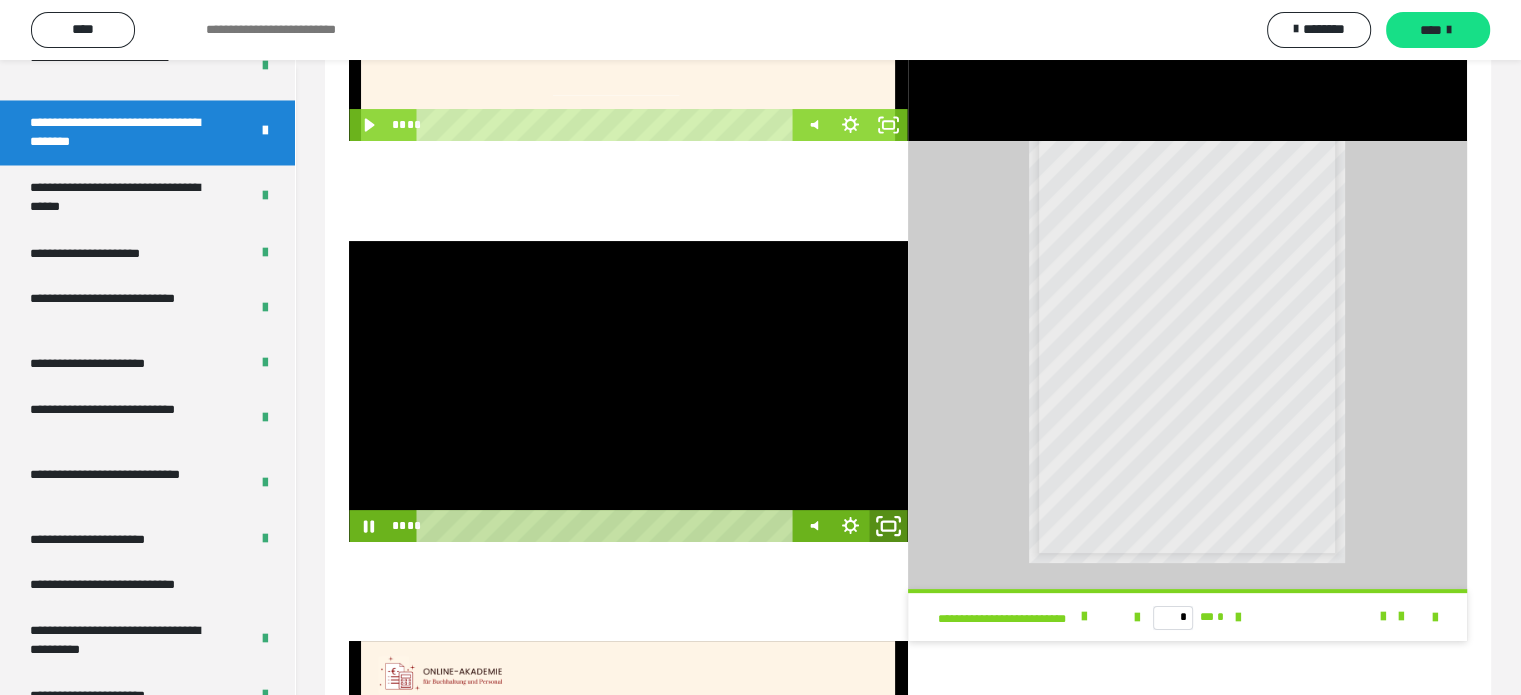 click 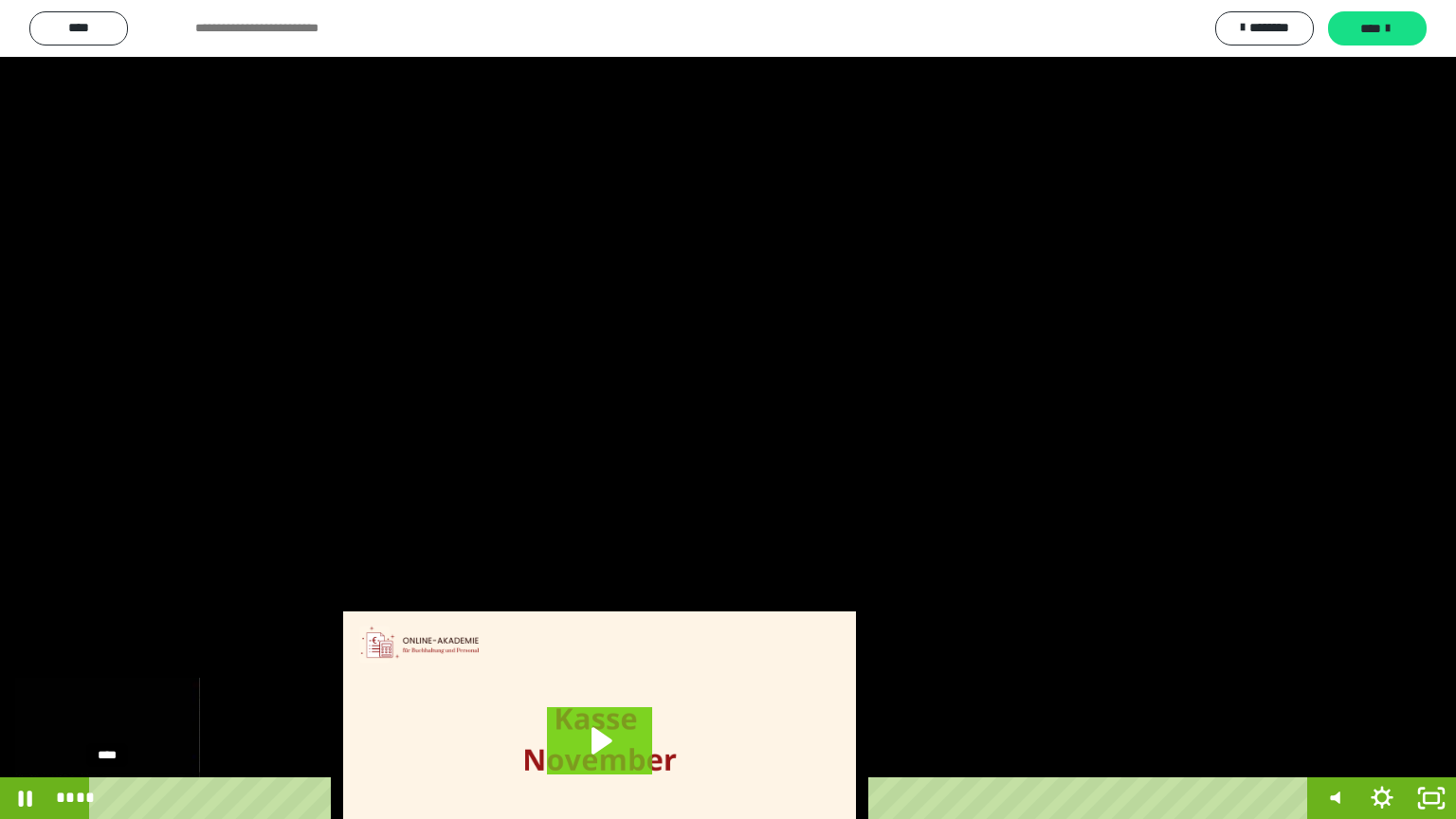 click on "****" at bounding box center [701, 798] 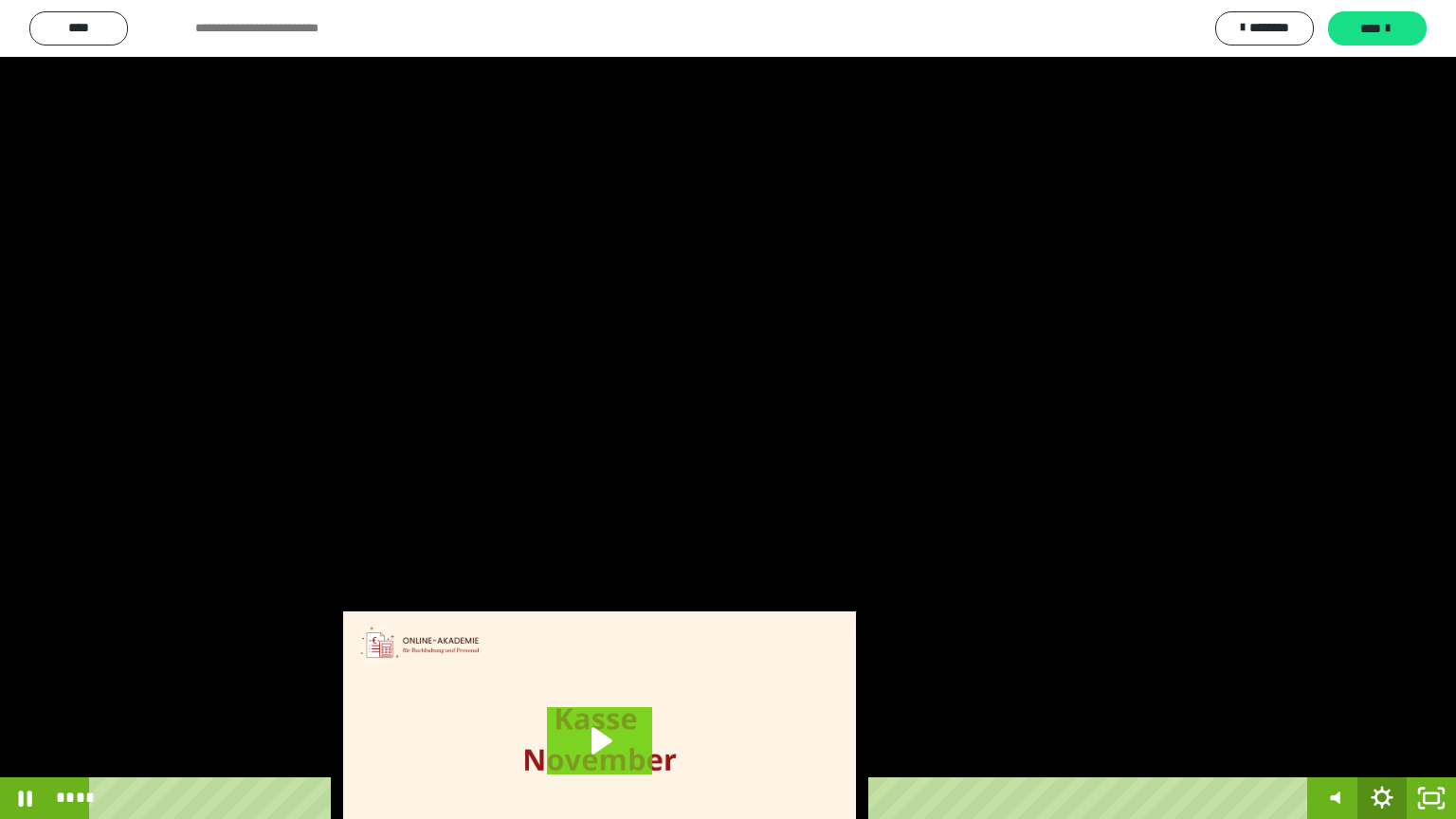 drag, startPoint x: 1377, startPoint y: 803, endPoint x: 1384, endPoint y: 792, distance: 13.038405 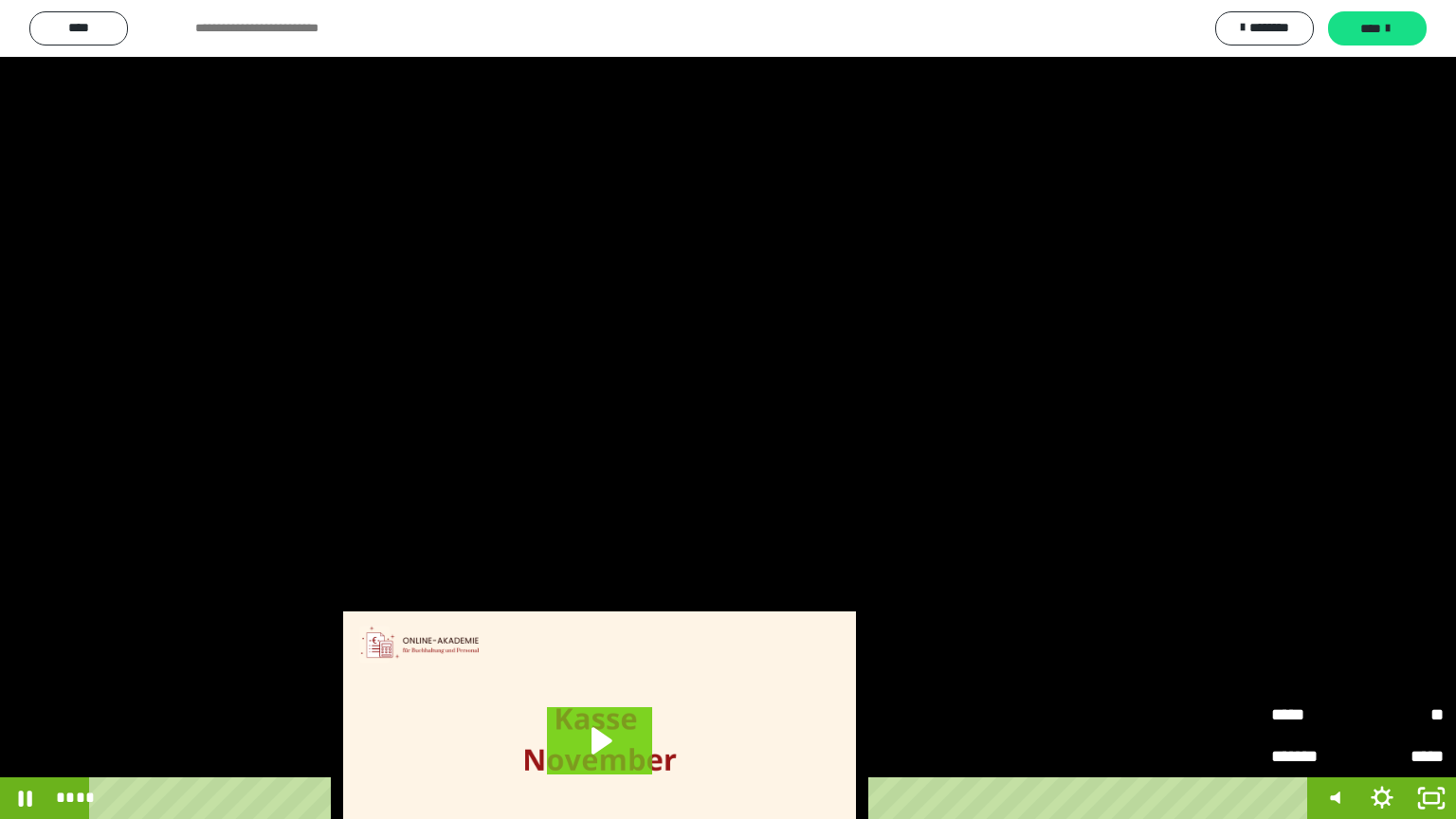 click on "**" at bounding box center [1400, 715] 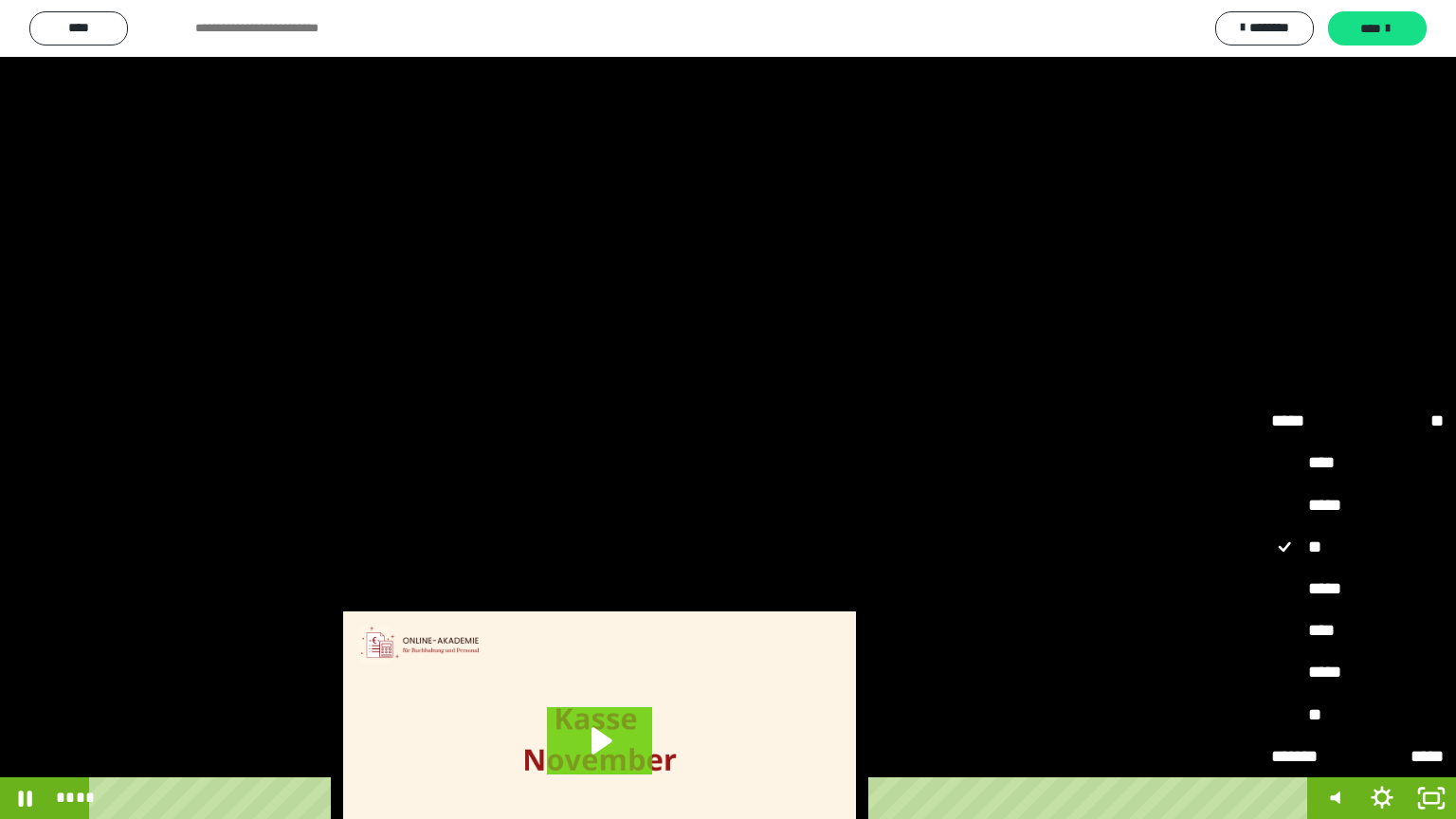 click on "*****" at bounding box center [1357, 506] 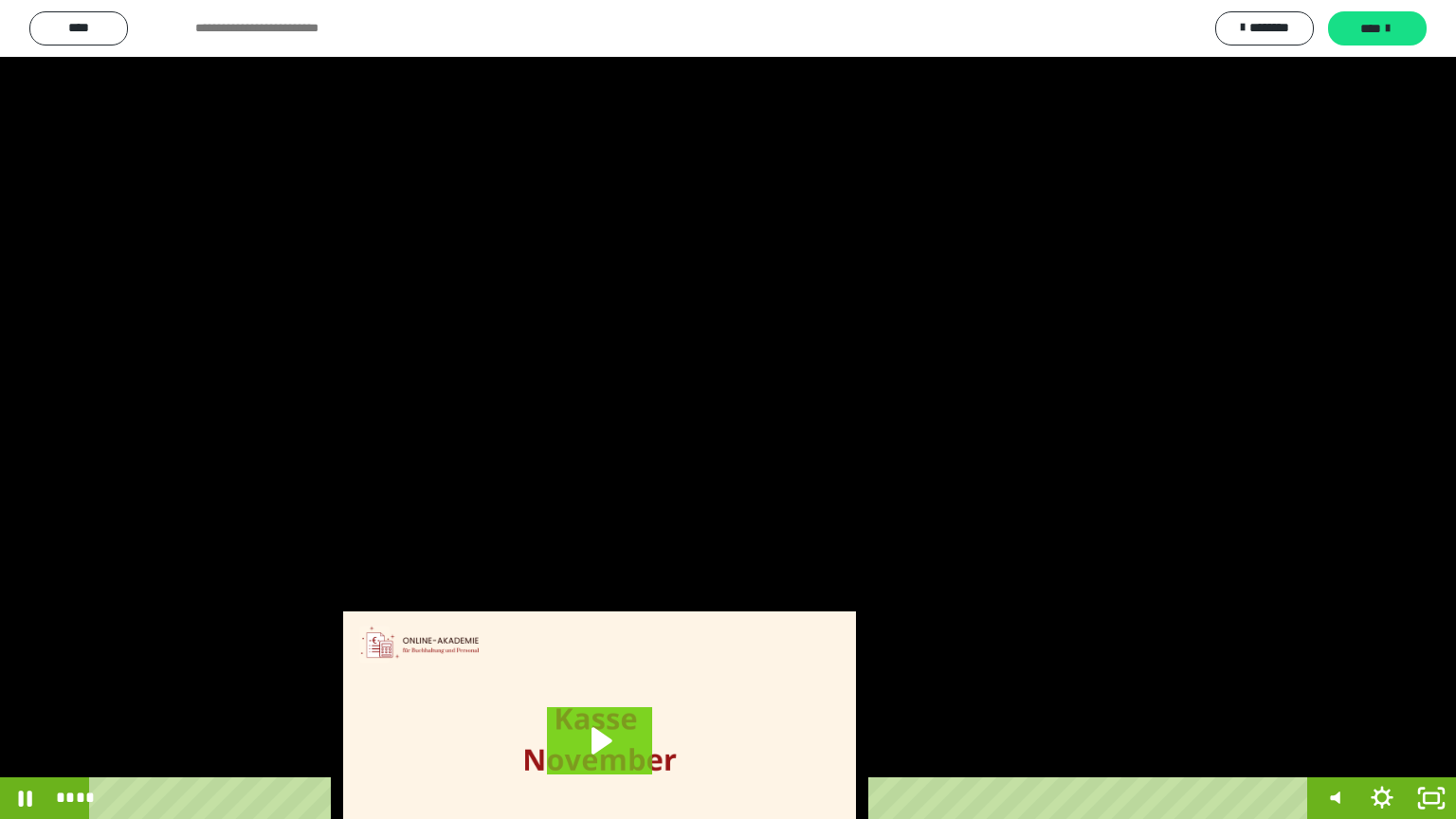 click at bounding box center (728, 410) 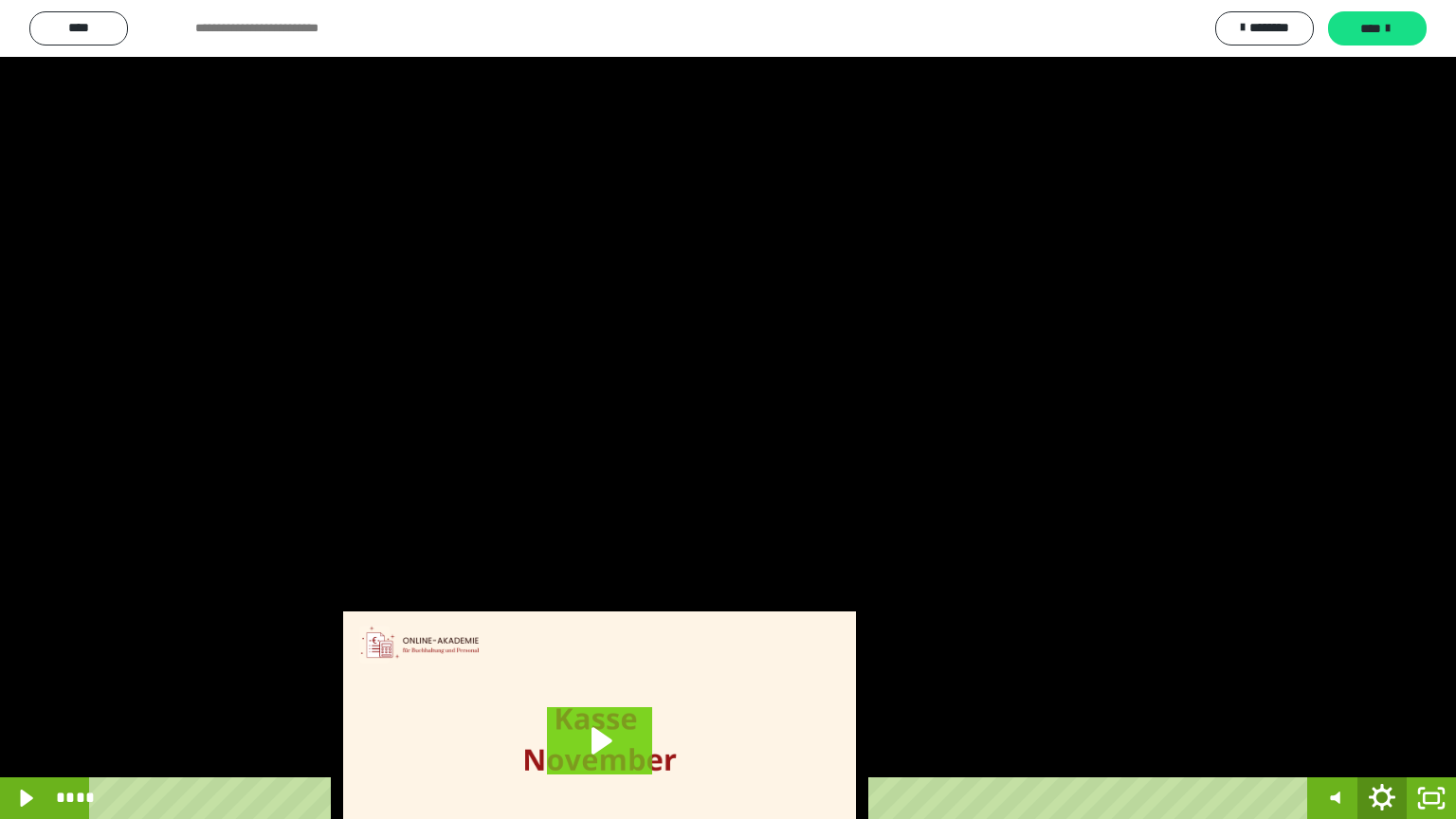 click 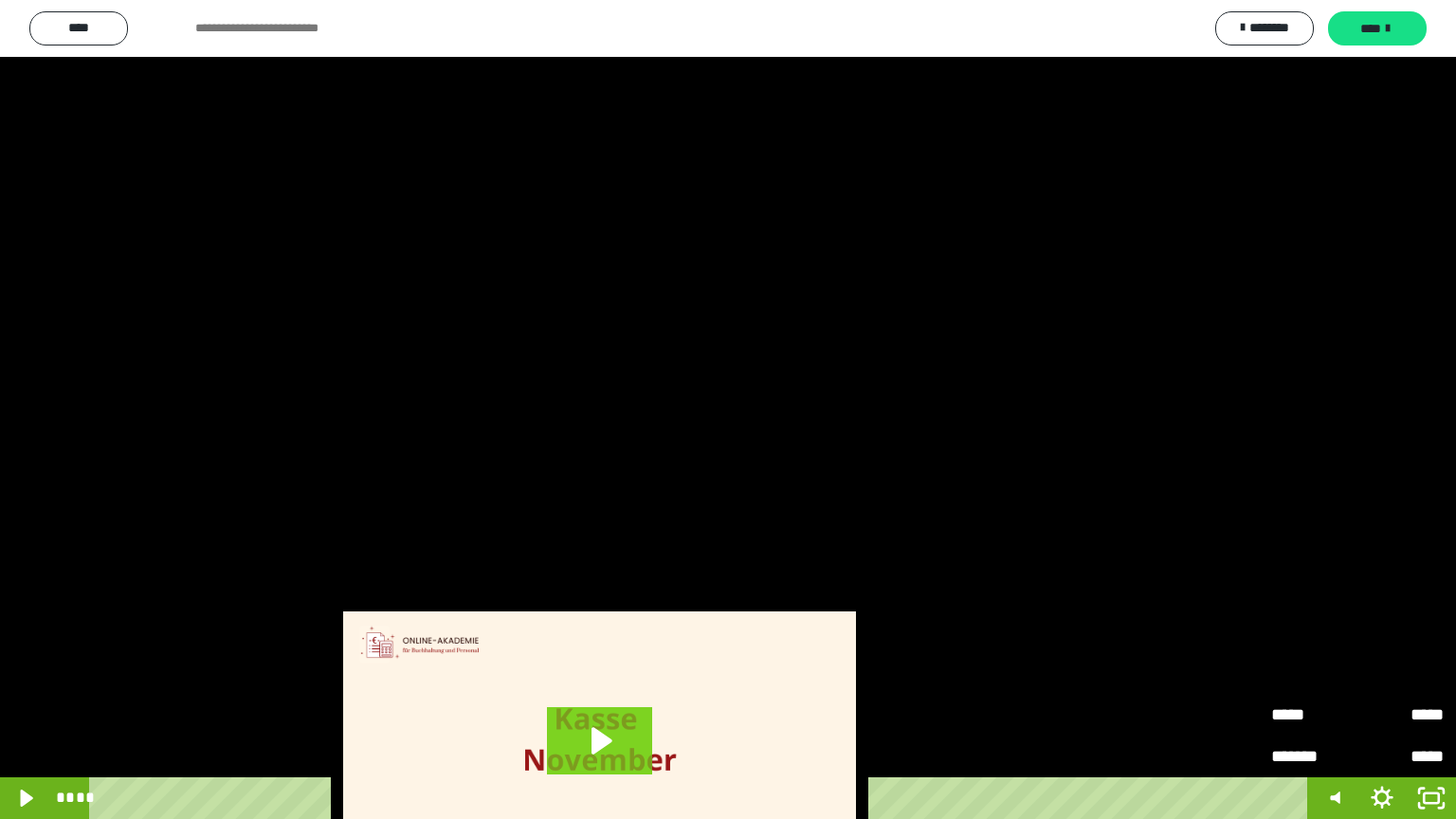 click on "*****" at bounding box center [1314, 707] 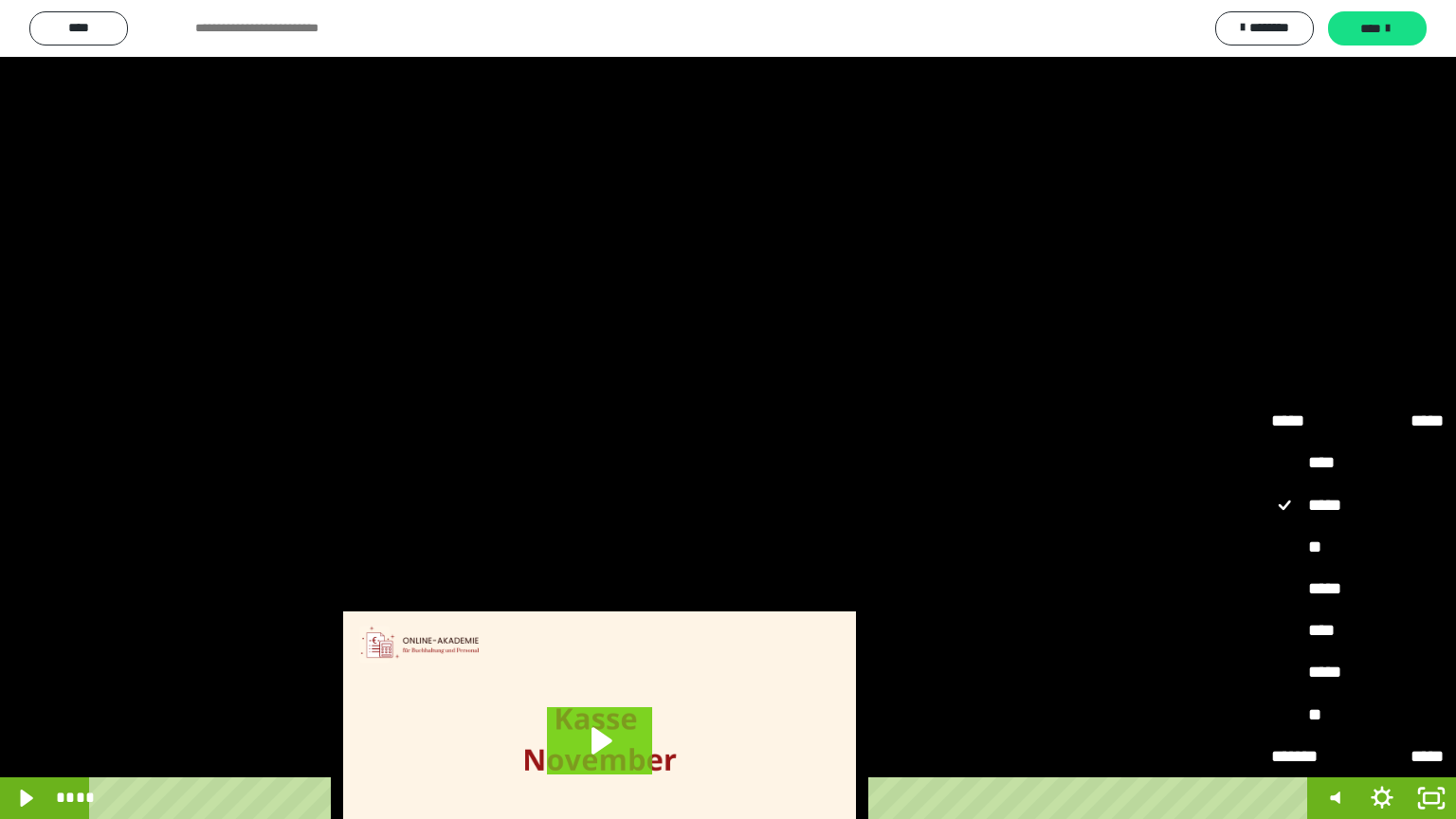 click on "****" at bounding box center [1357, 464] 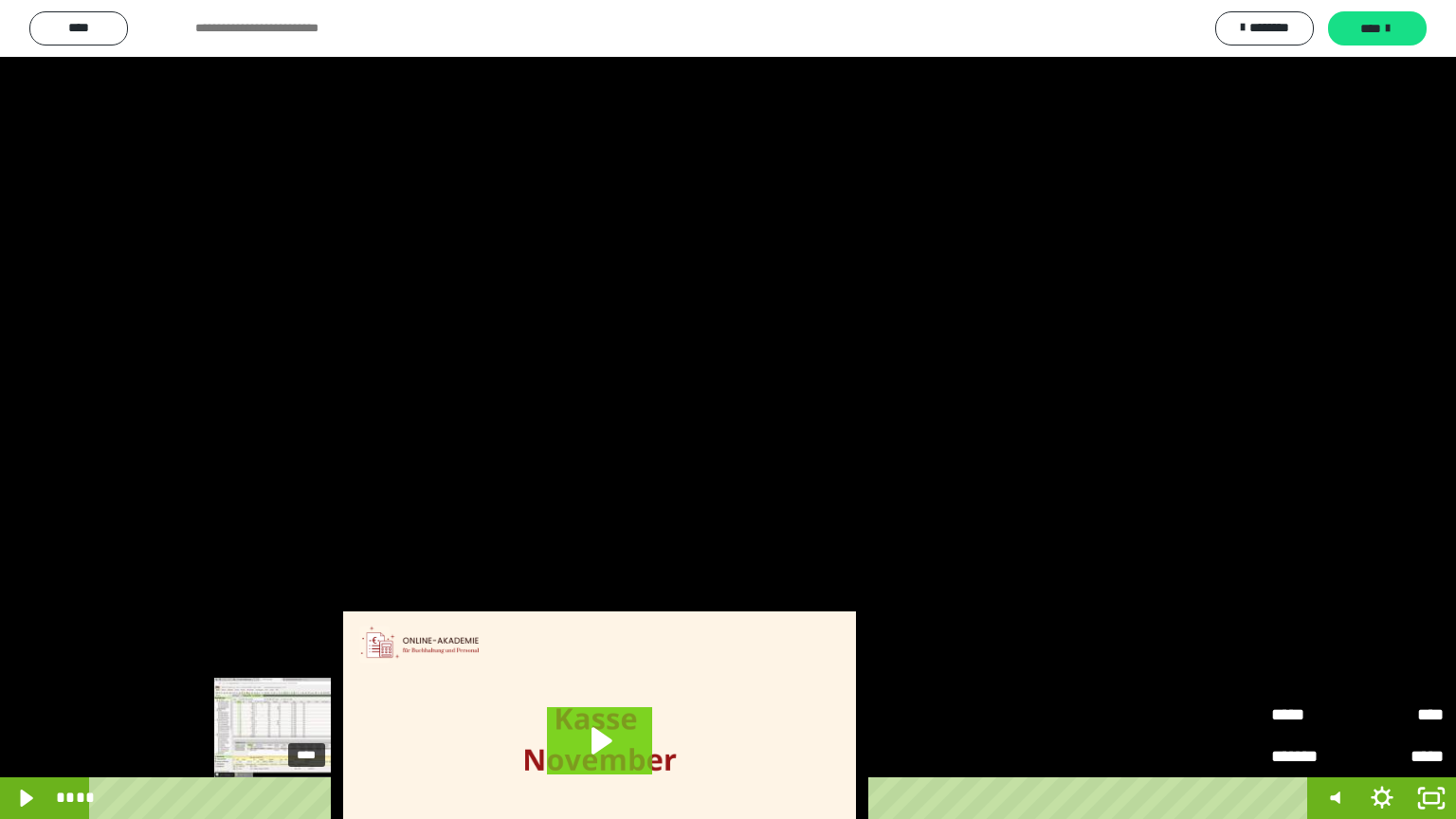 click on "****" at bounding box center (701, 798) 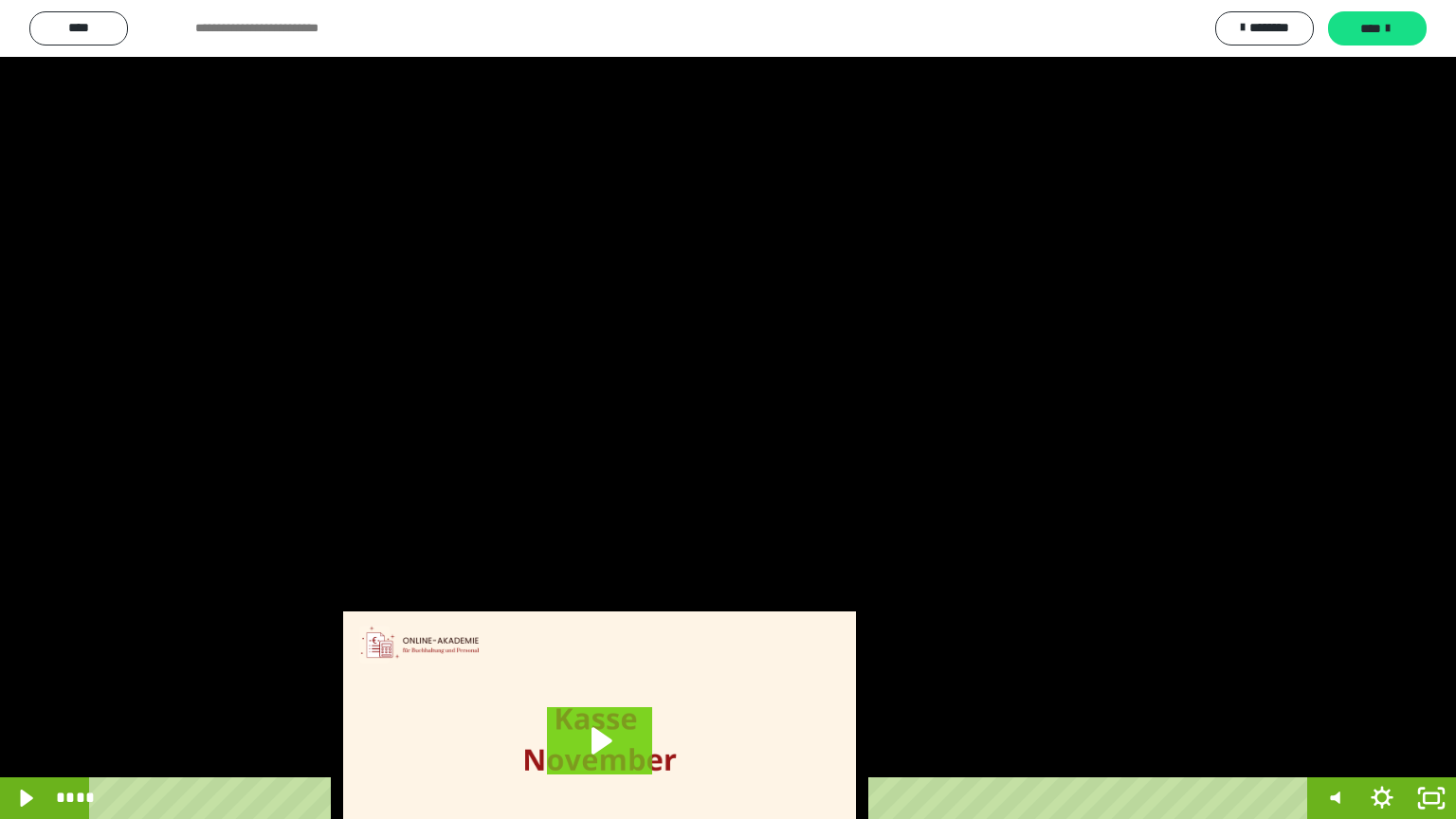 click at bounding box center (728, 410) 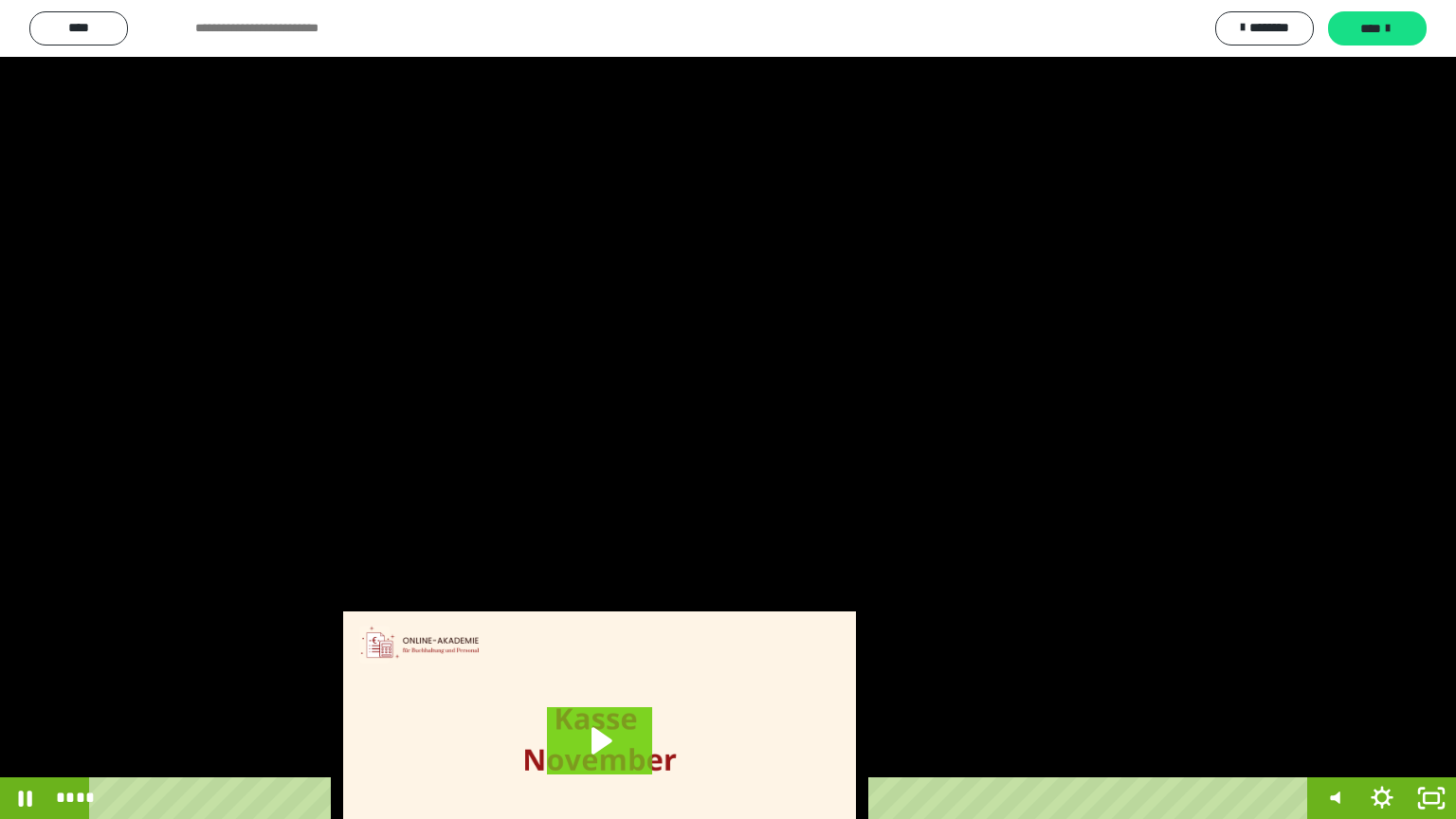 click at bounding box center (728, 410) 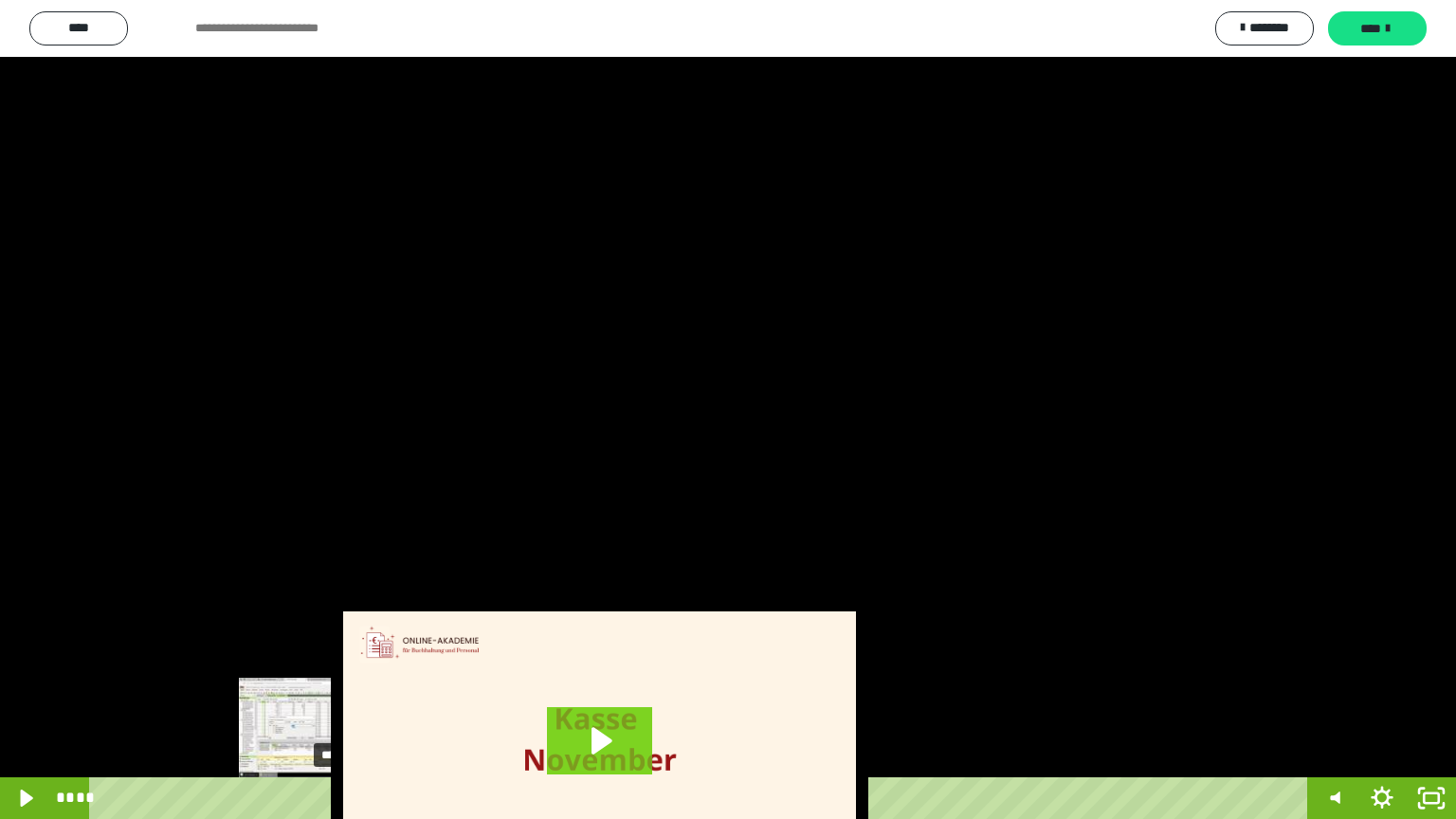 click on "****" at bounding box center (701, 798) 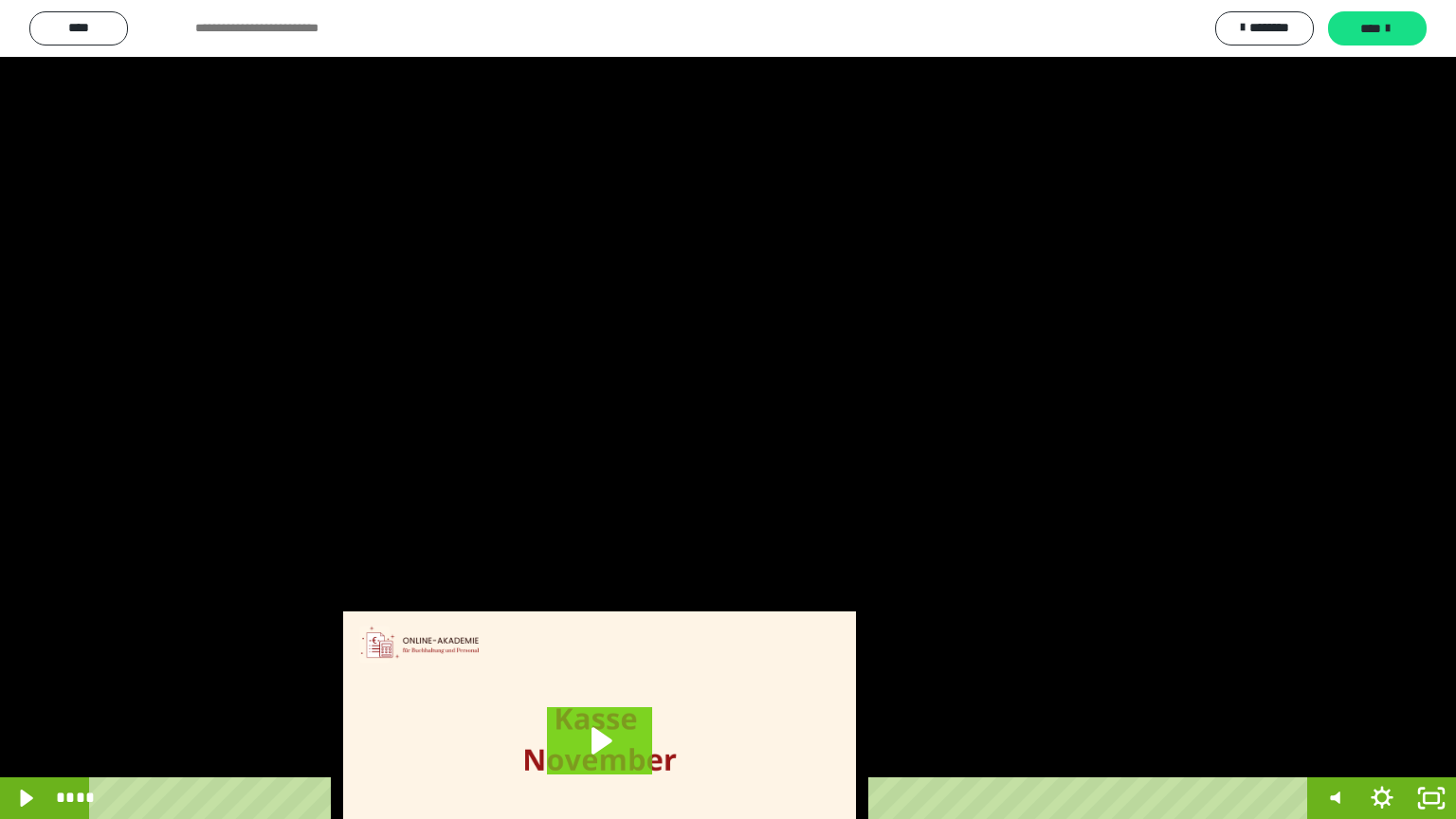 click at bounding box center (728, 410) 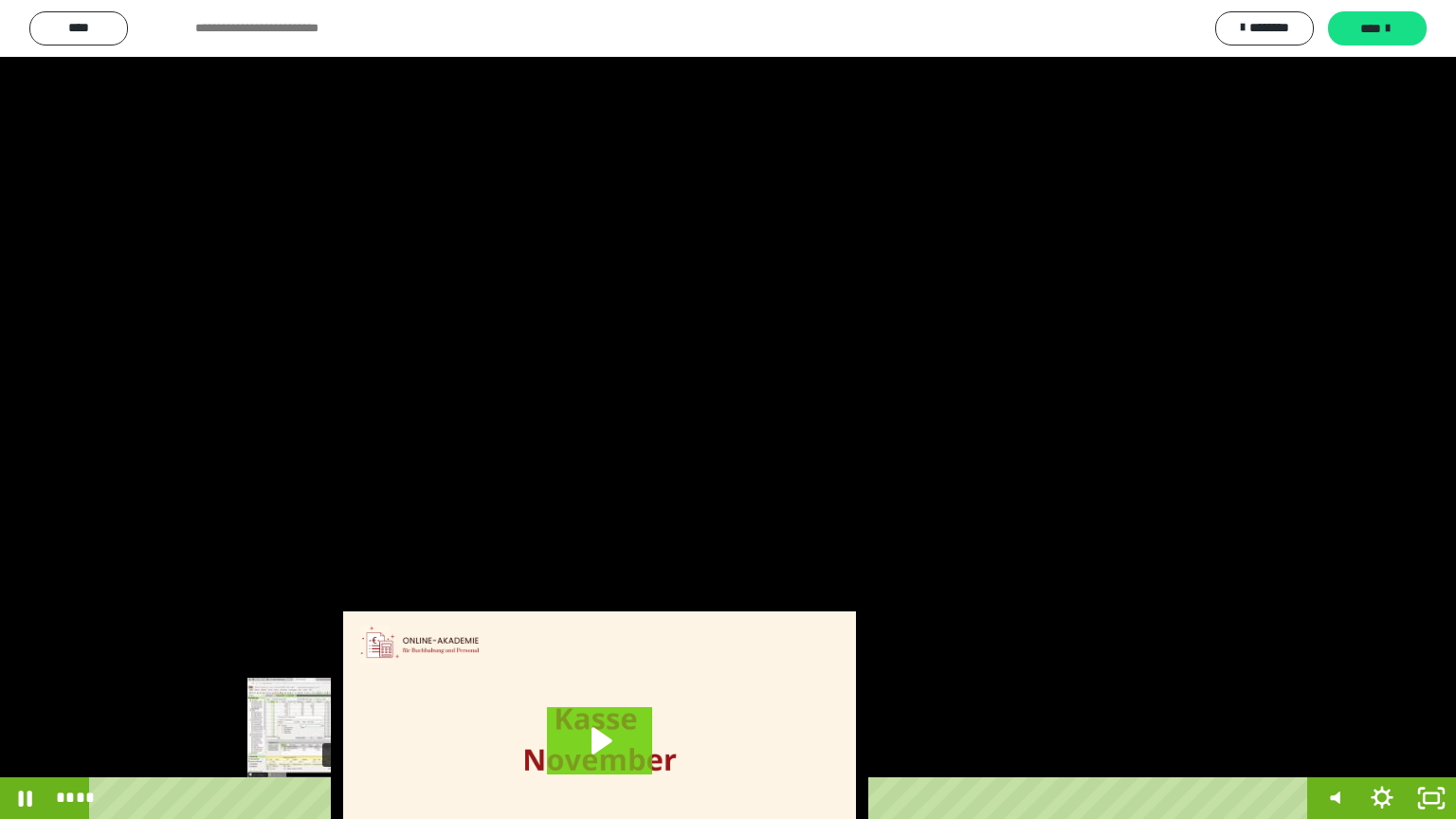 click on "****" at bounding box center (701, 798) 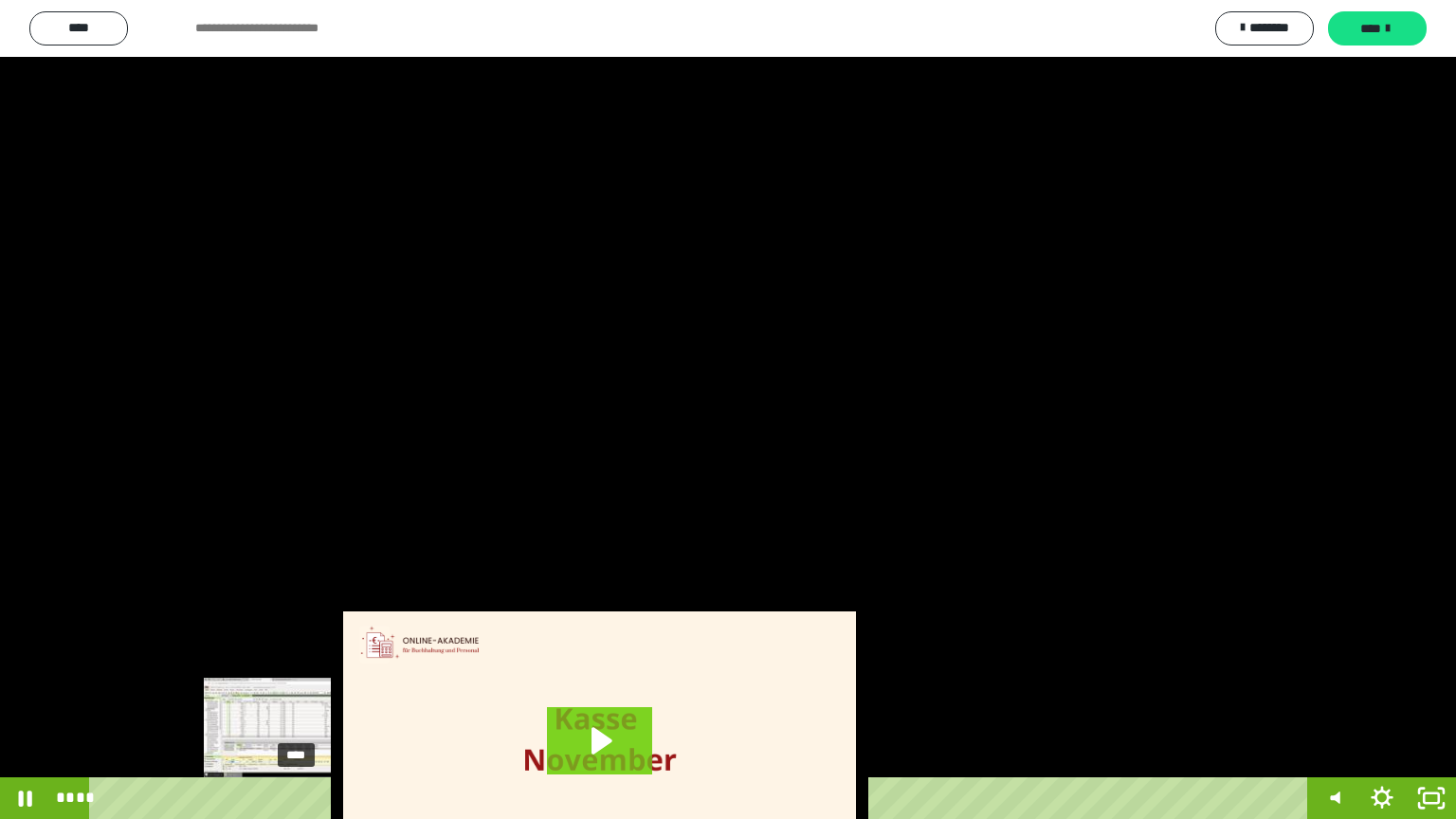 click on "****" at bounding box center [701, 798] 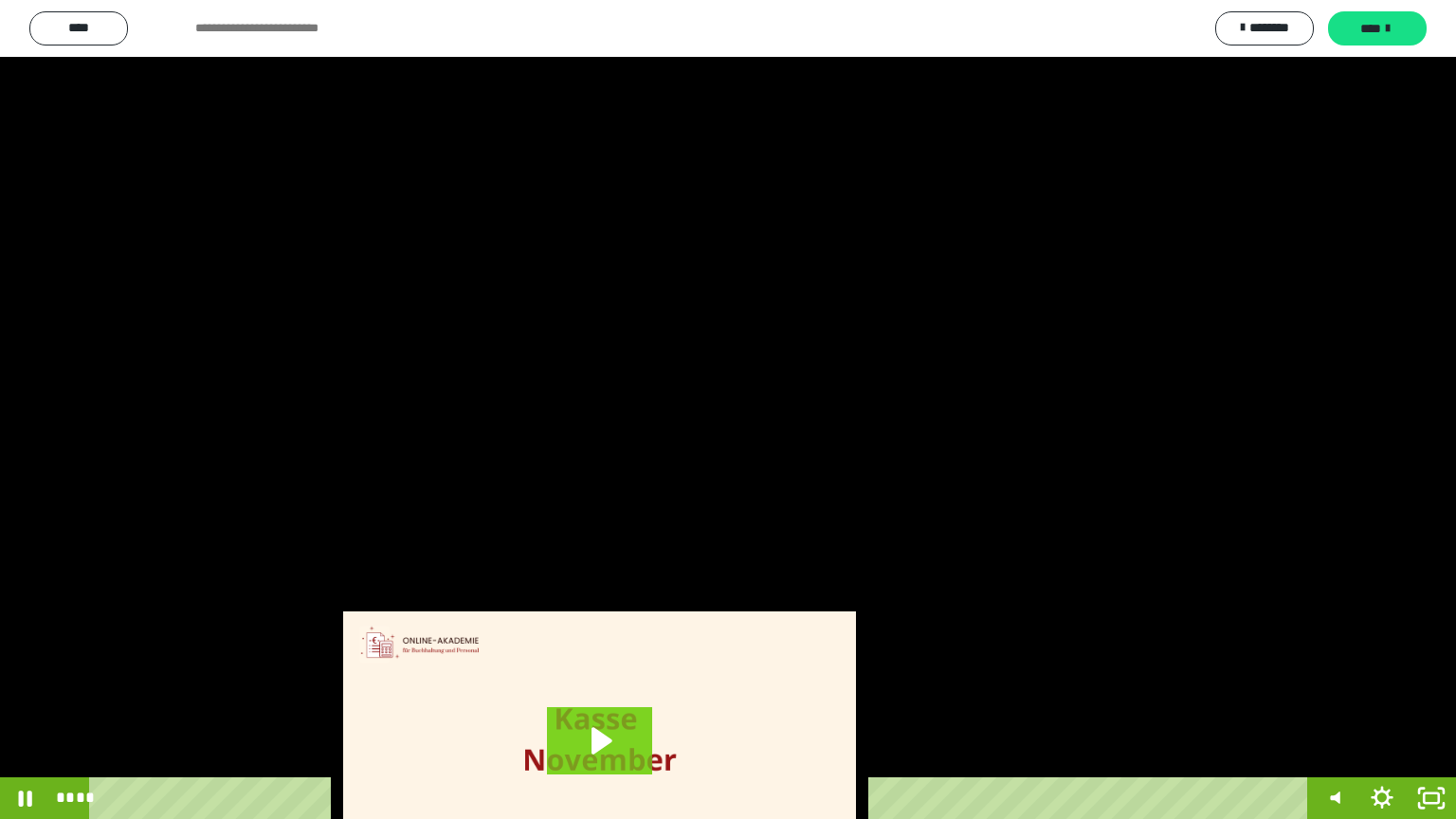 click at bounding box center [728, 410] 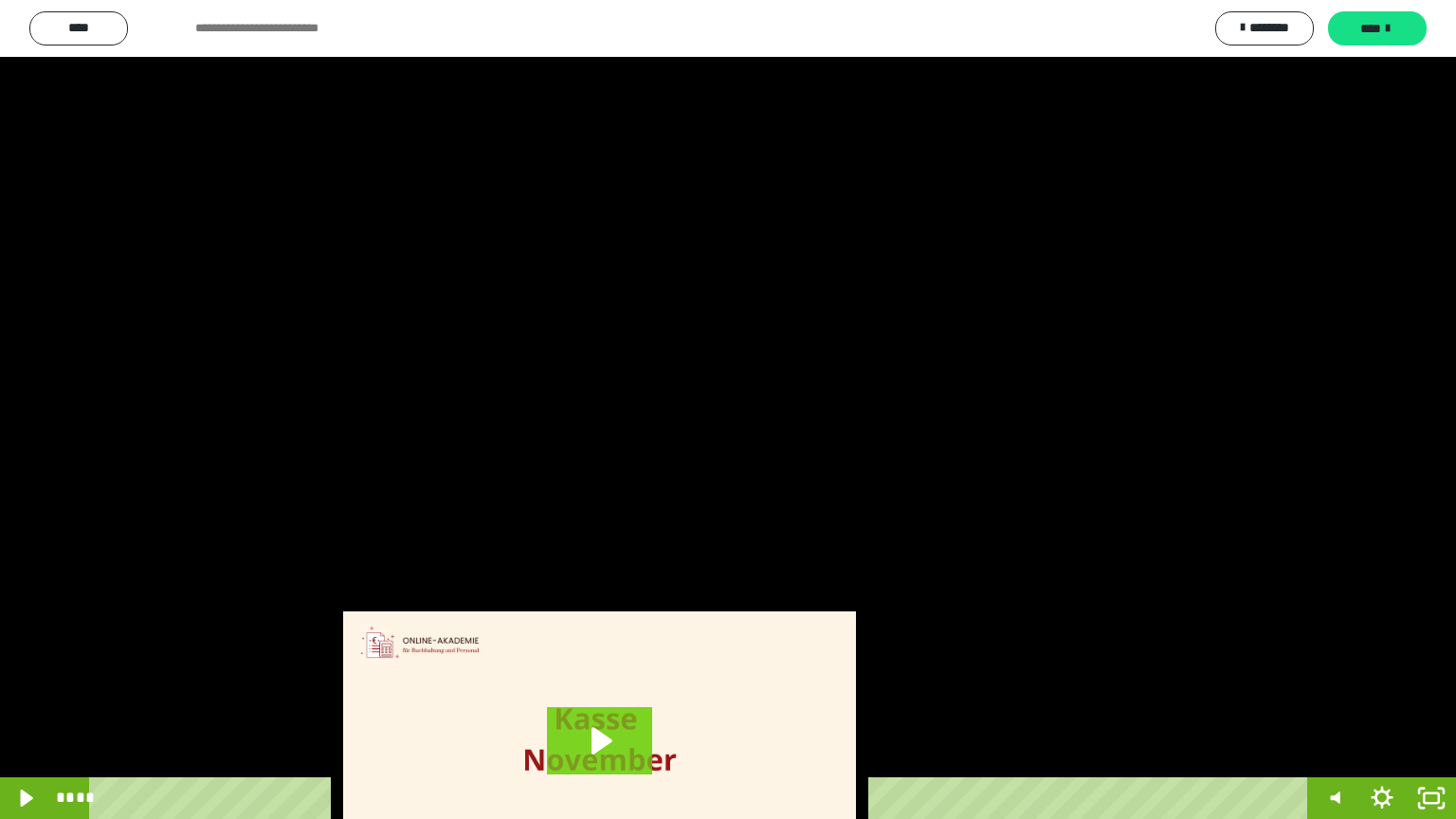 click at bounding box center [728, 410] 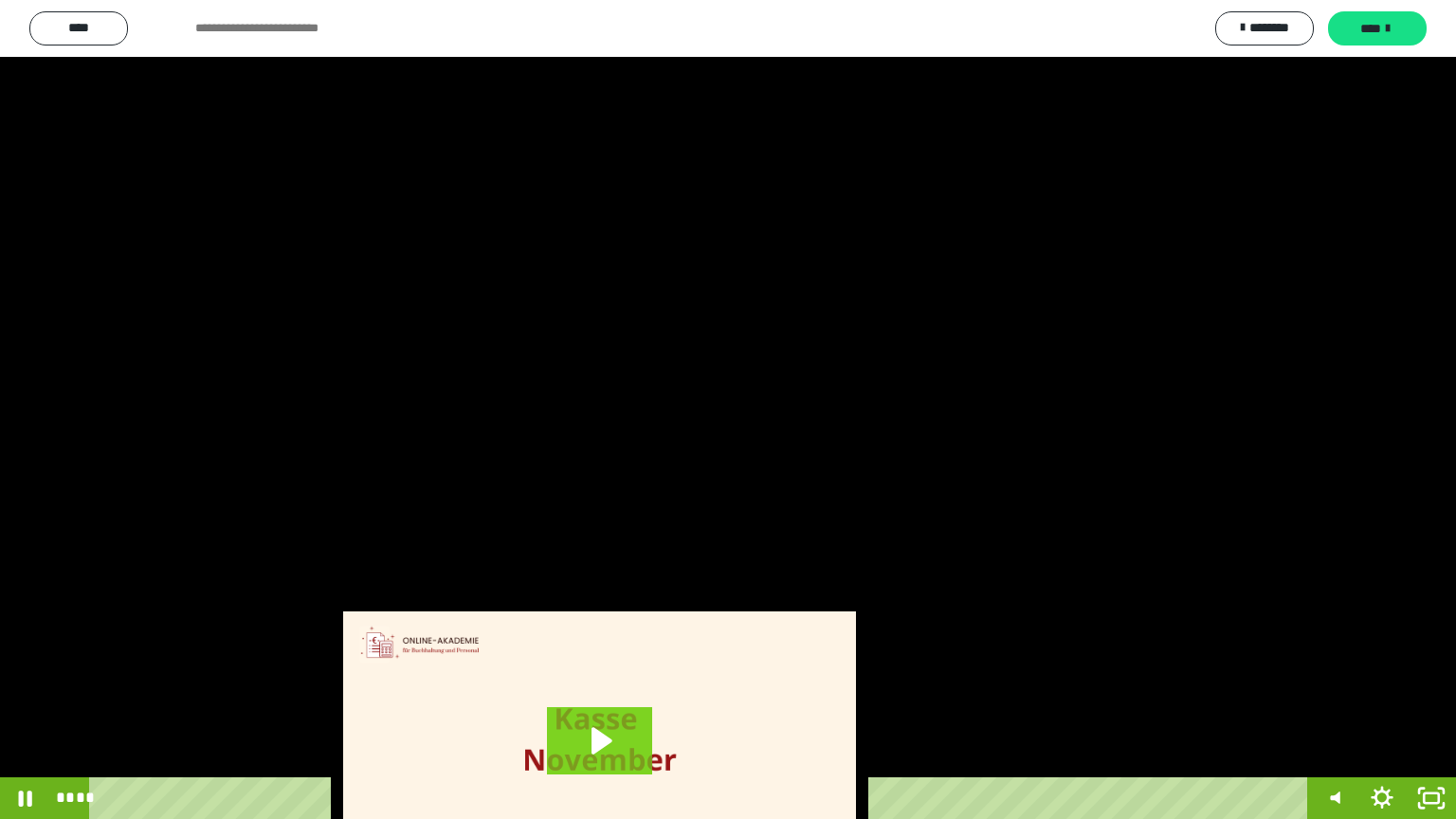 click at bounding box center (728, 410) 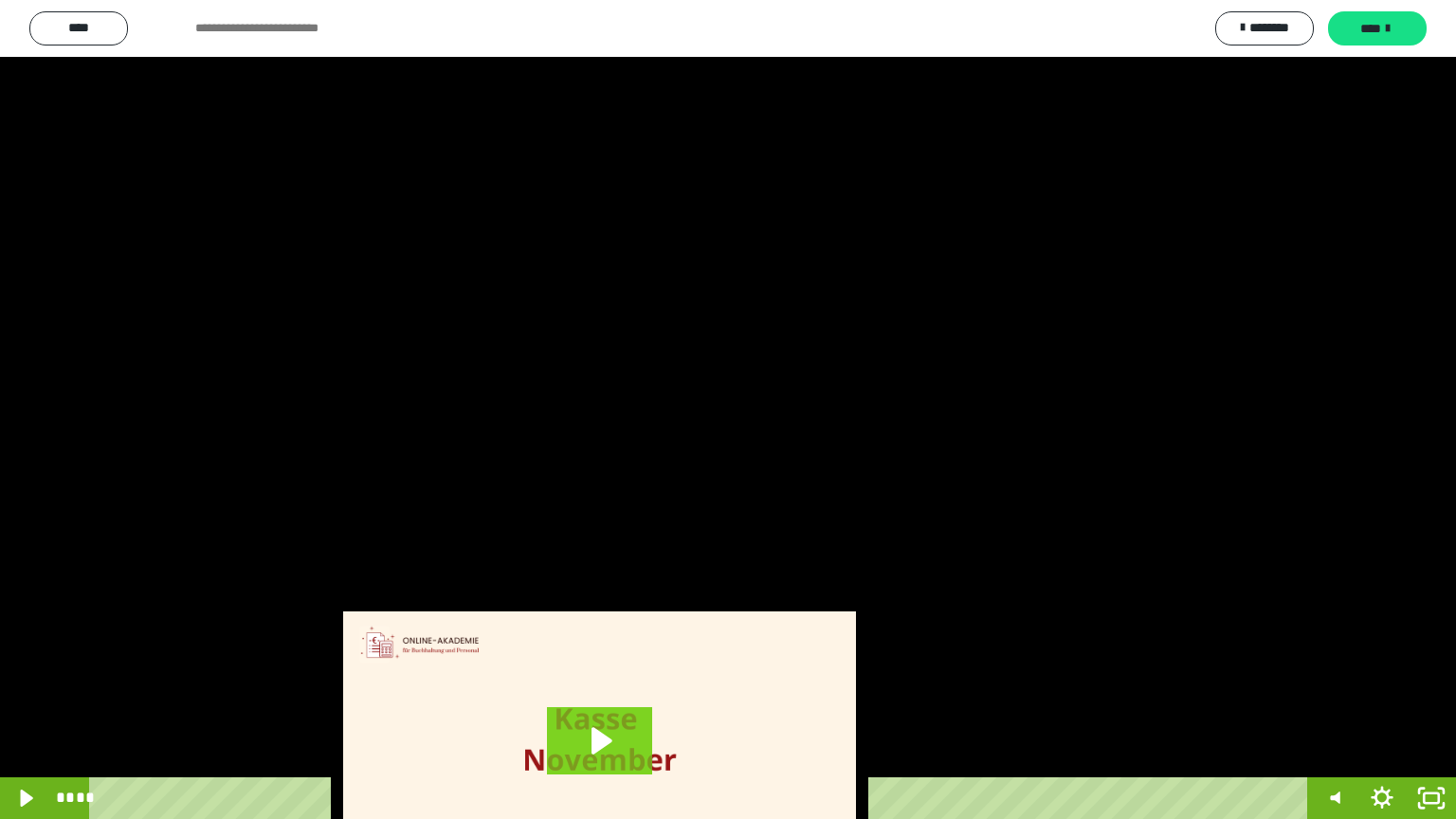 click at bounding box center [728, 410] 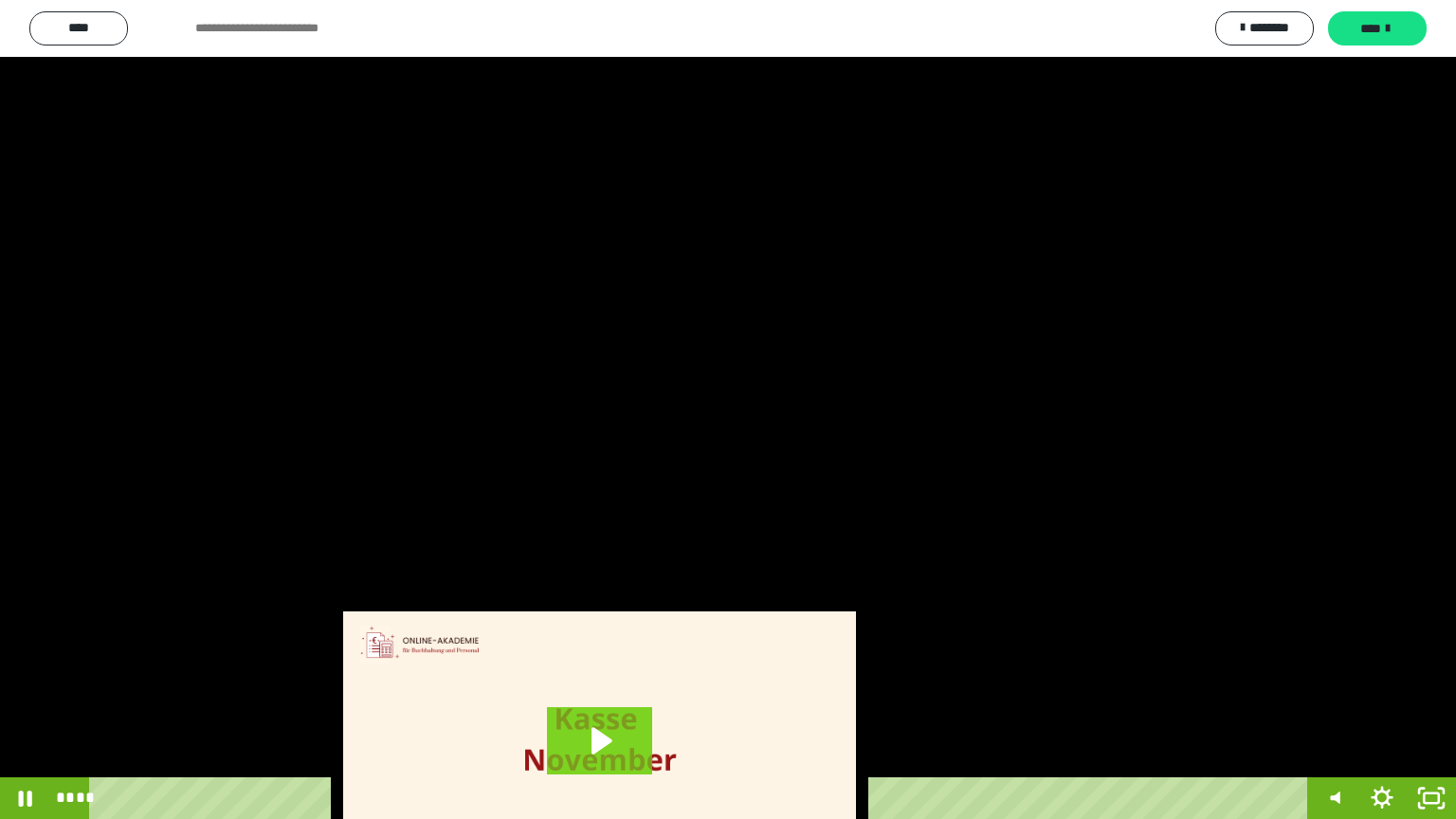 click at bounding box center (728, 410) 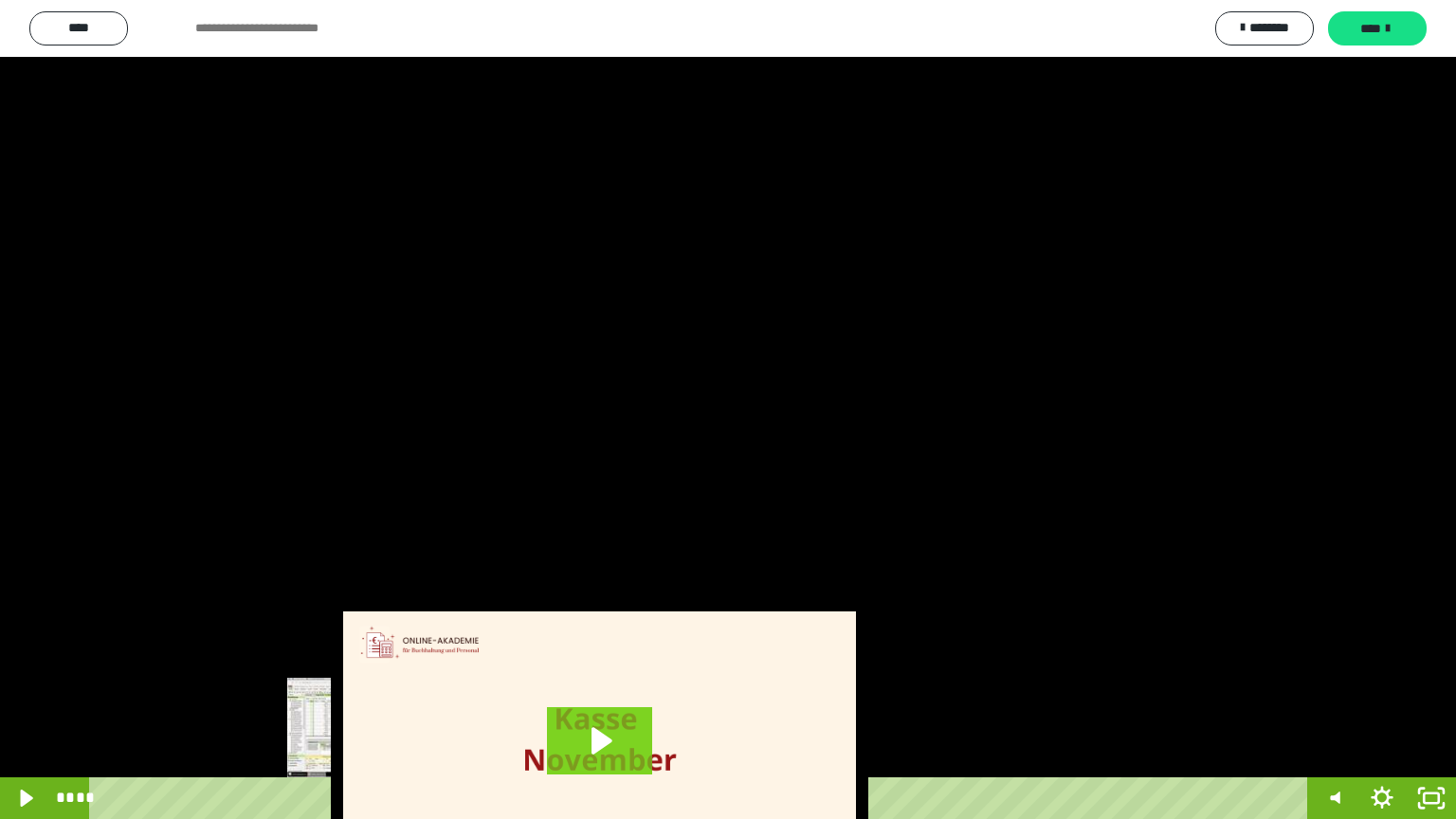 click on "****" at bounding box center [701, 798] 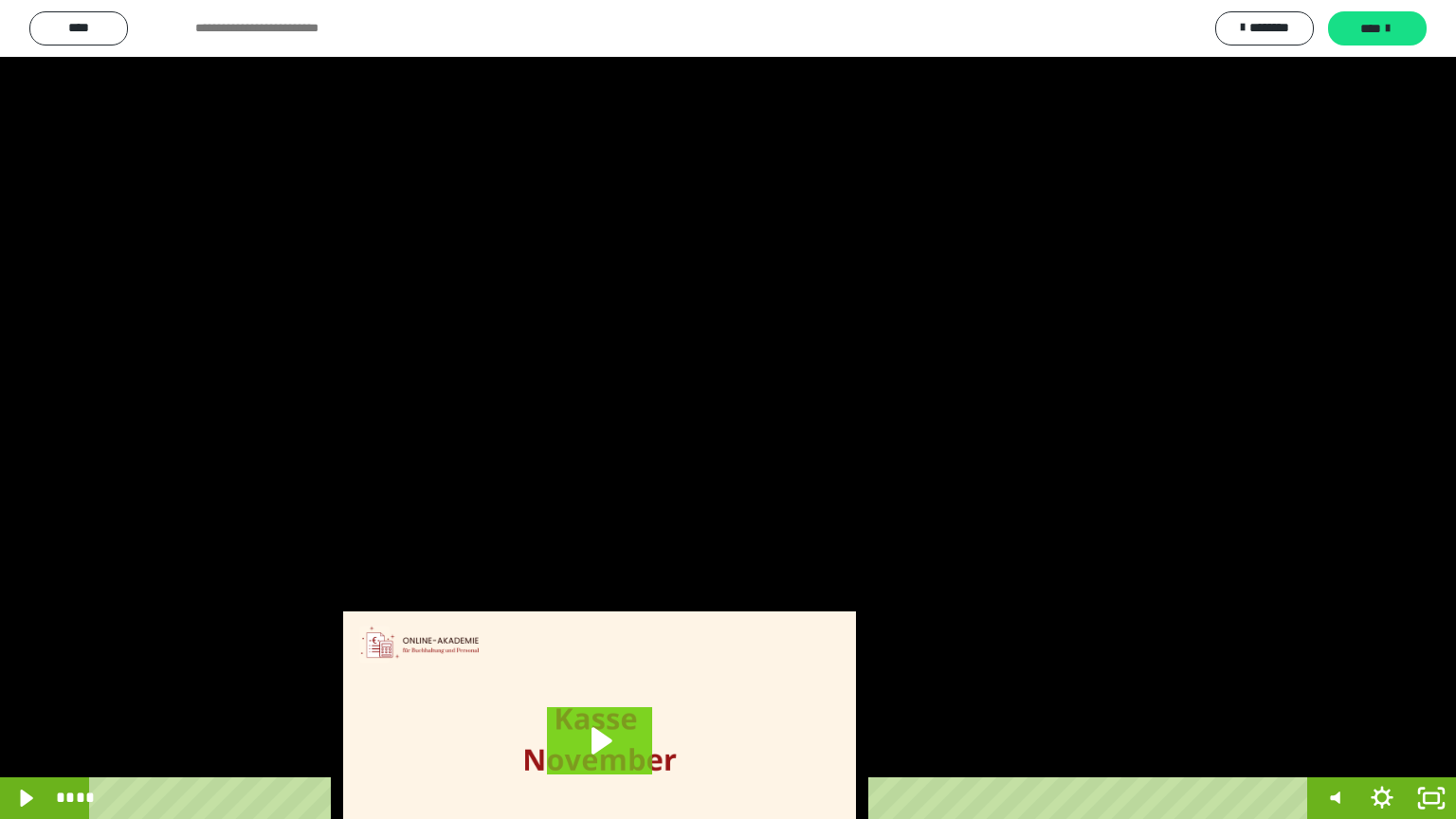 click at bounding box center [728, 410] 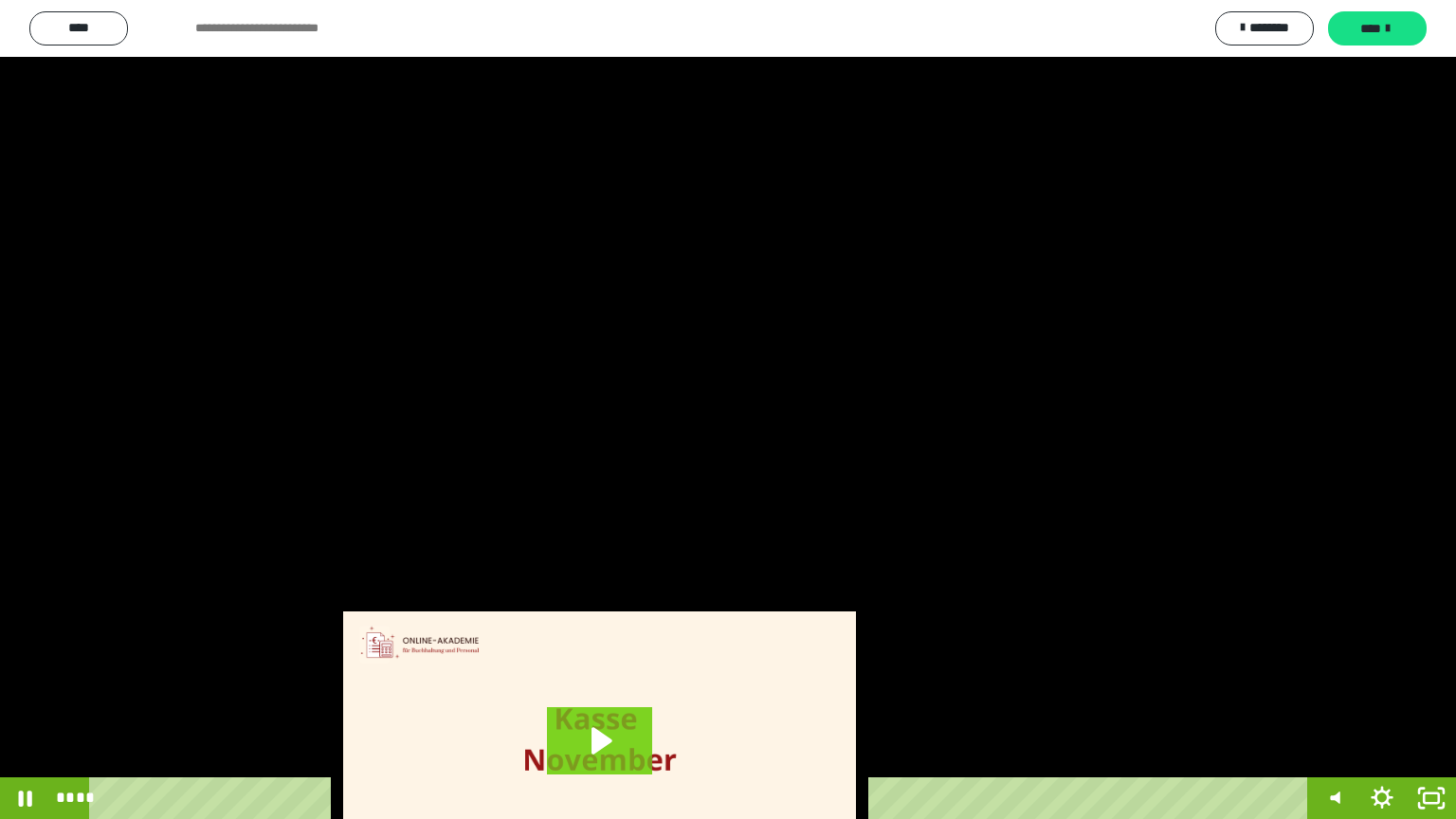 click at bounding box center (728, 410) 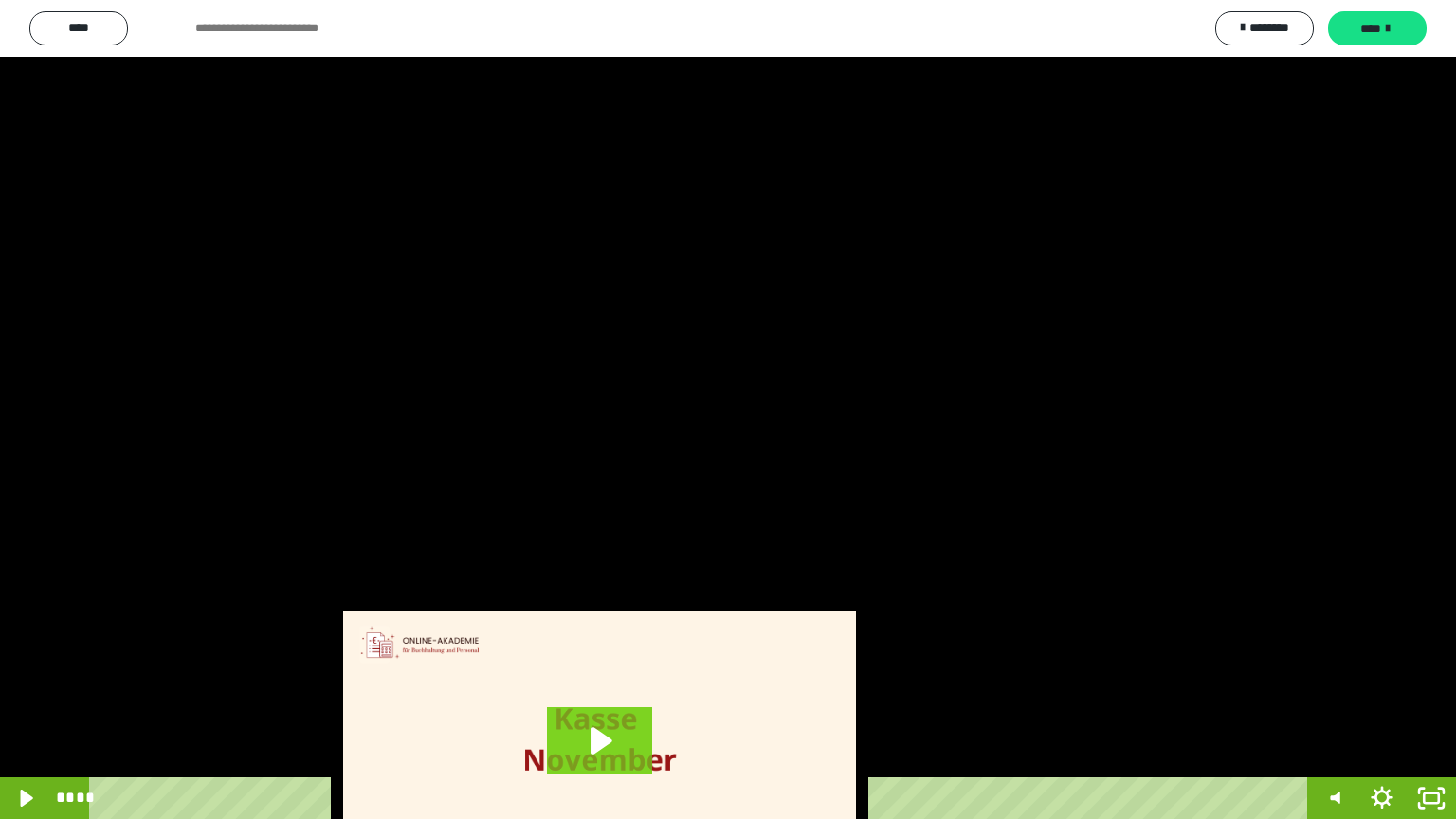 click at bounding box center (728, 410) 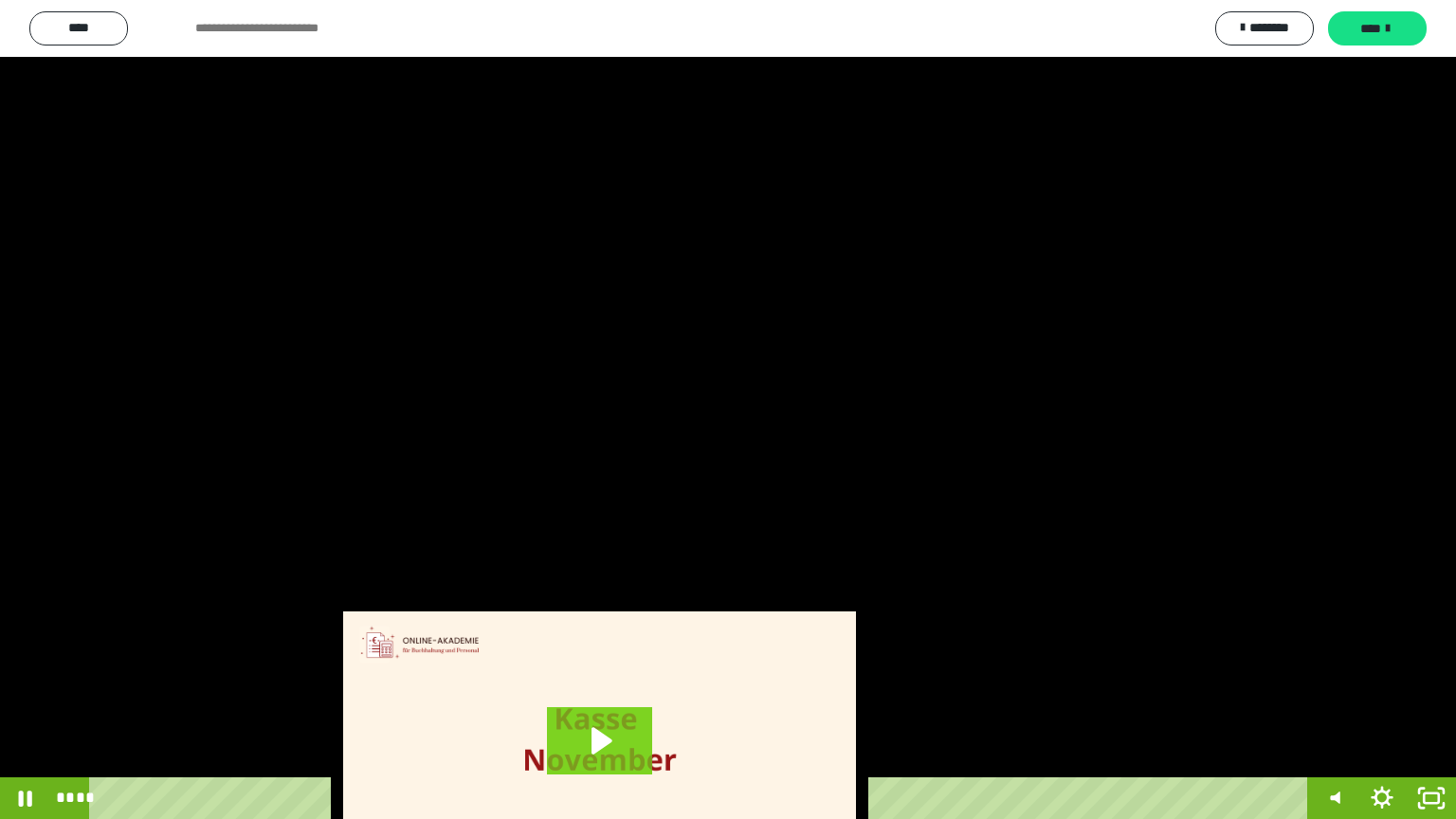 click at bounding box center [728, 410] 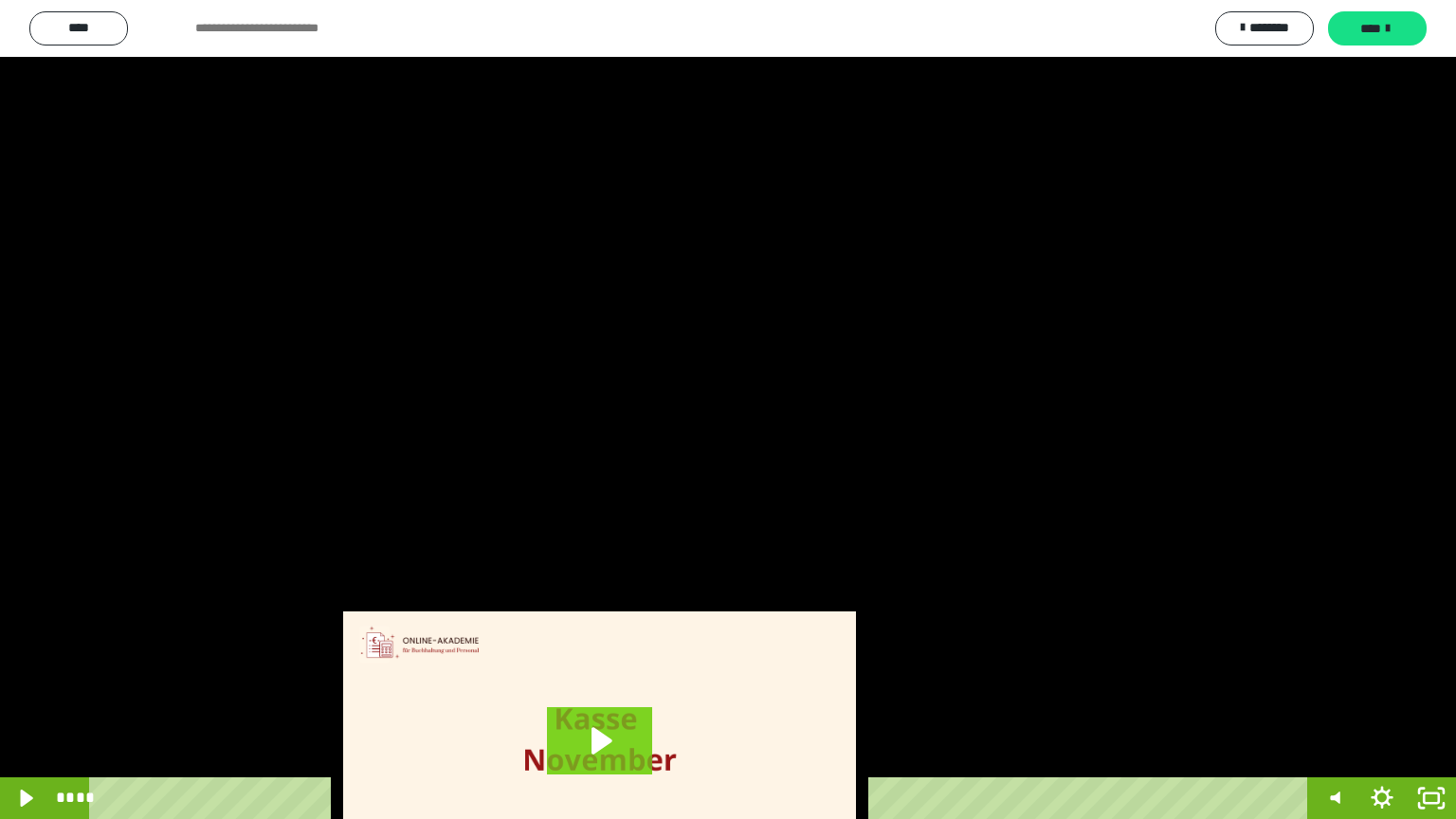 click at bounding box center [728, 410] 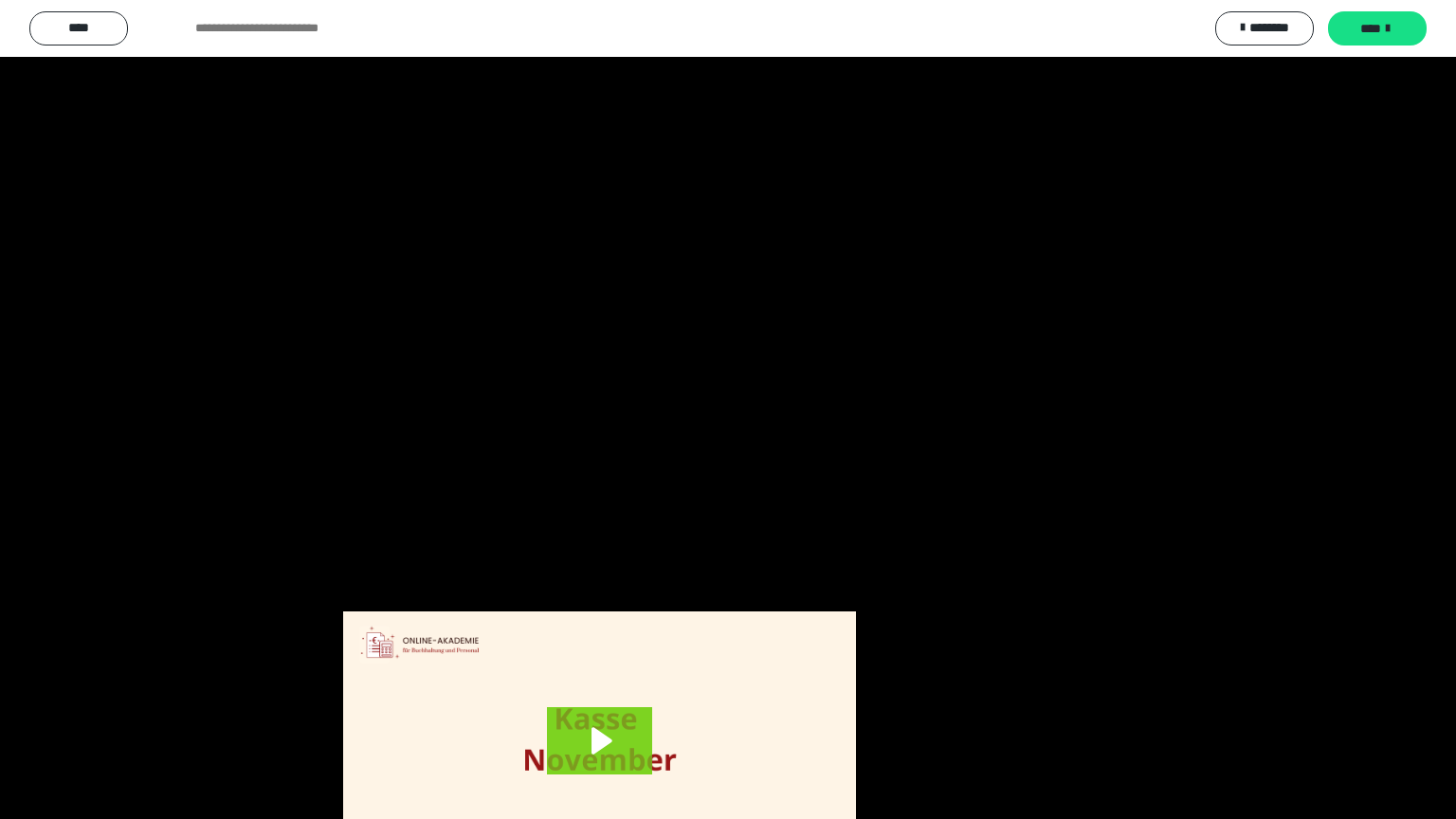 click at bounding box center [728, 410] 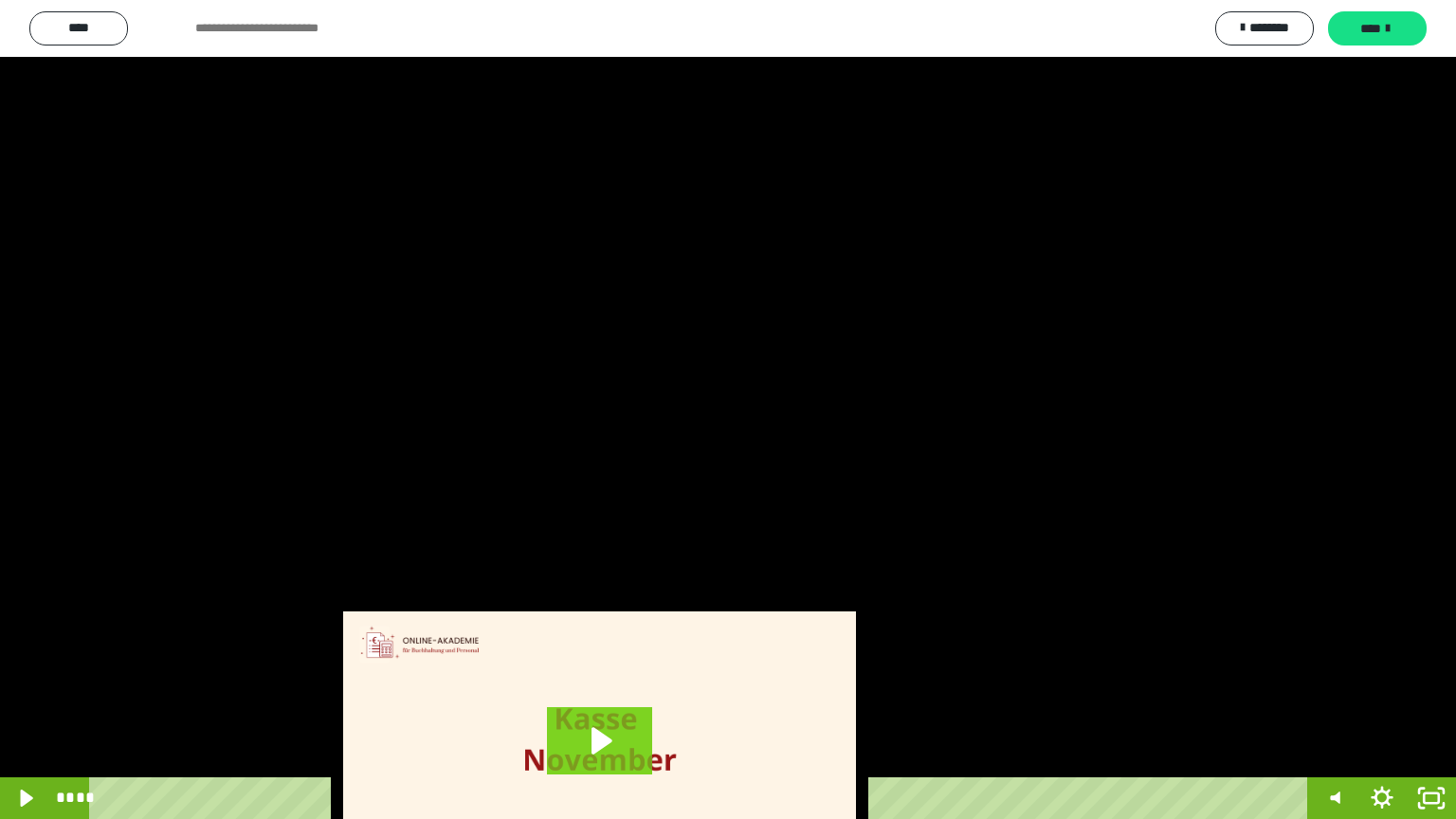 type 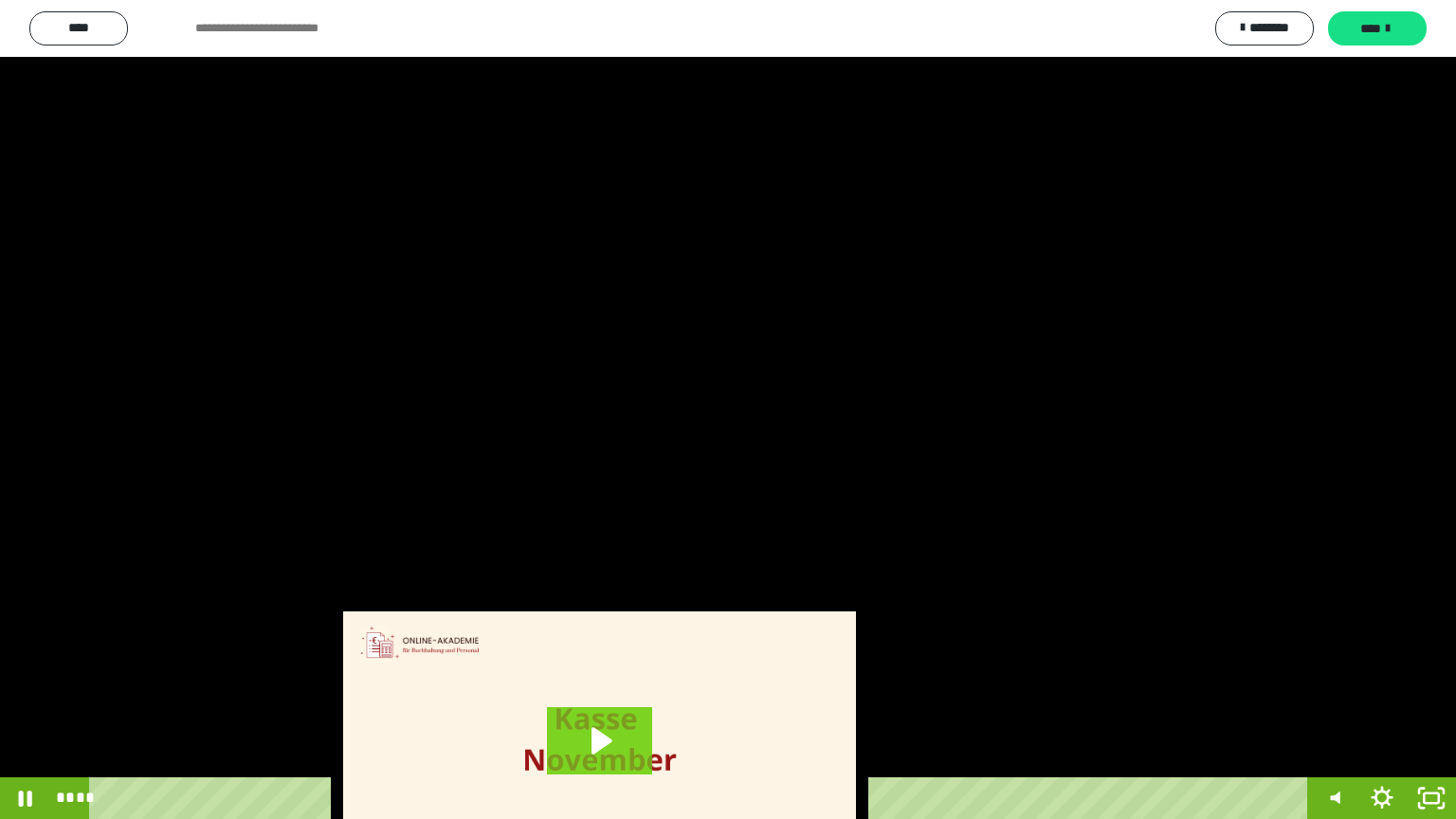 click at bounding box center [0, 0] 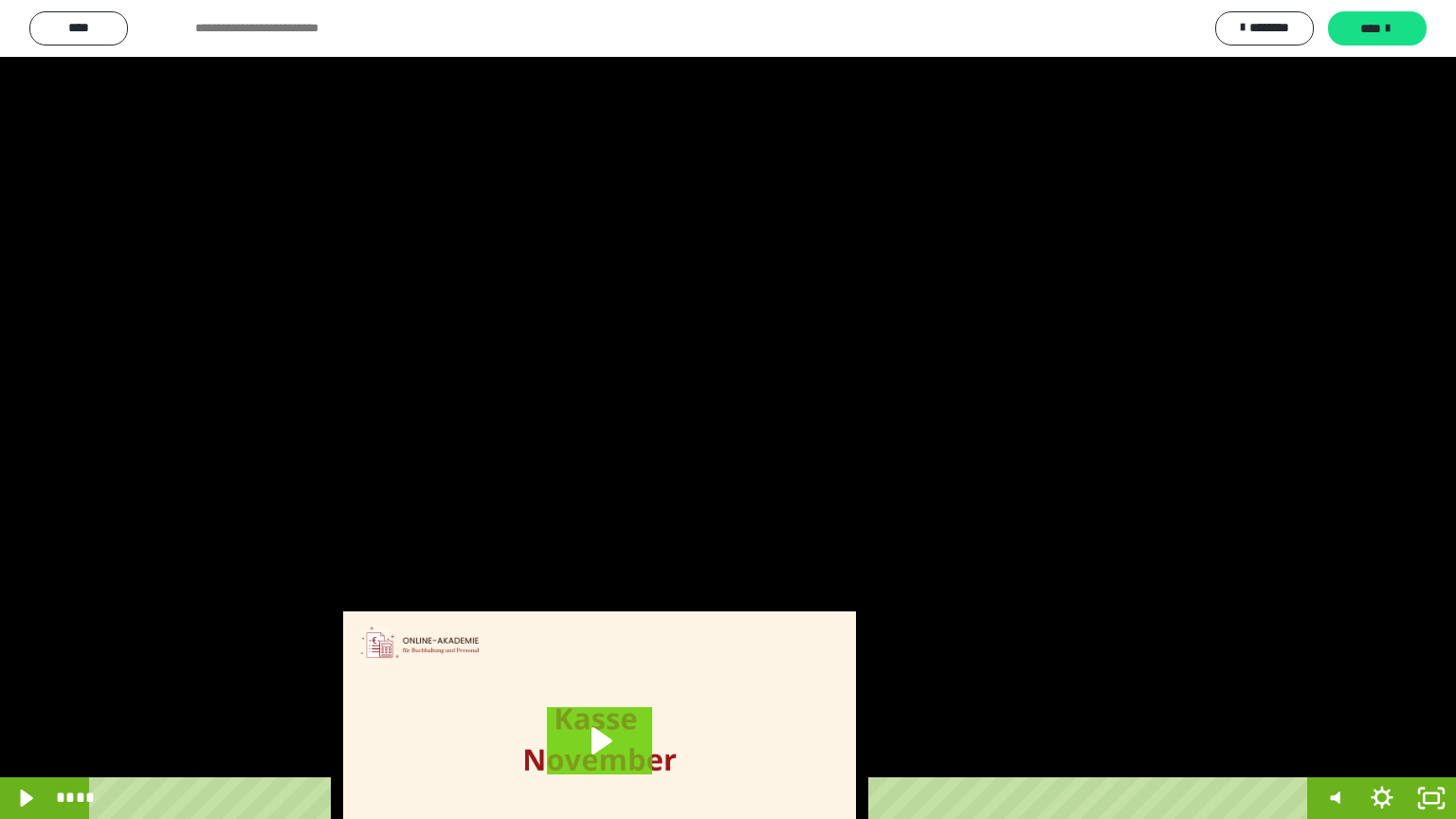 click at bounding box center (728, 410) 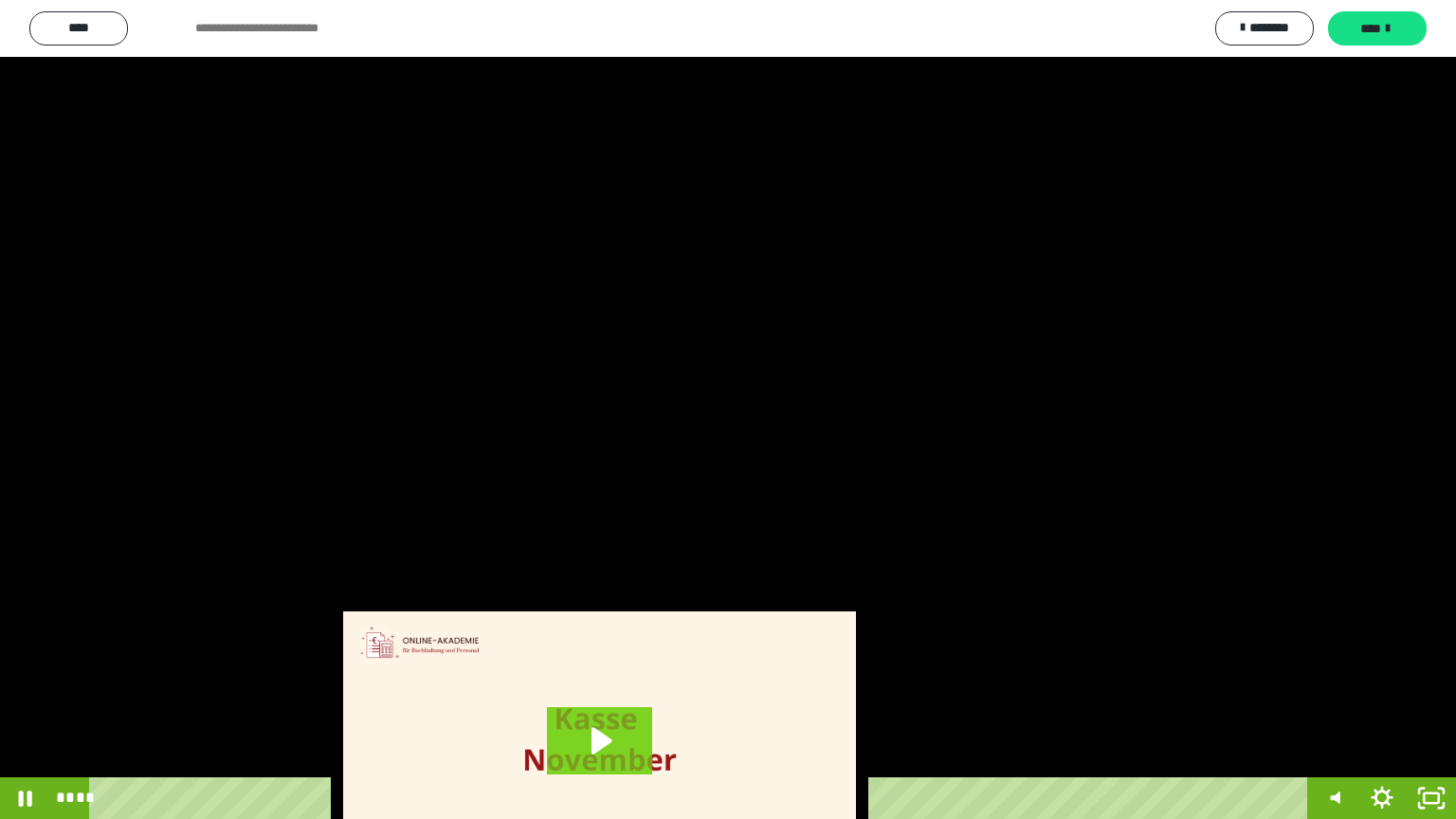 click at bounding box center (728, 410) 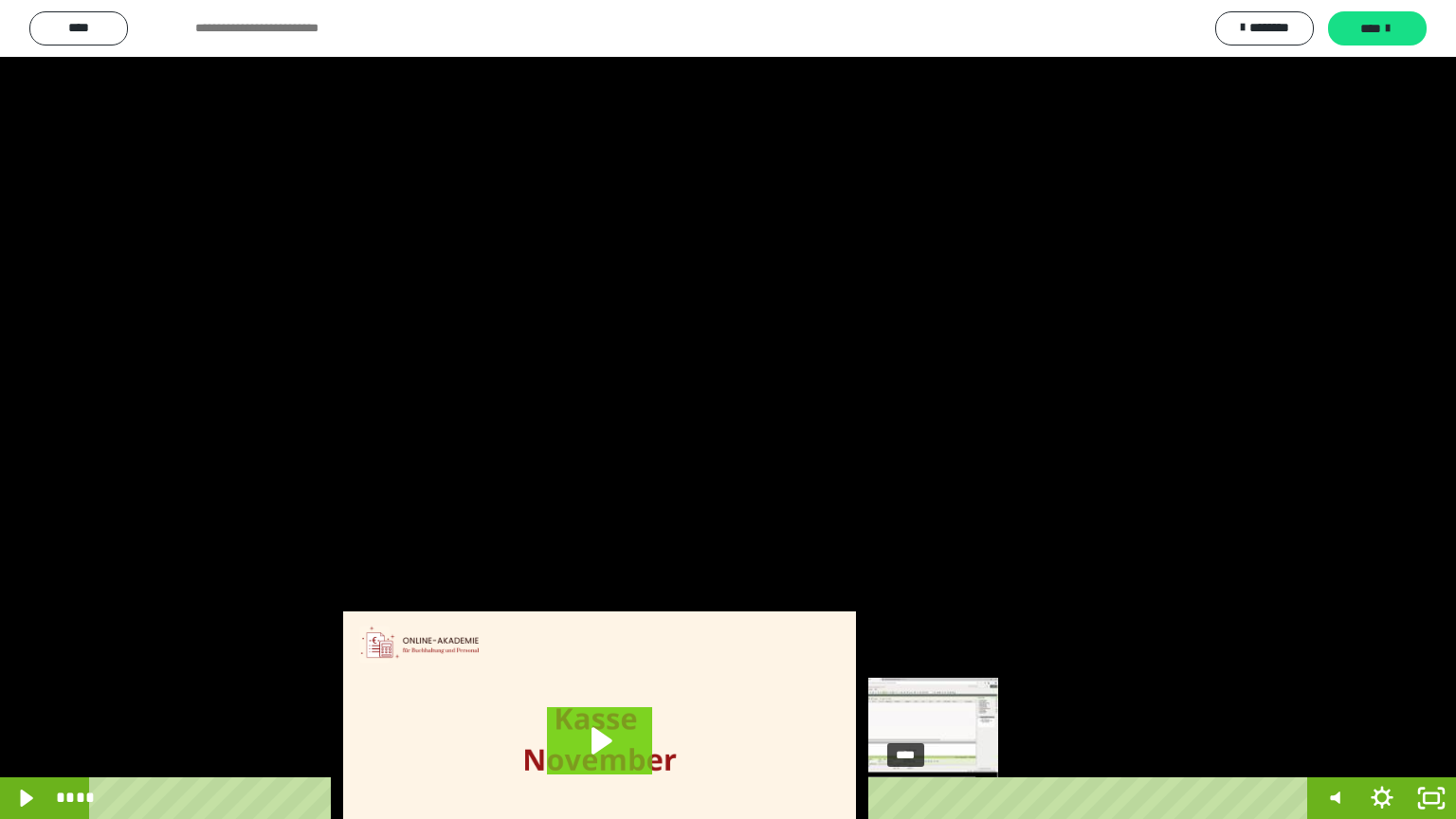 click at bounding box center (905, 798) 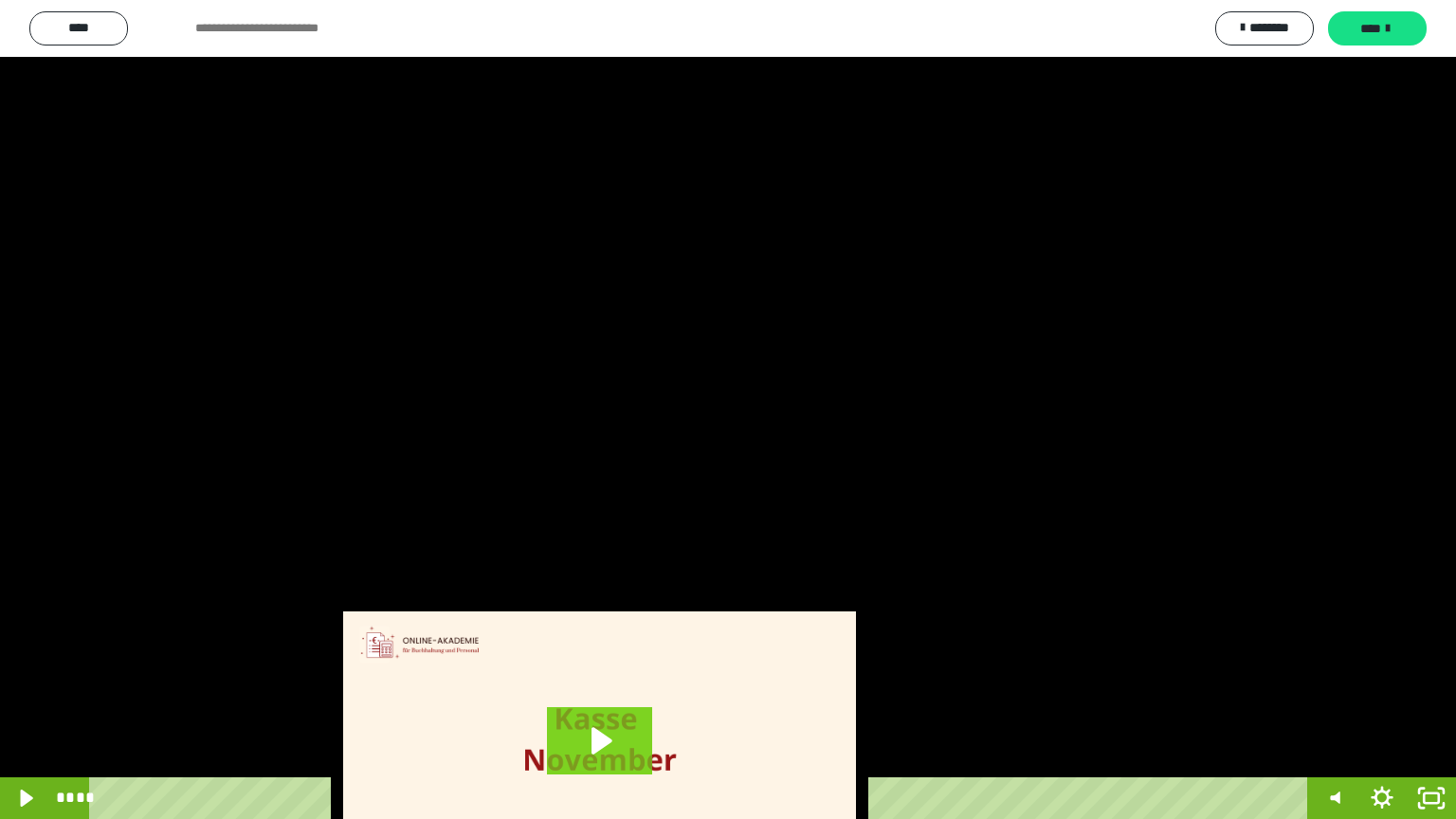 click at bounding box center (728, 410) 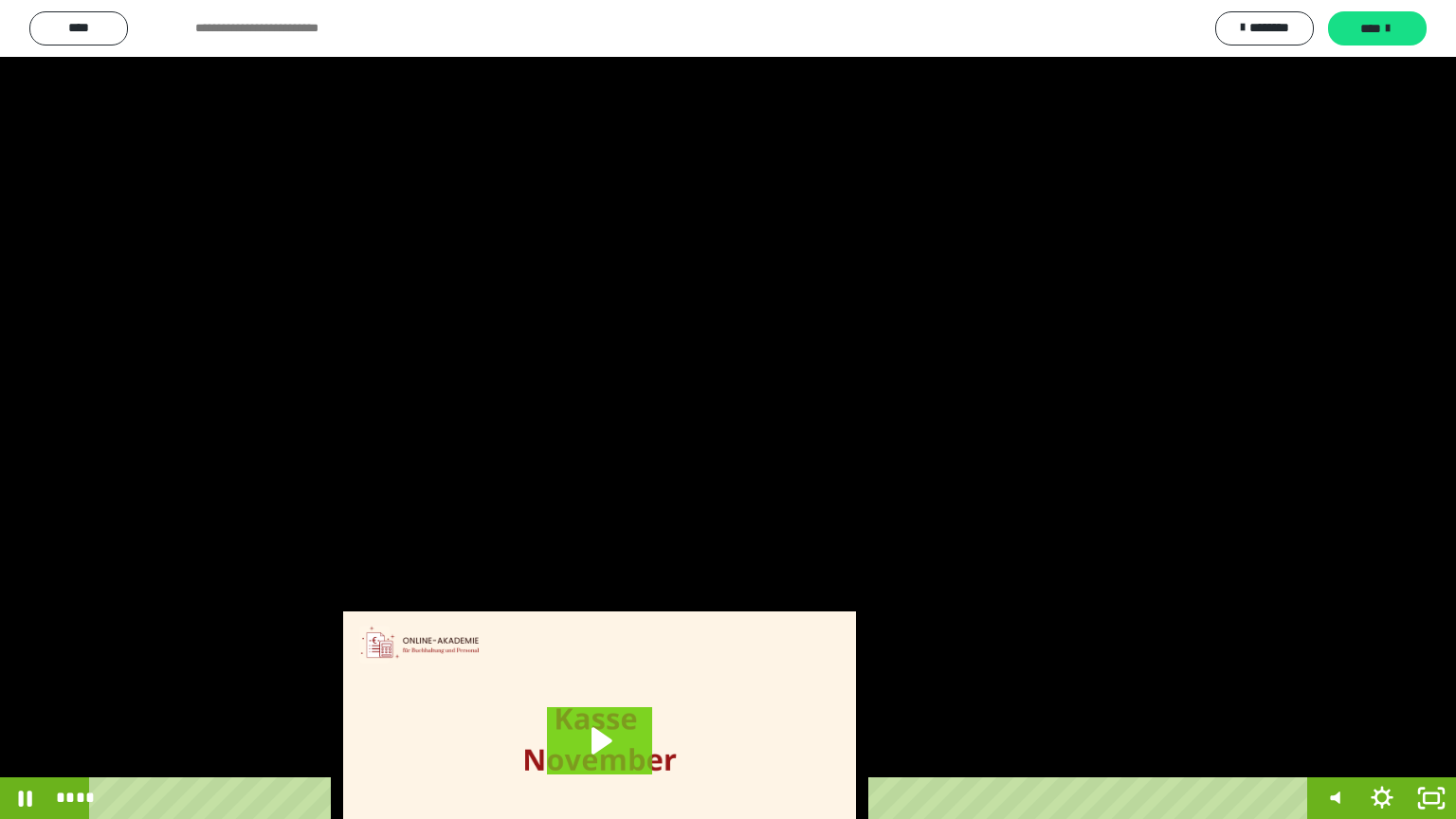 click at bounding box center [728, 410] 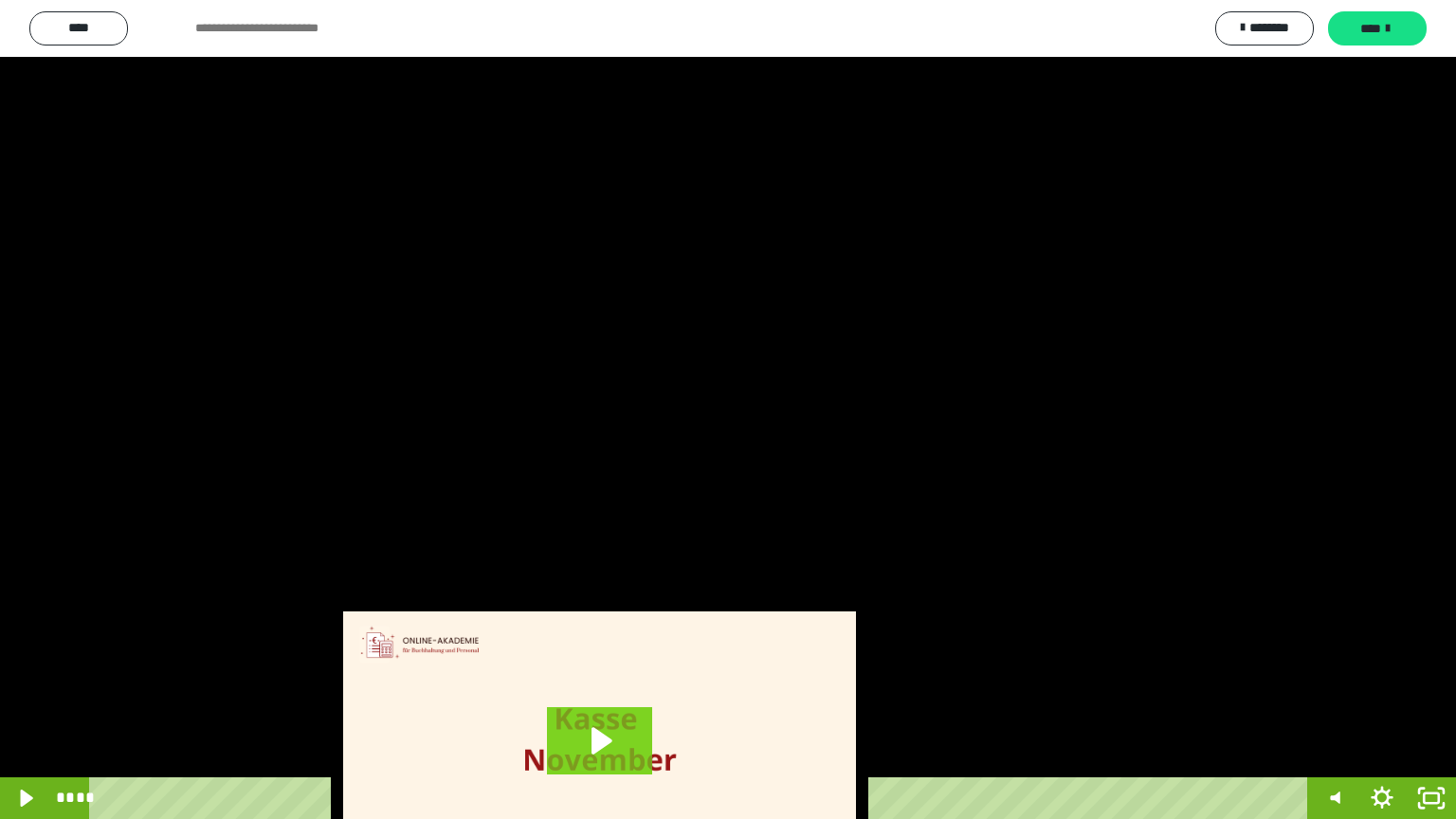 click at bounding box center (728, 410) 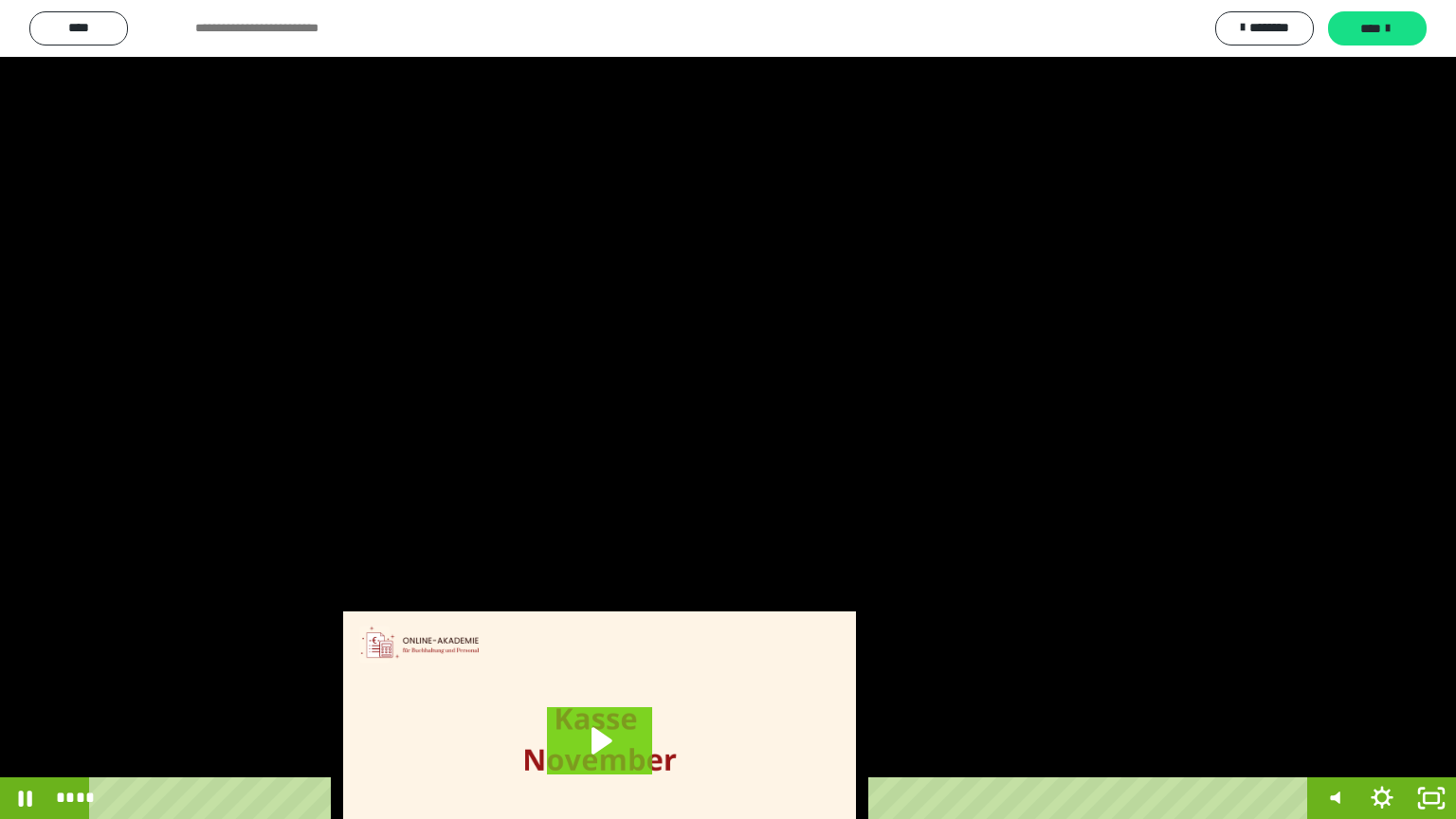 click at bounding box center (728, 410) 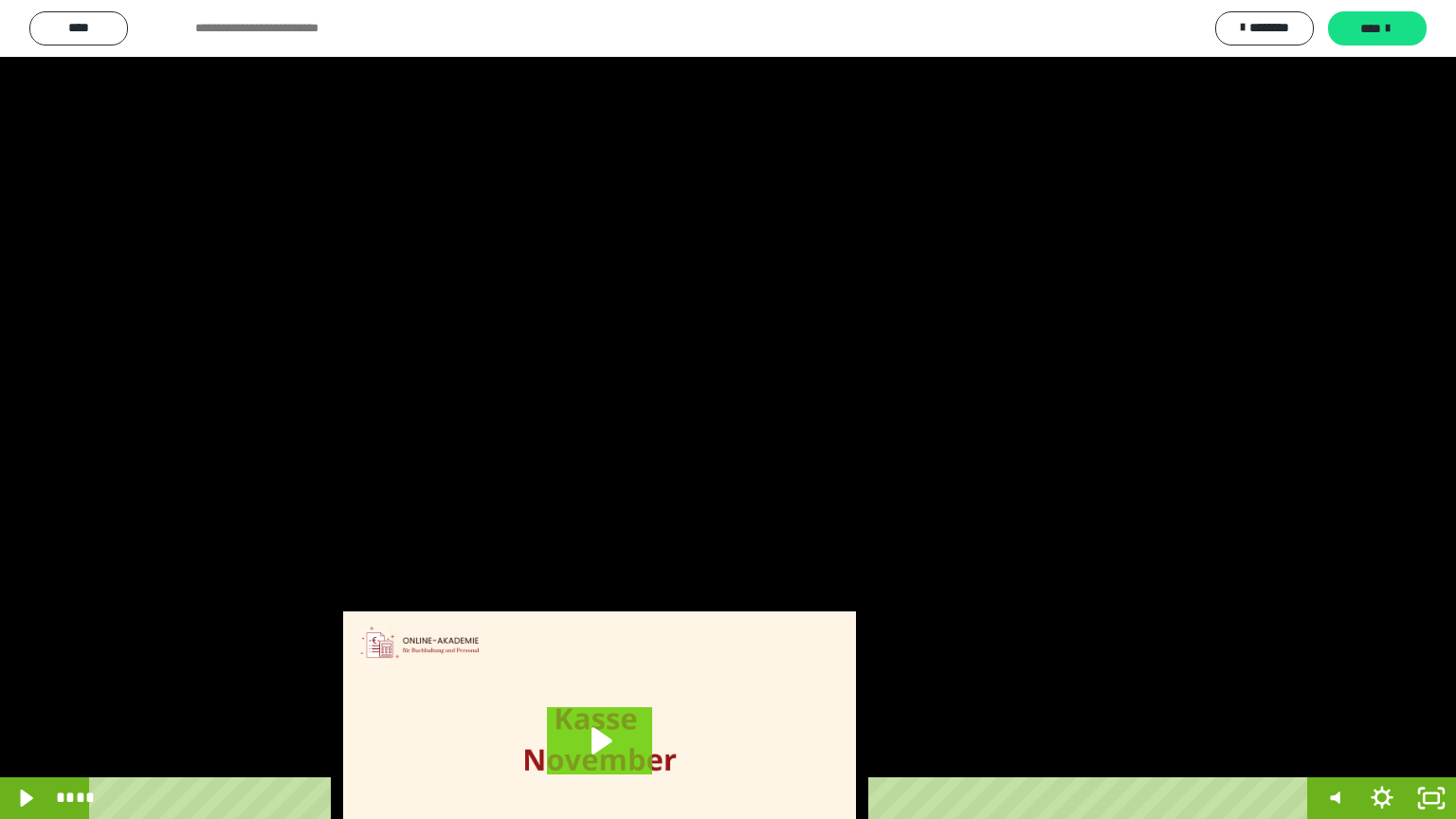 click at bounding box center (728, 410) 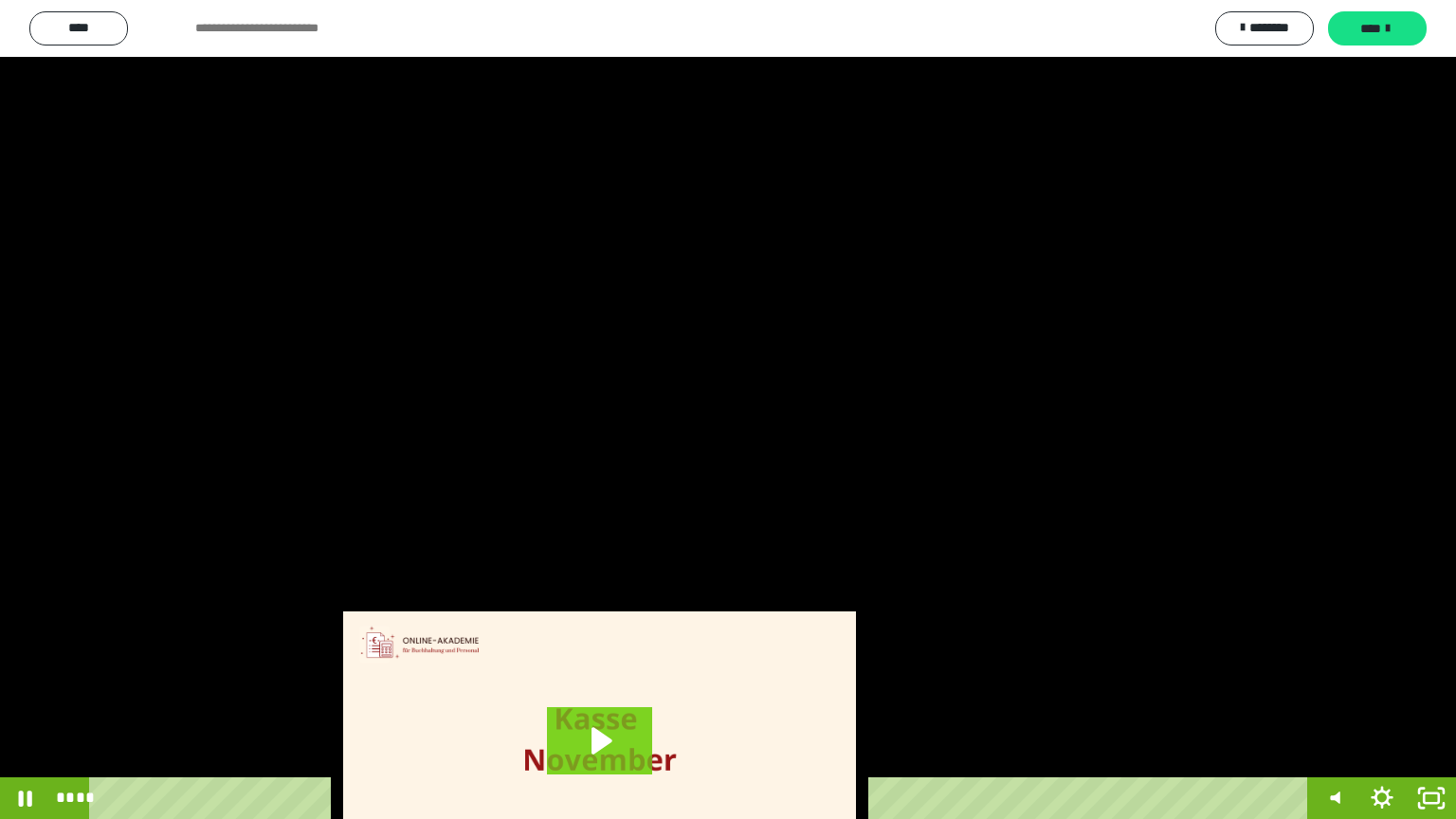 click at bounding box center [728, 410] 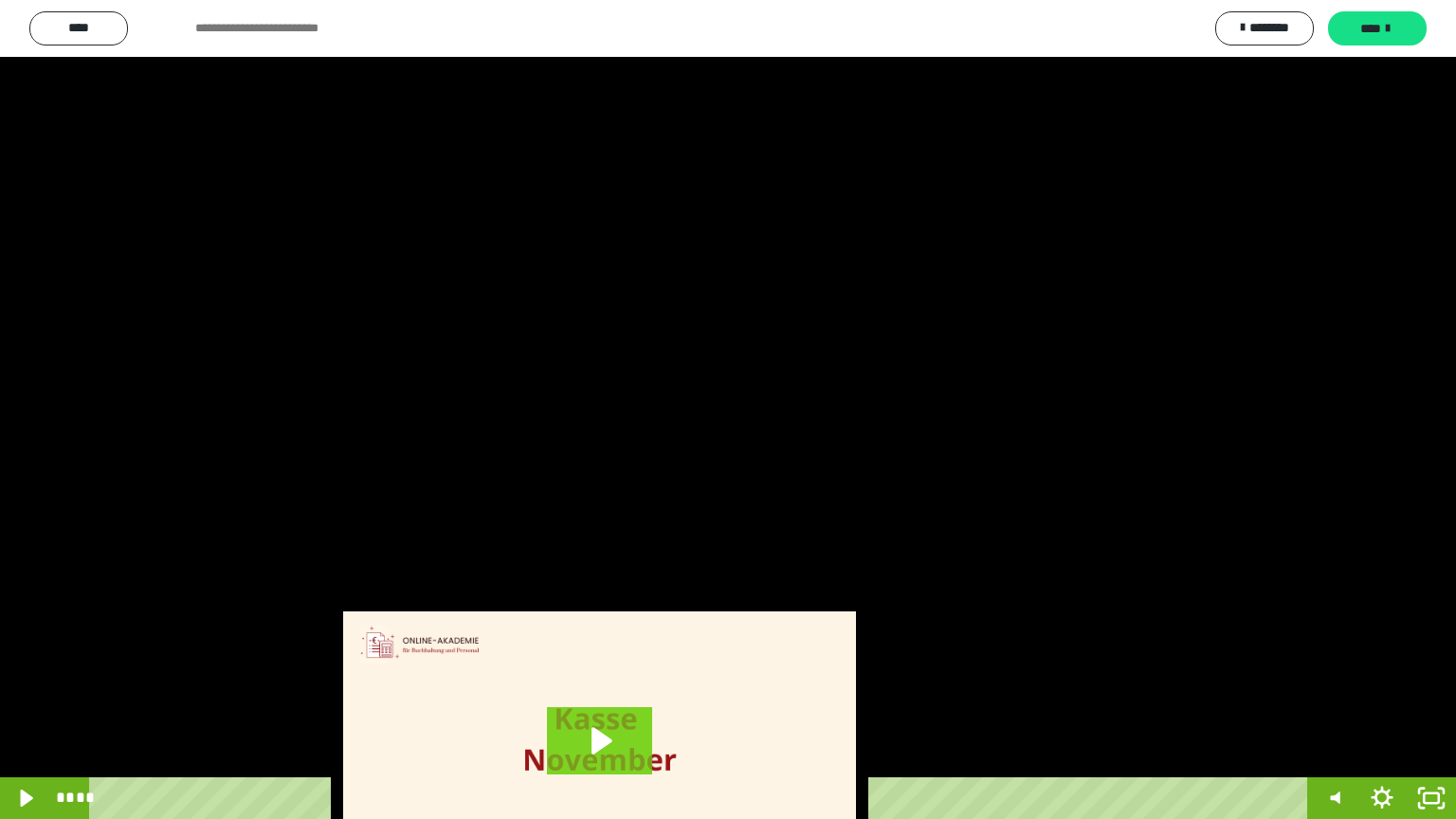 click at bounding box center [728, 410] 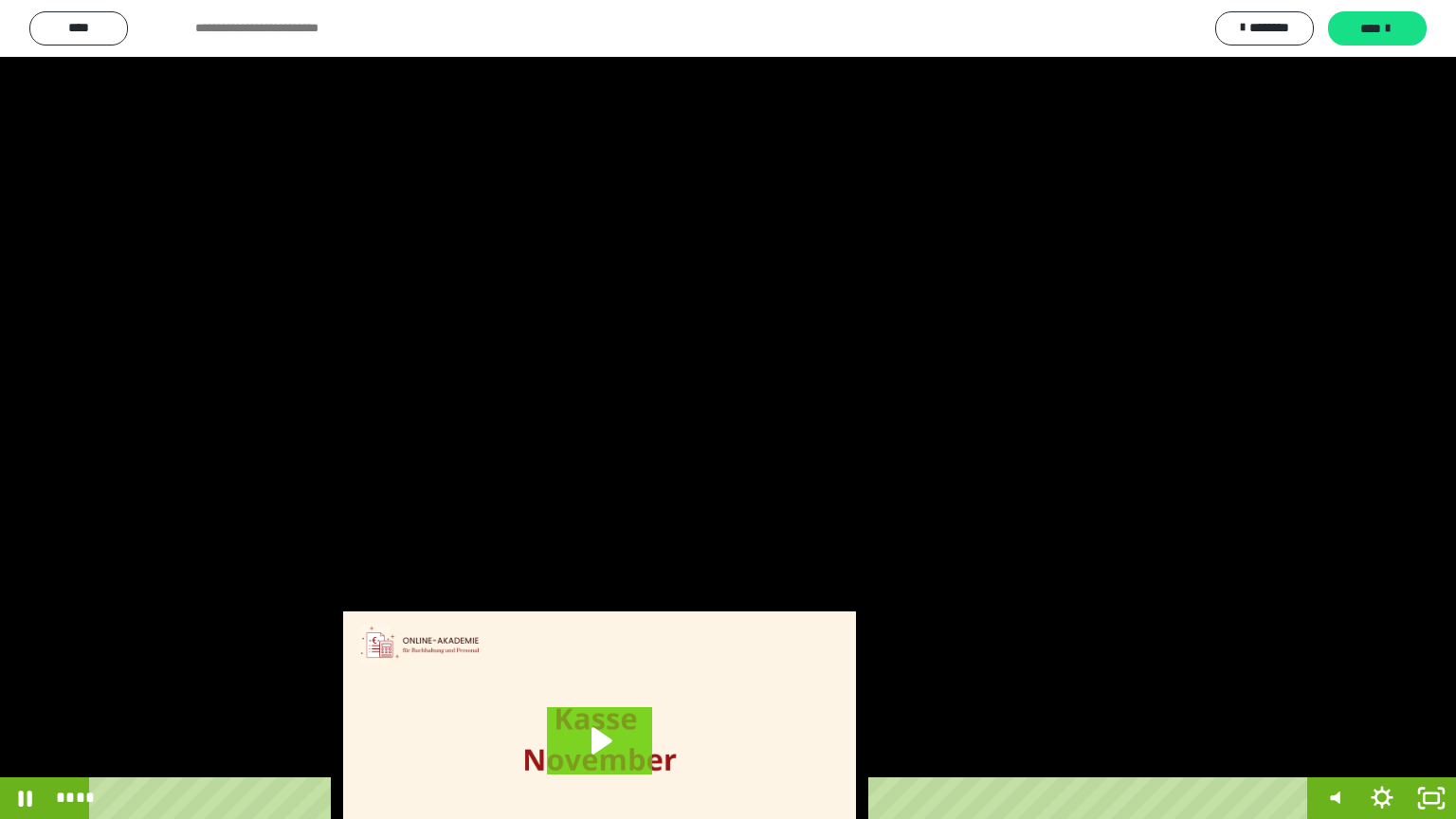 click at bounding box center [728, 410] 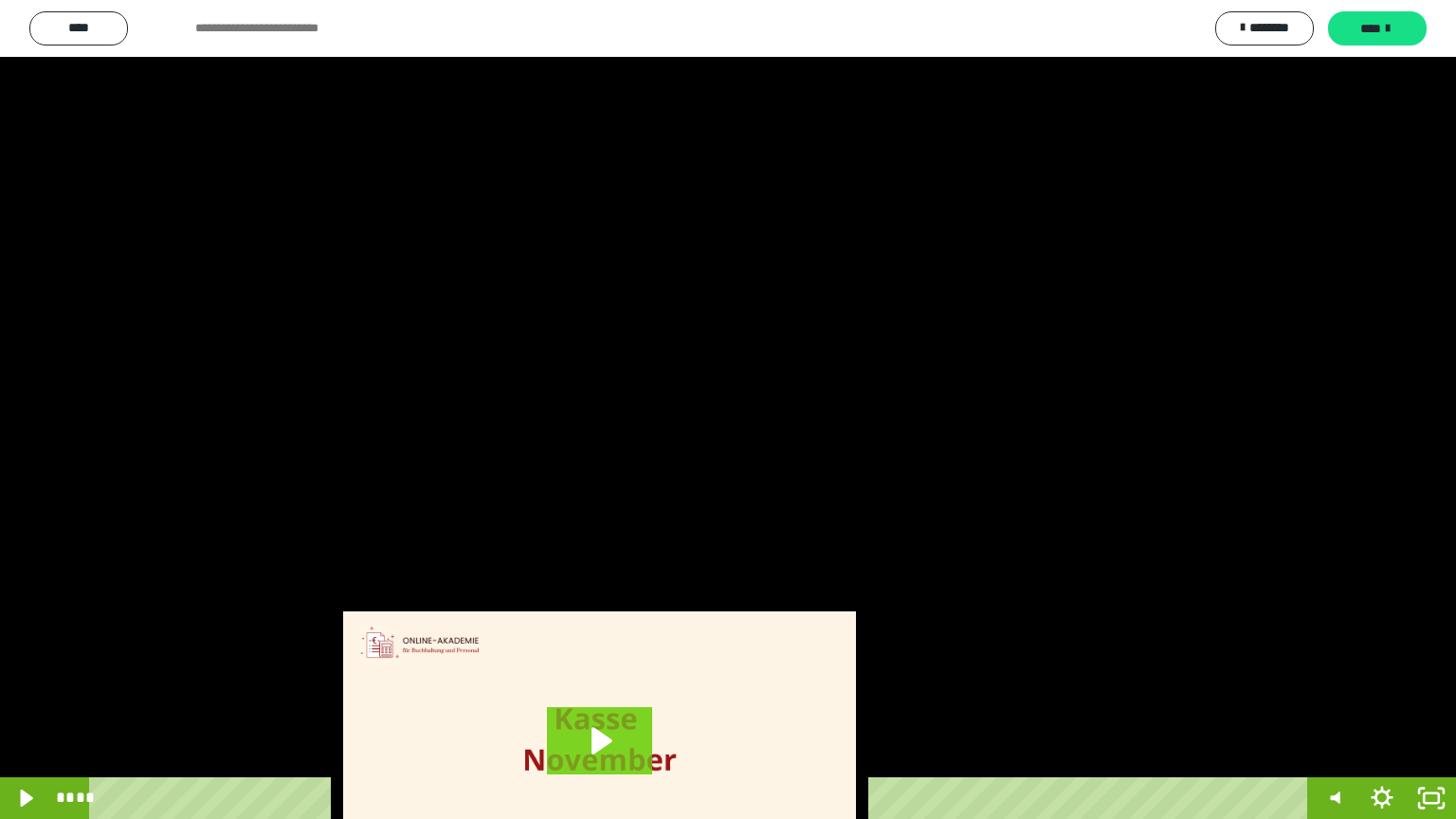 click at bounding box center (728, 410) 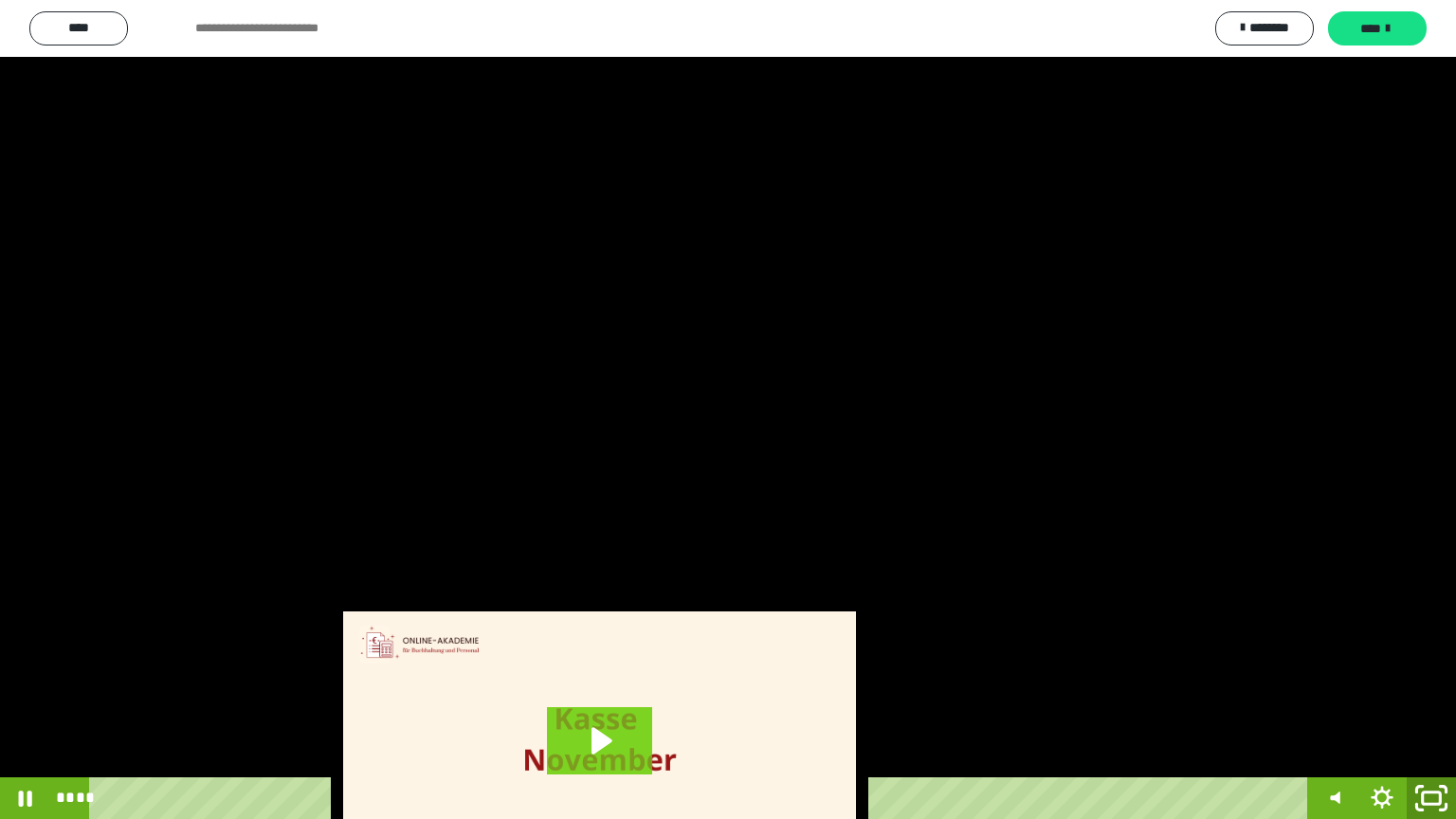 click 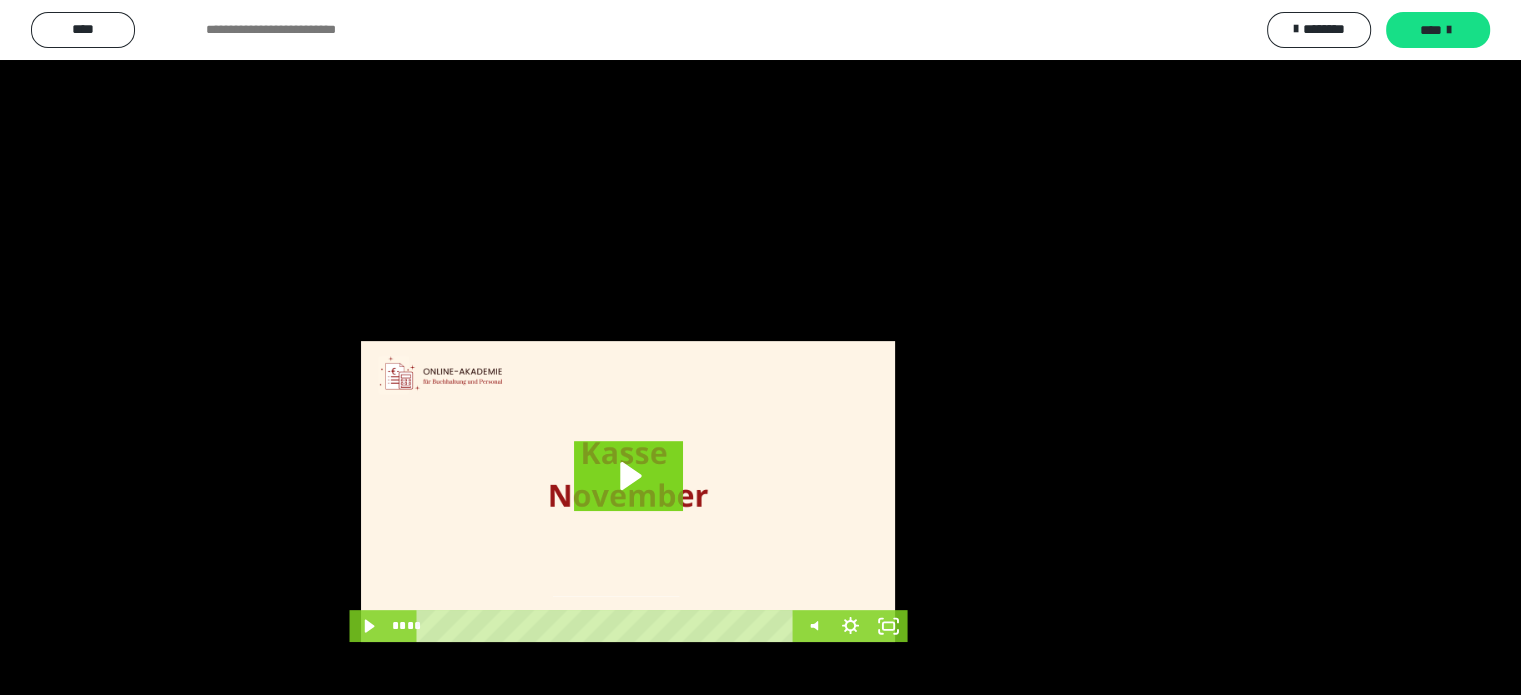 scroll, scrollTop: 600, scrollLeft: 0, axis: vertical 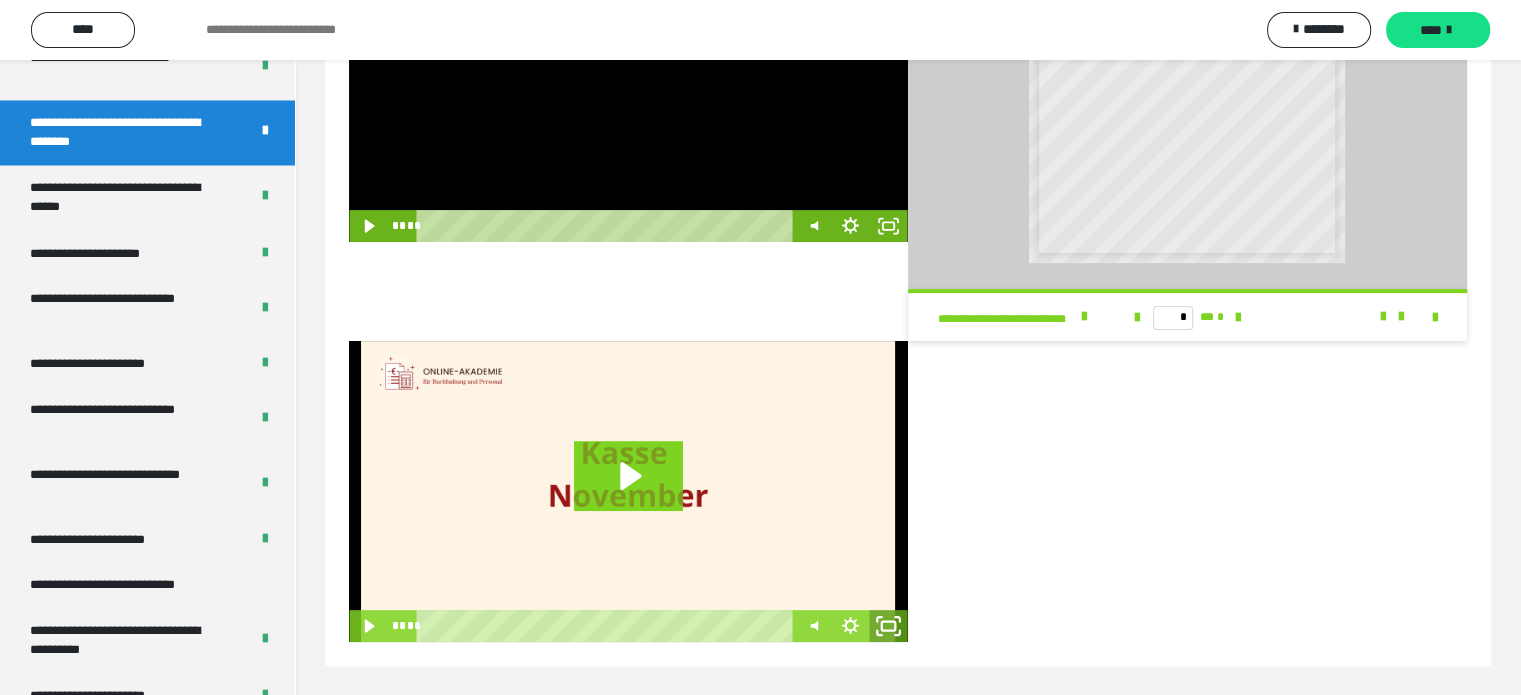 click 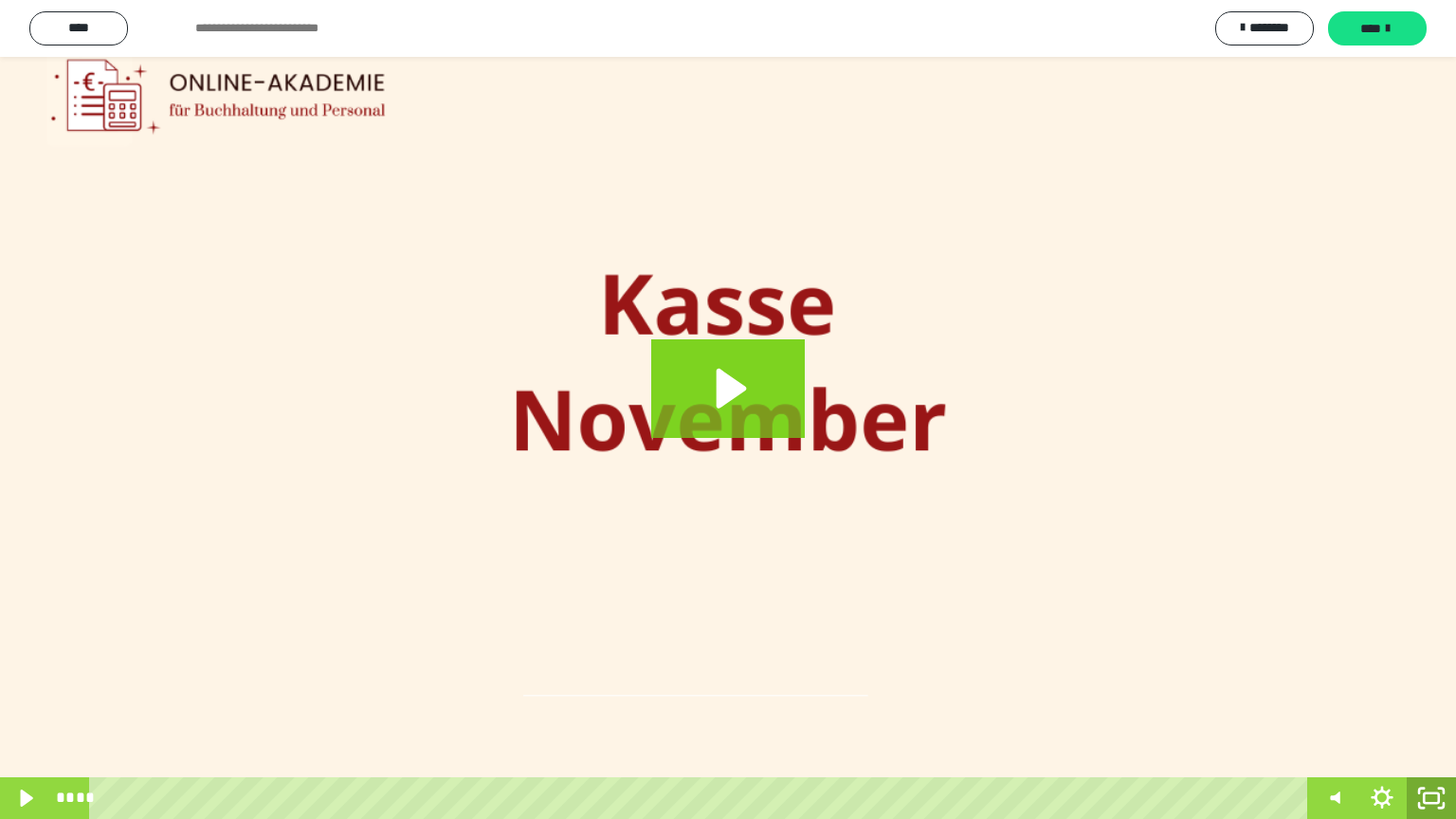 click 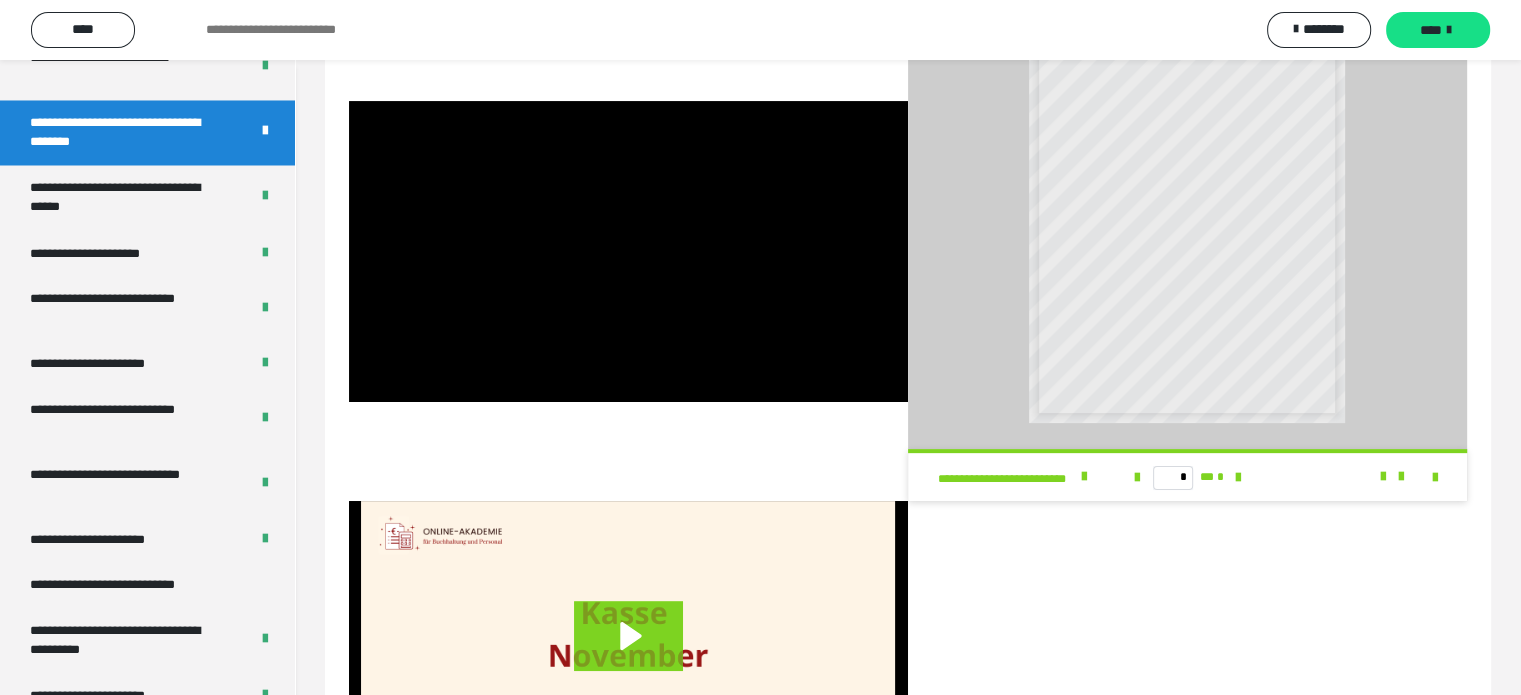 scroll, scrollTop: 600, scrollLeft: 0, axis: vertical 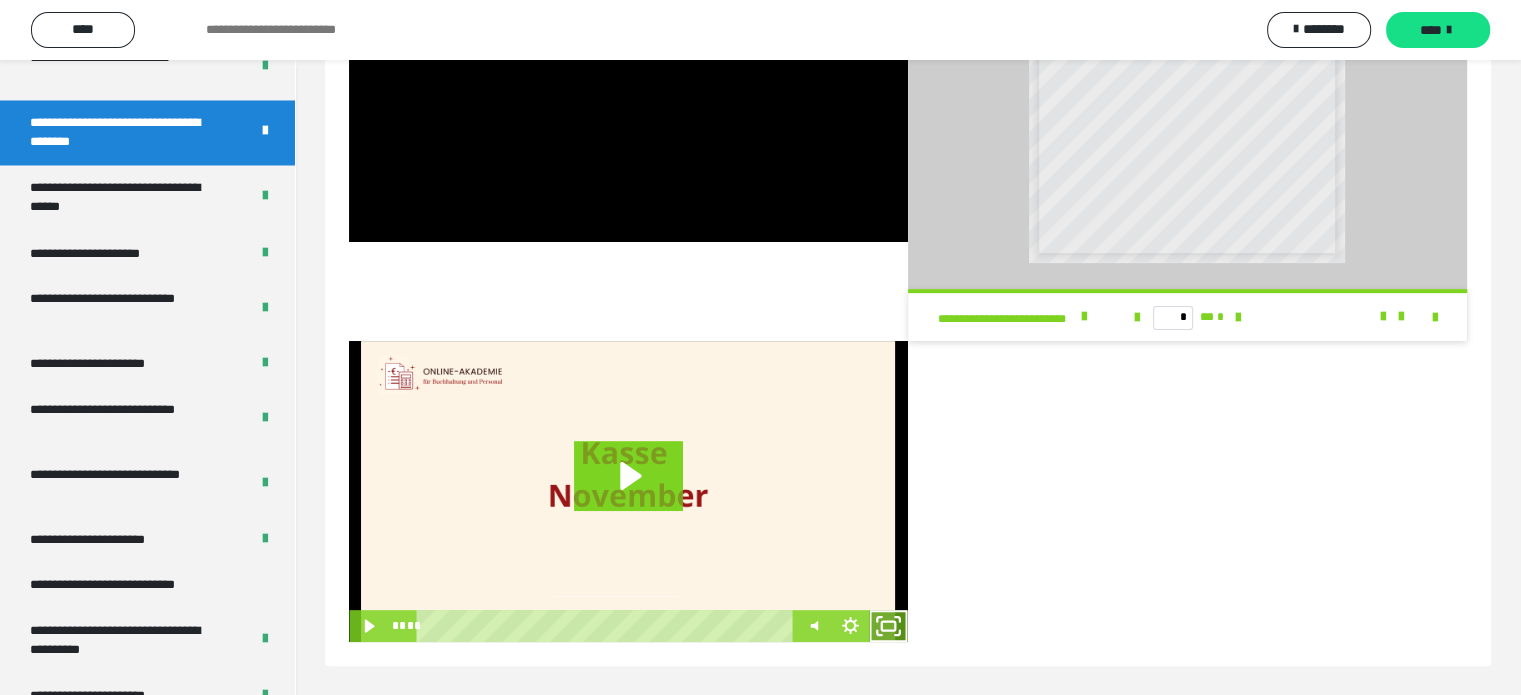 click 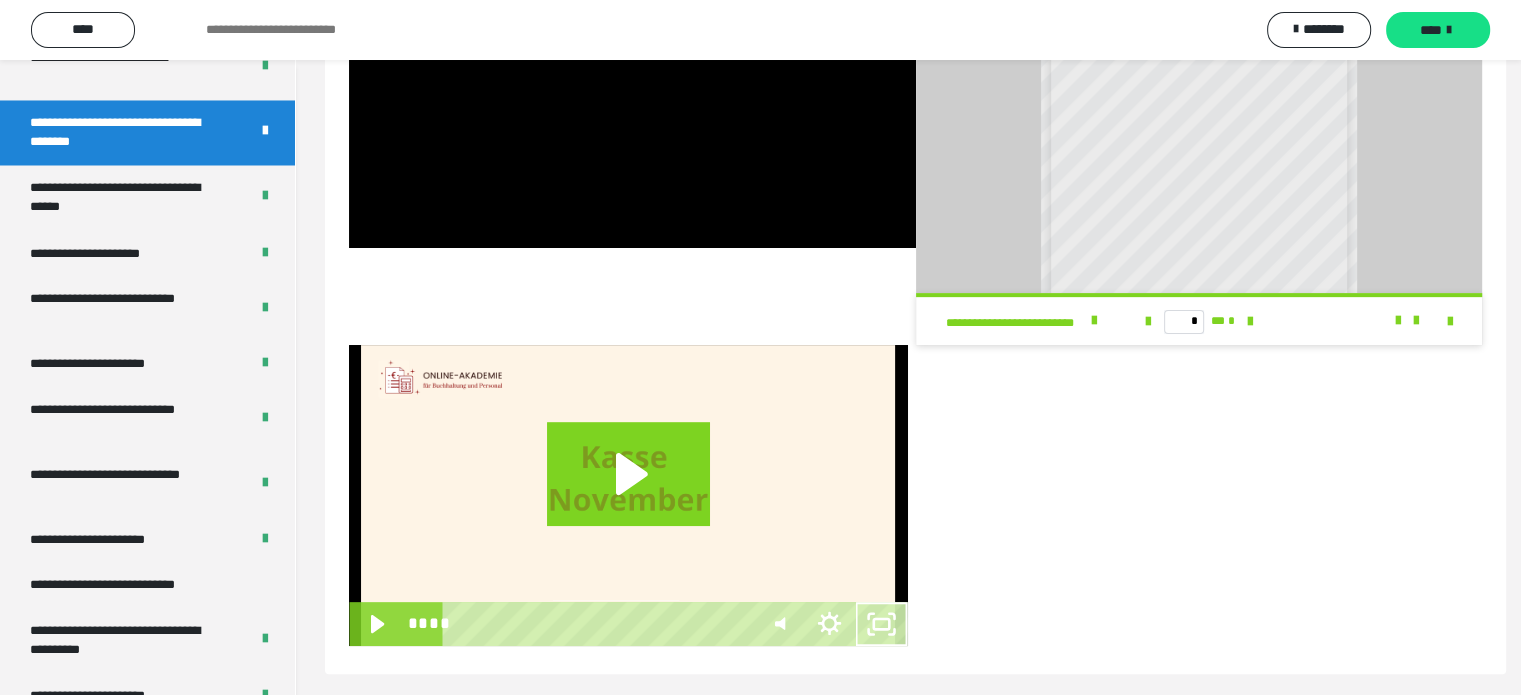 scroll, scrollTop: 440, scrollLeft: 0, axis: vertical 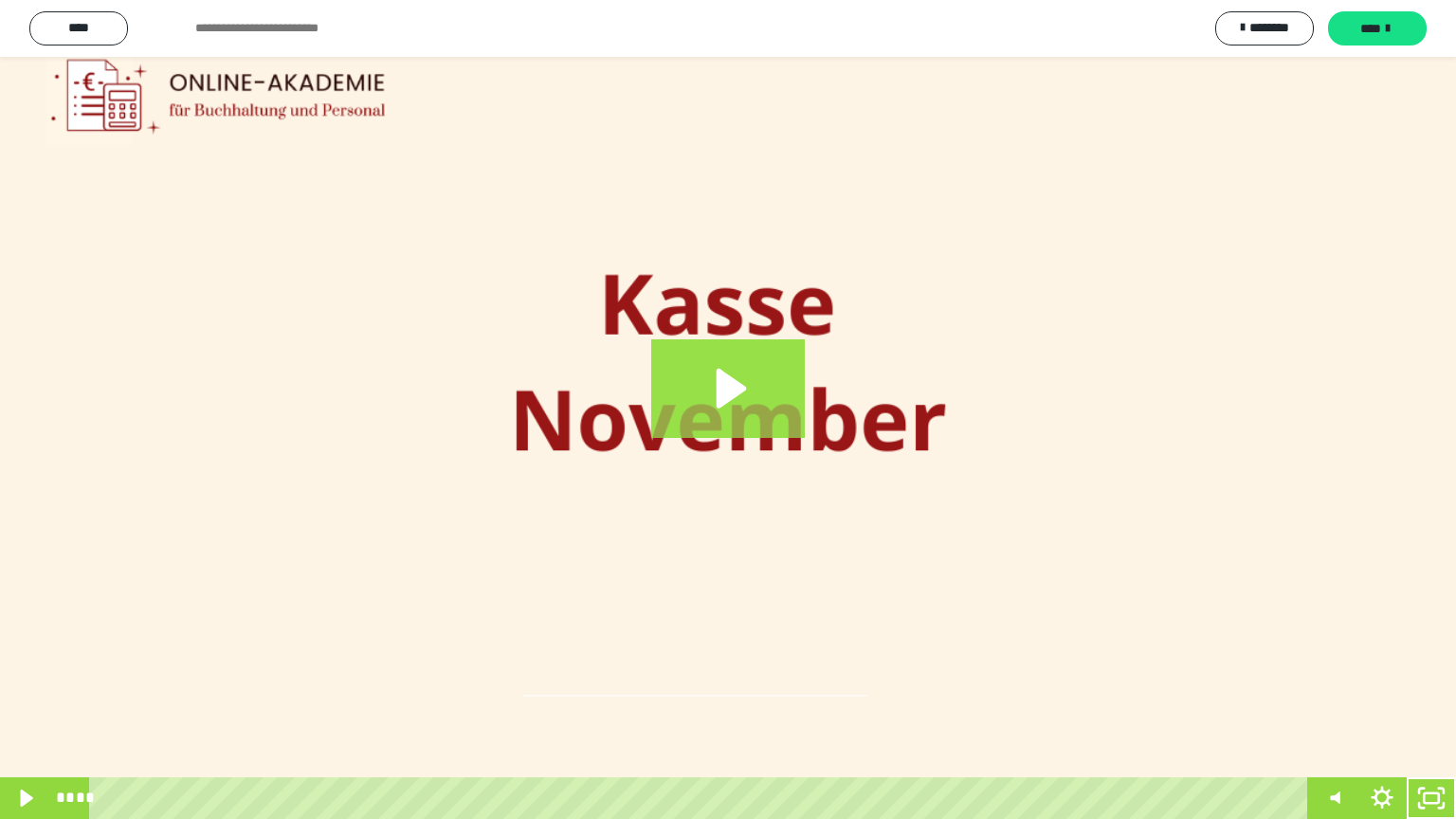 click 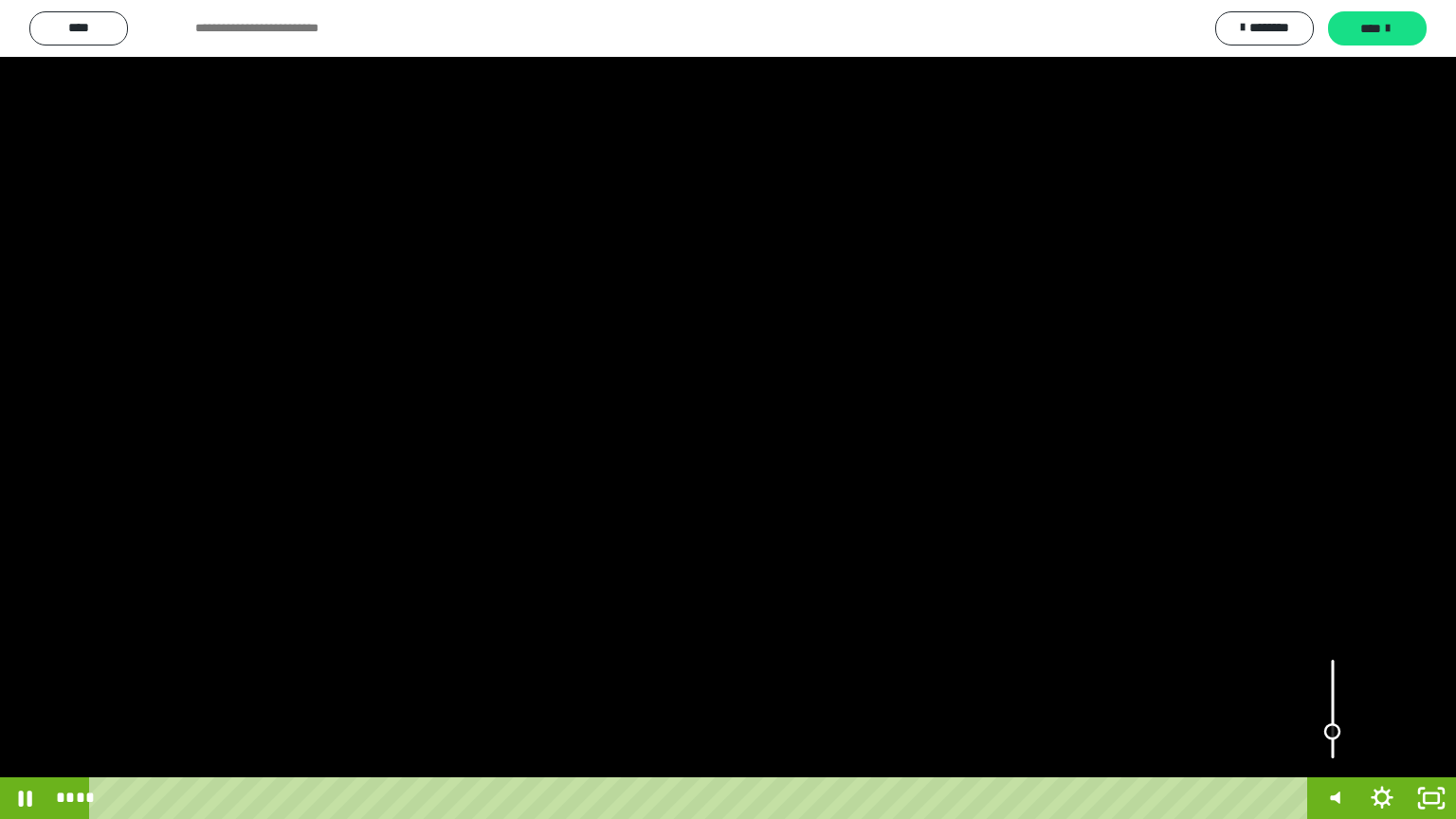 click at bounding box center [1333, 732] 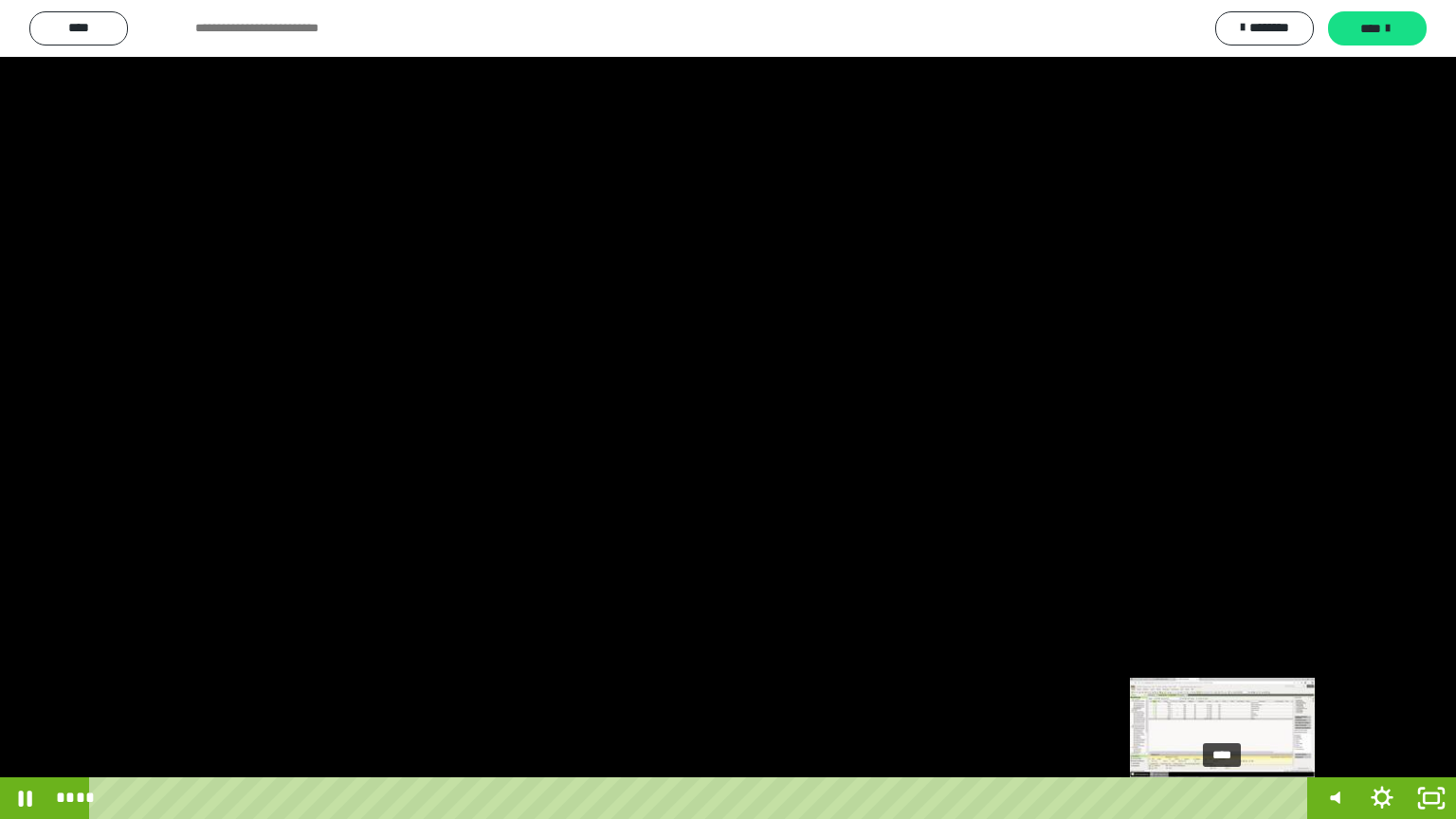 click on "****" at bounding box center [701, 798] 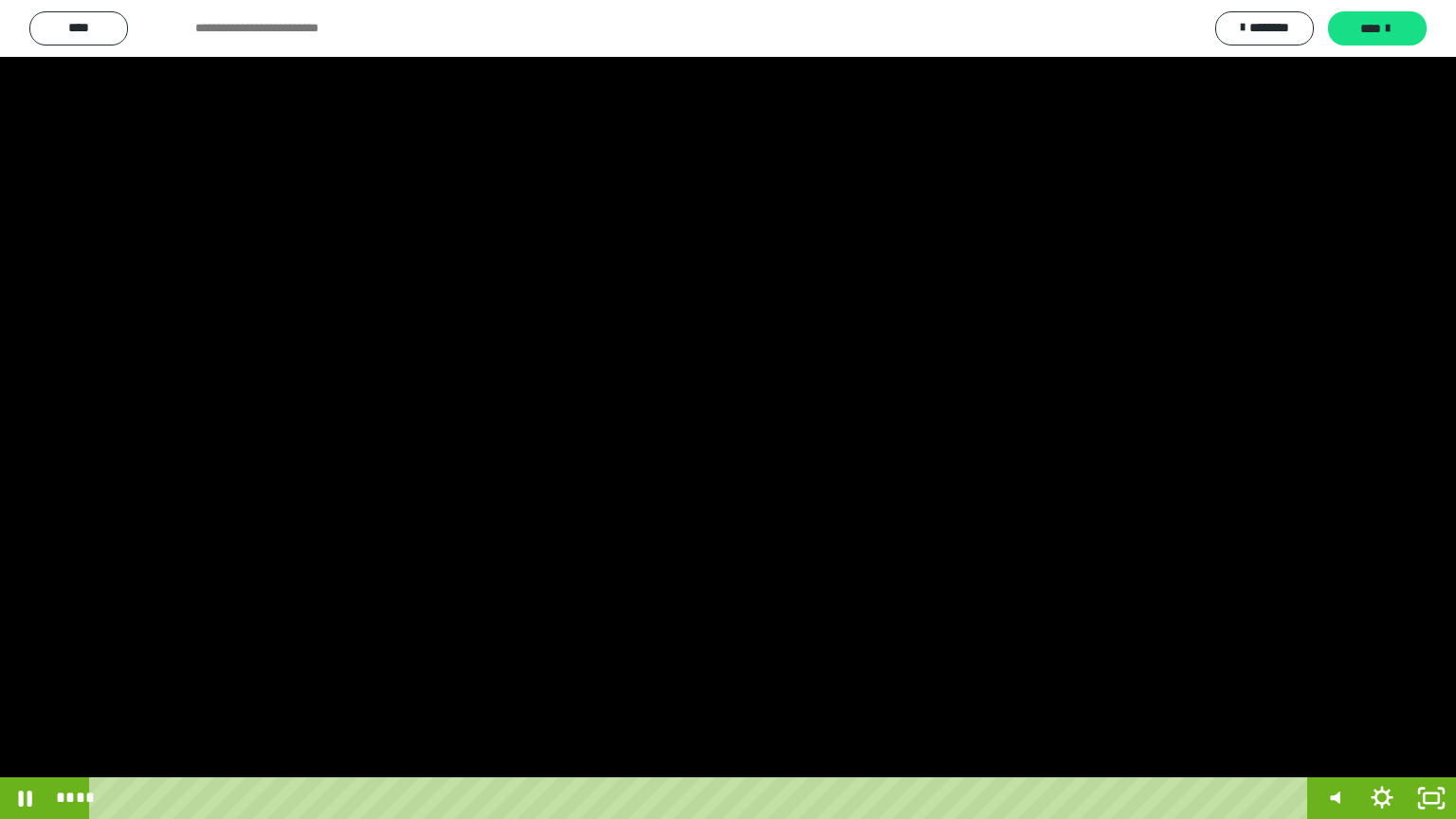 click at bounding box center [728, 410] 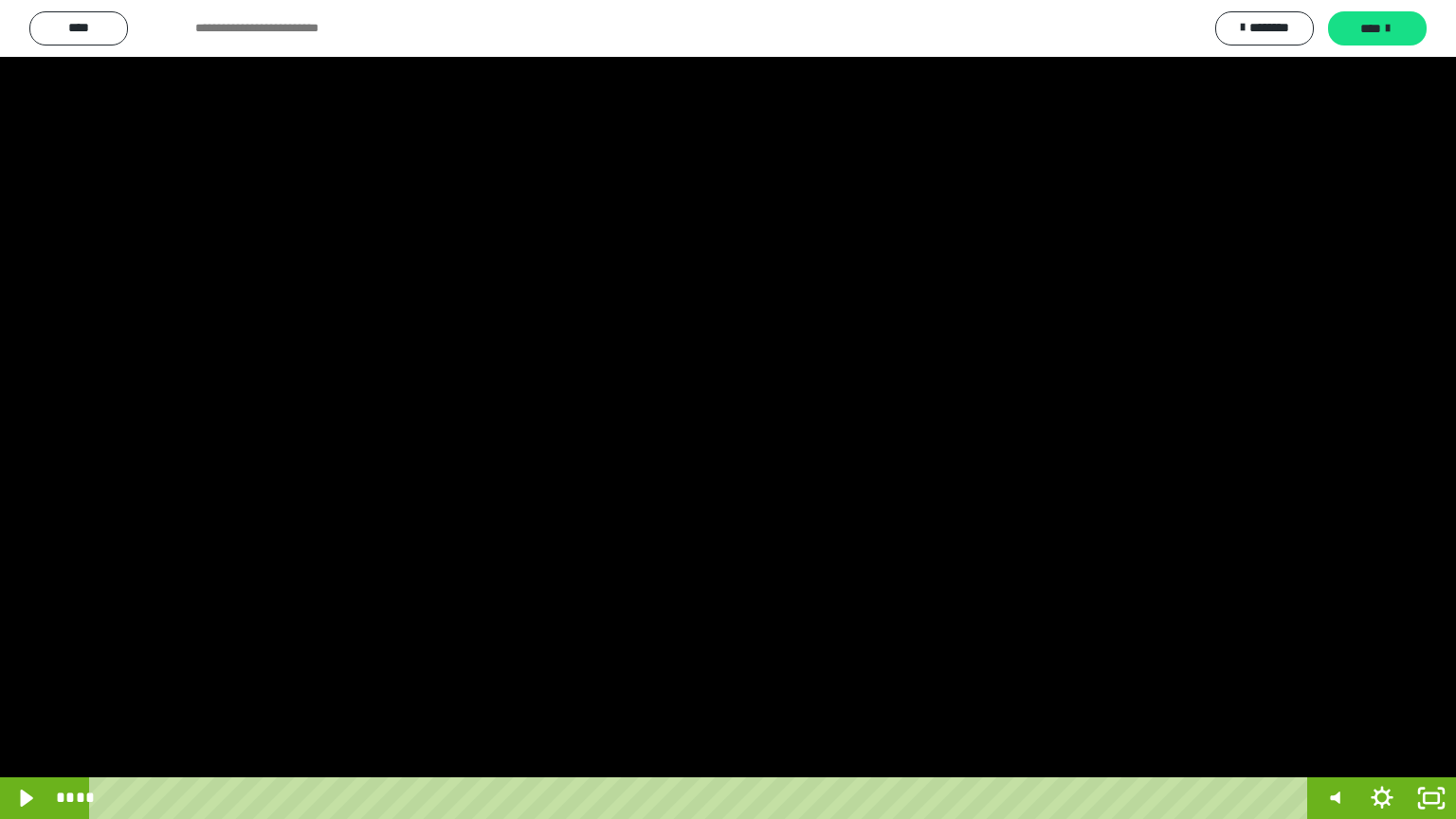 click at bounding box center (728, 410) 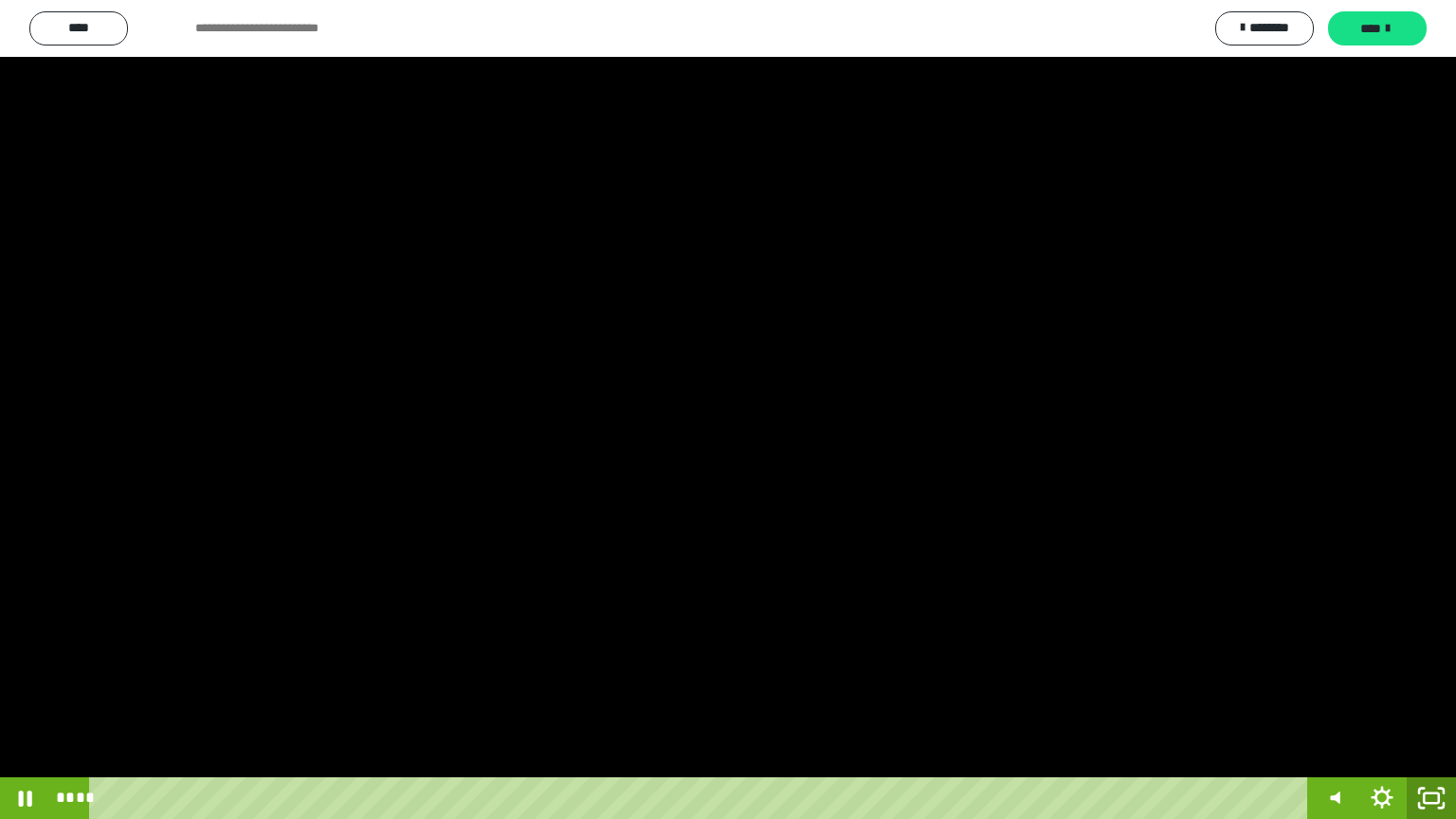 click 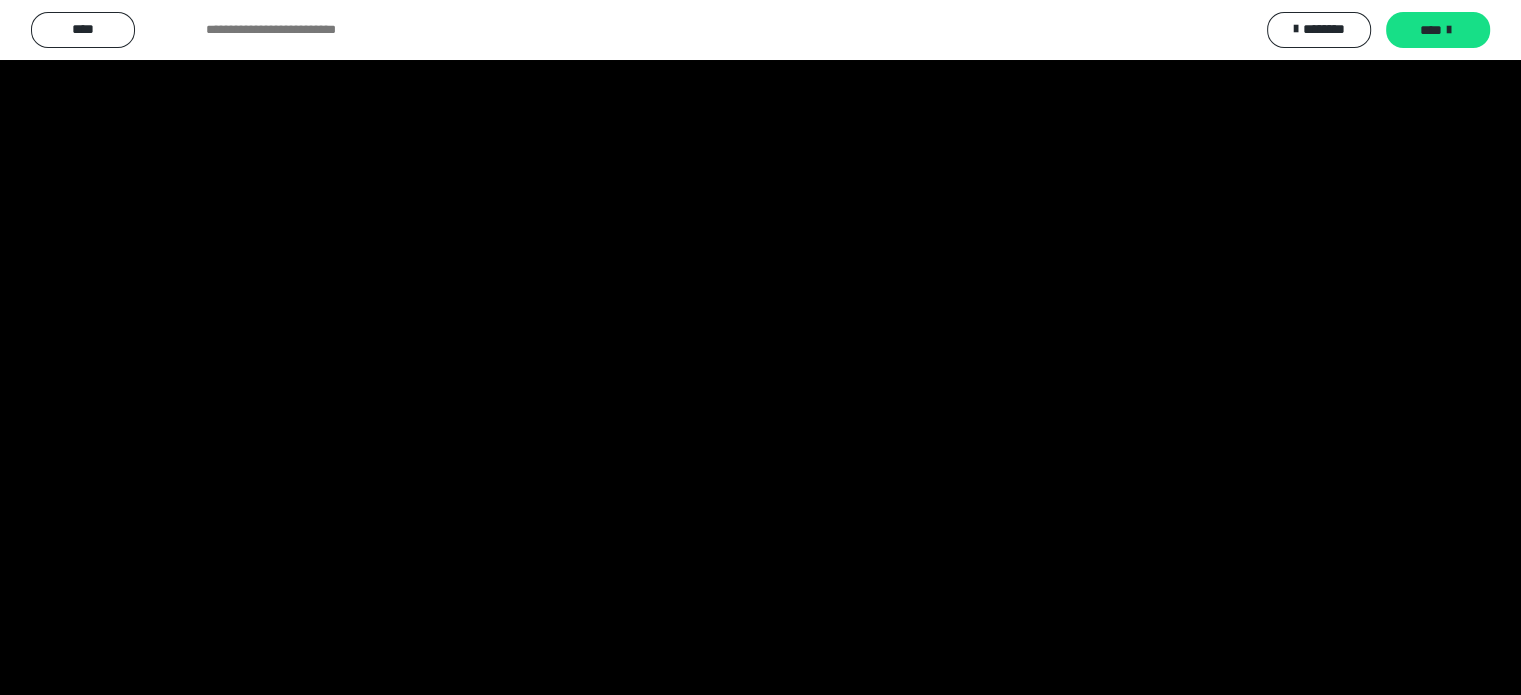 scroll, scrollTop: 600, scrollLeft: 0, axis: vertical 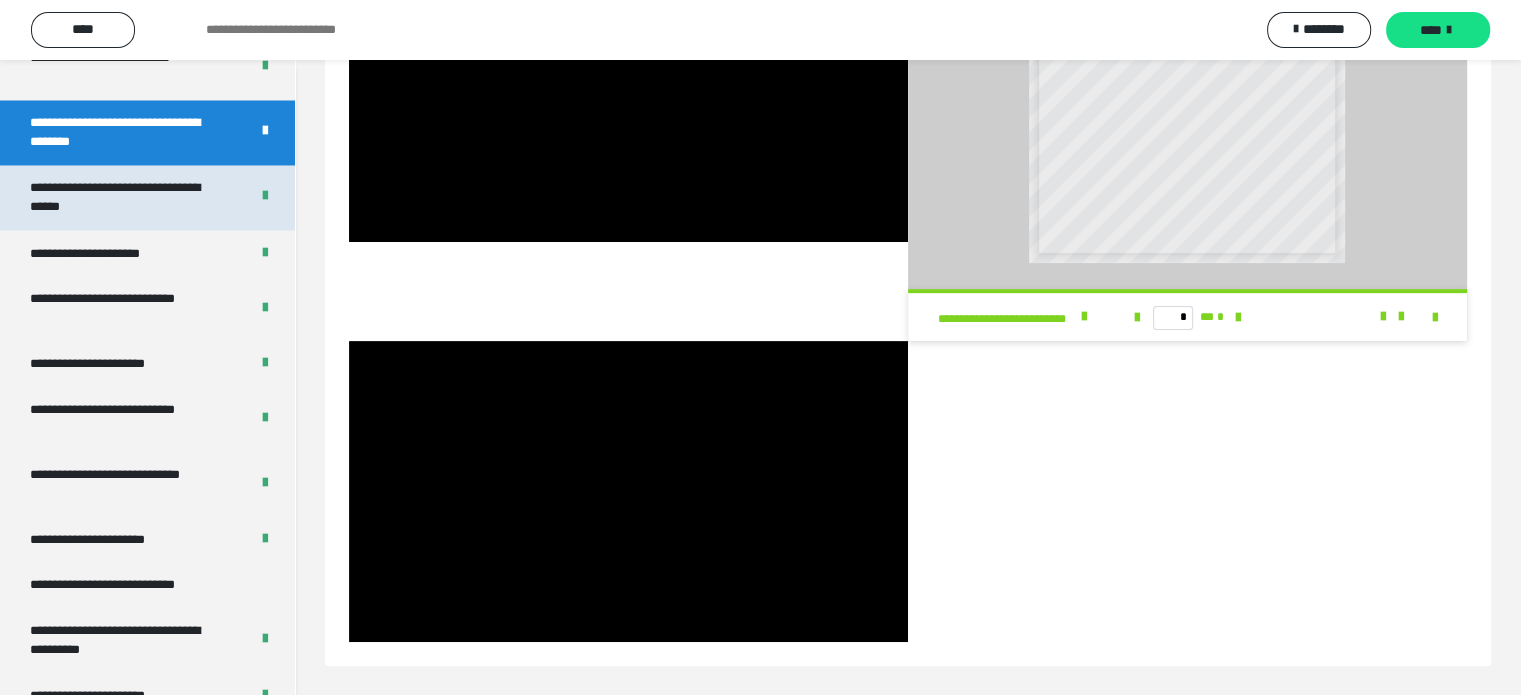 click on "**********" at bounding box center [124, 197] 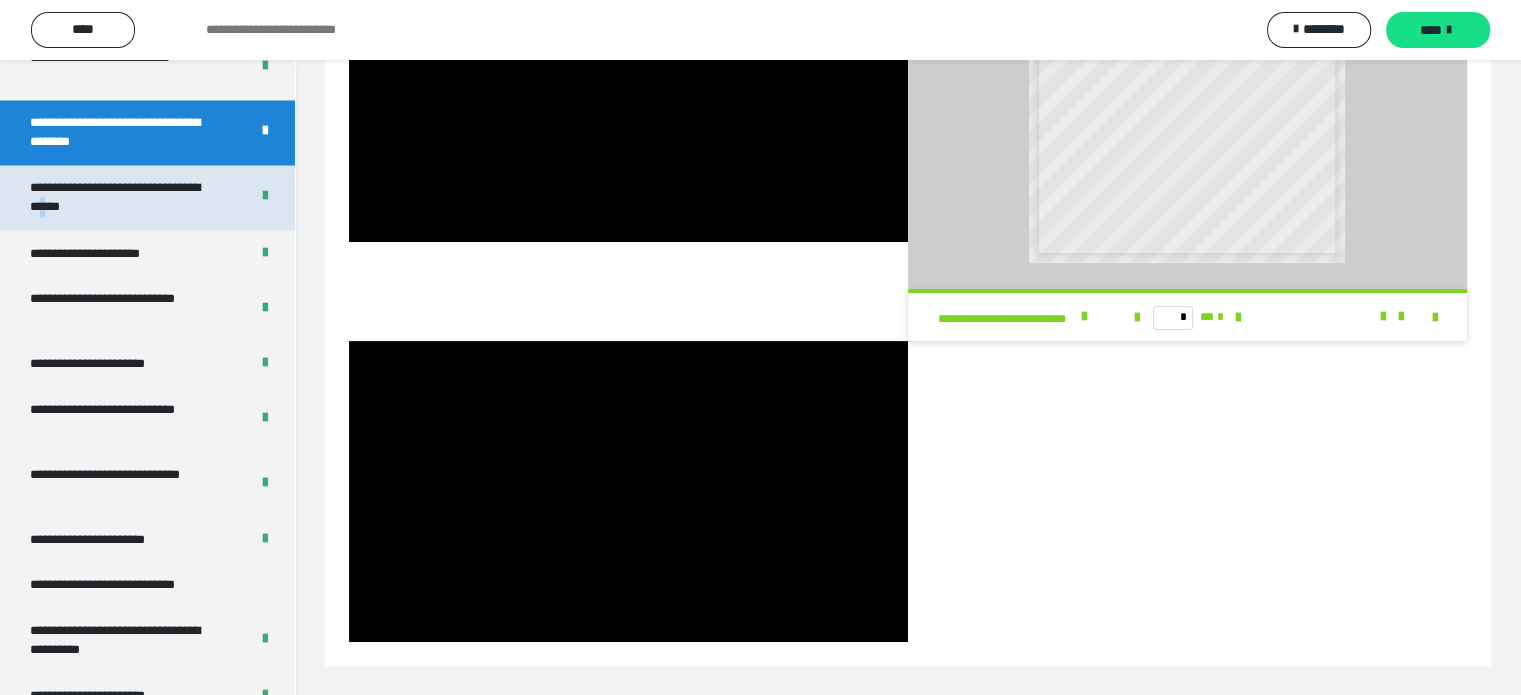 click on "**********" at bounding box center (124, 197) 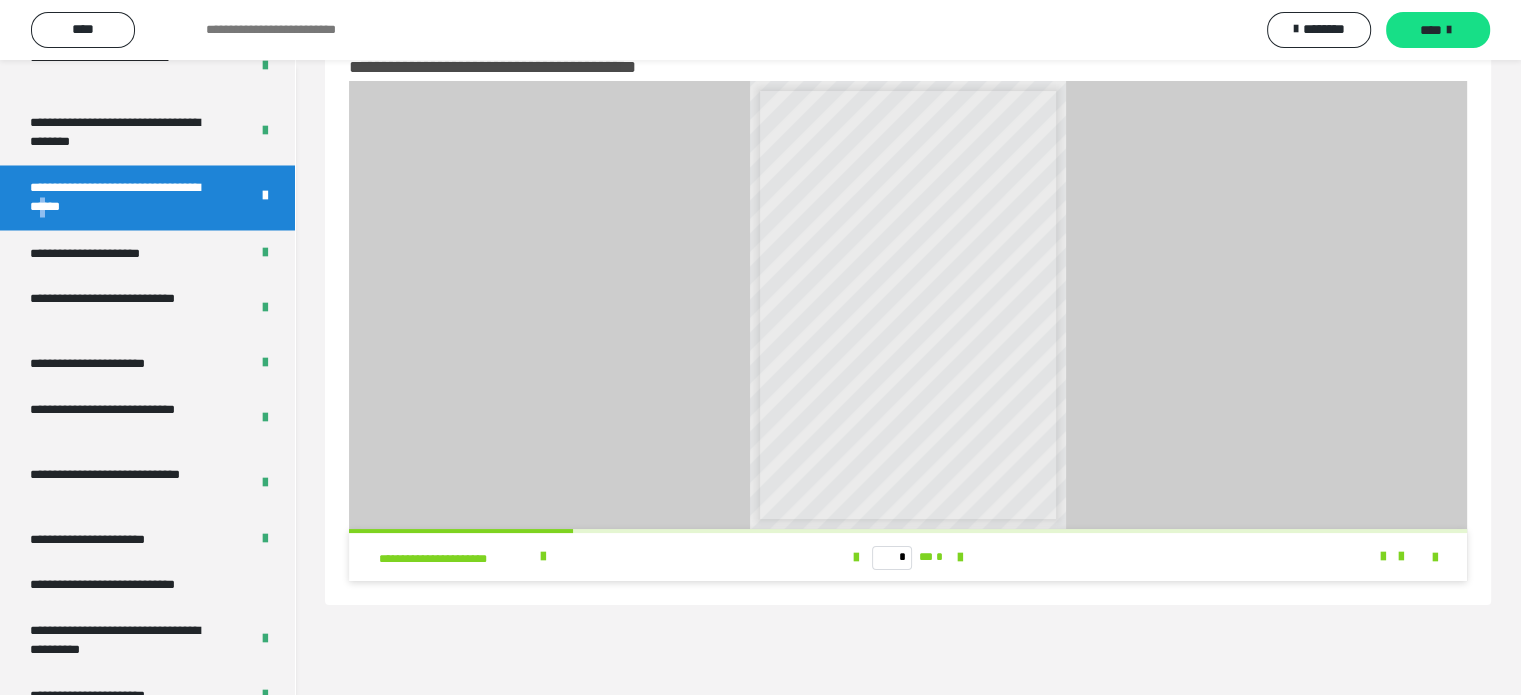scroll, scrollTop: 0, scrollLeft: 0, axis: both 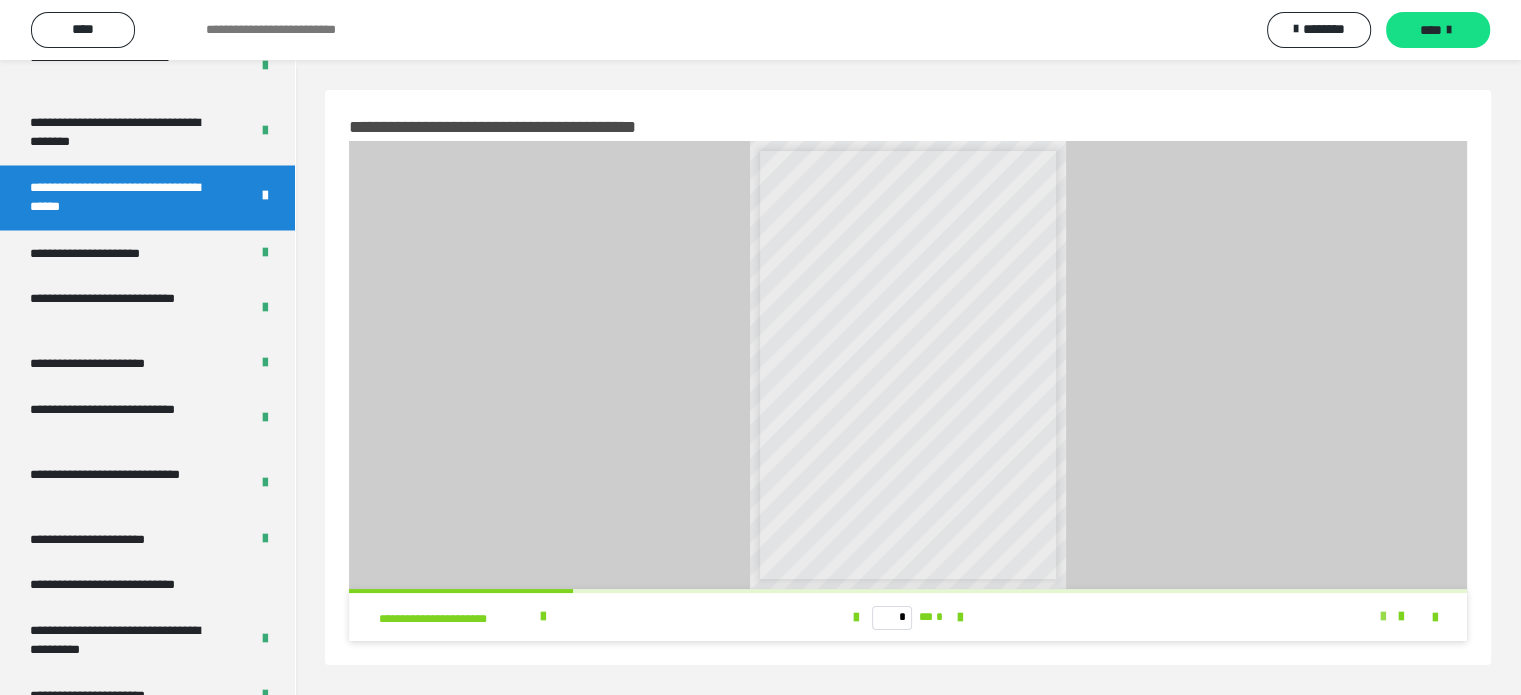 click at bounding box center (1383, 617) 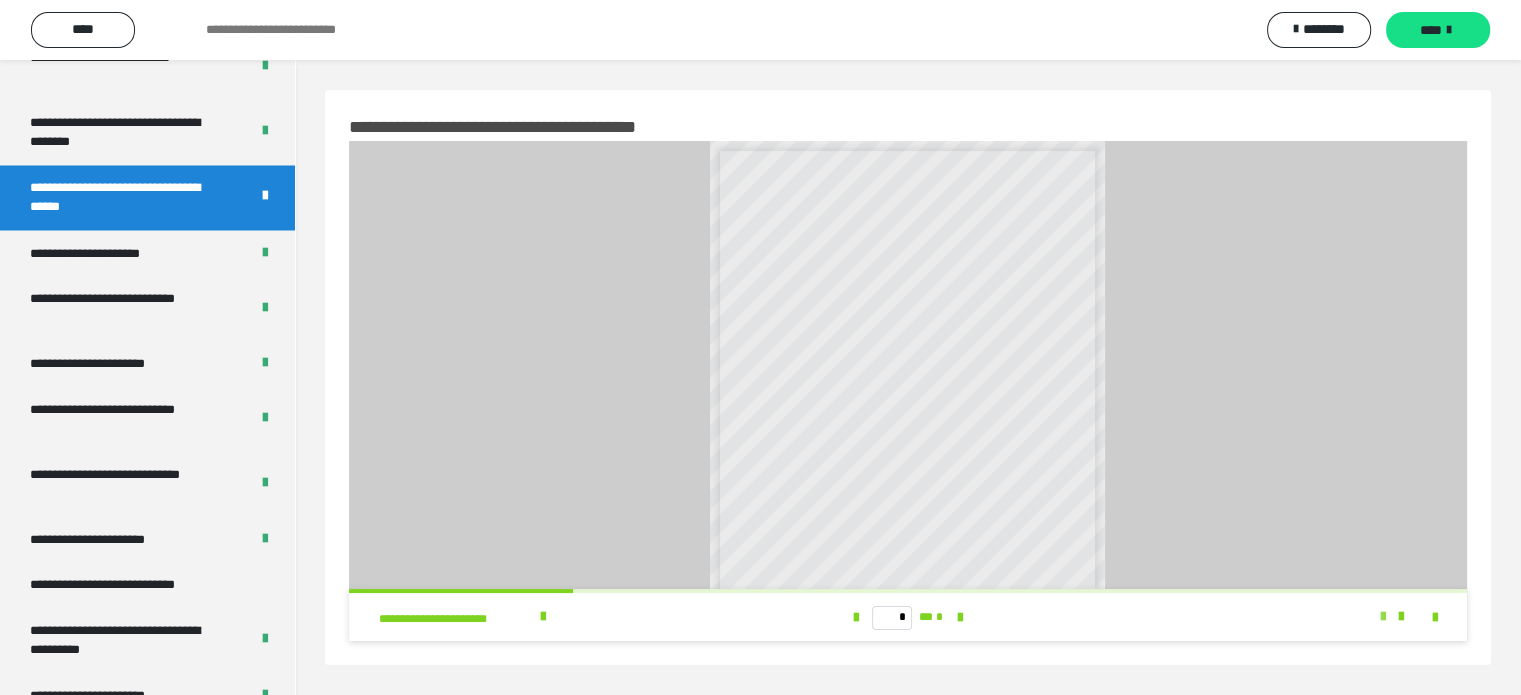 click at bounding box center (1383, 617) 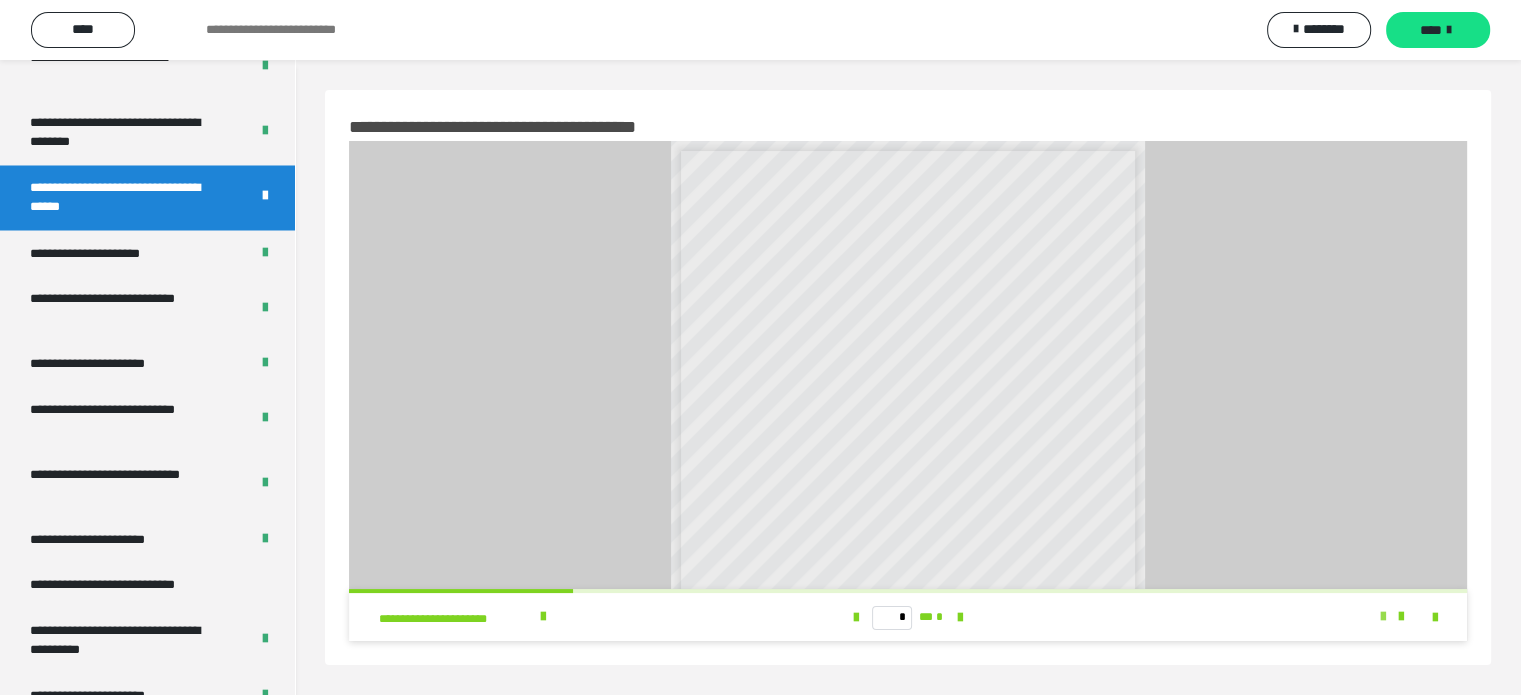 click at bounding box center (1383, 617) 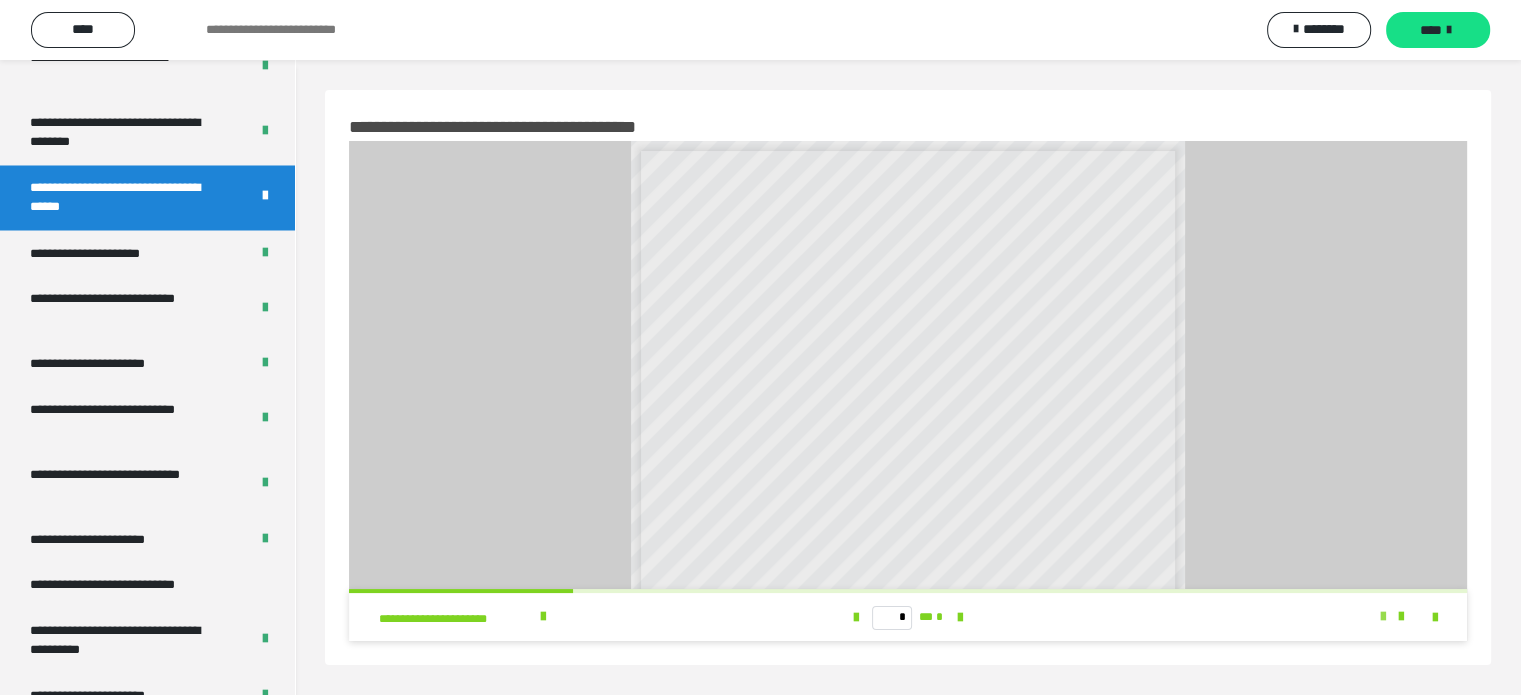click at bounding box center [1383, 617] 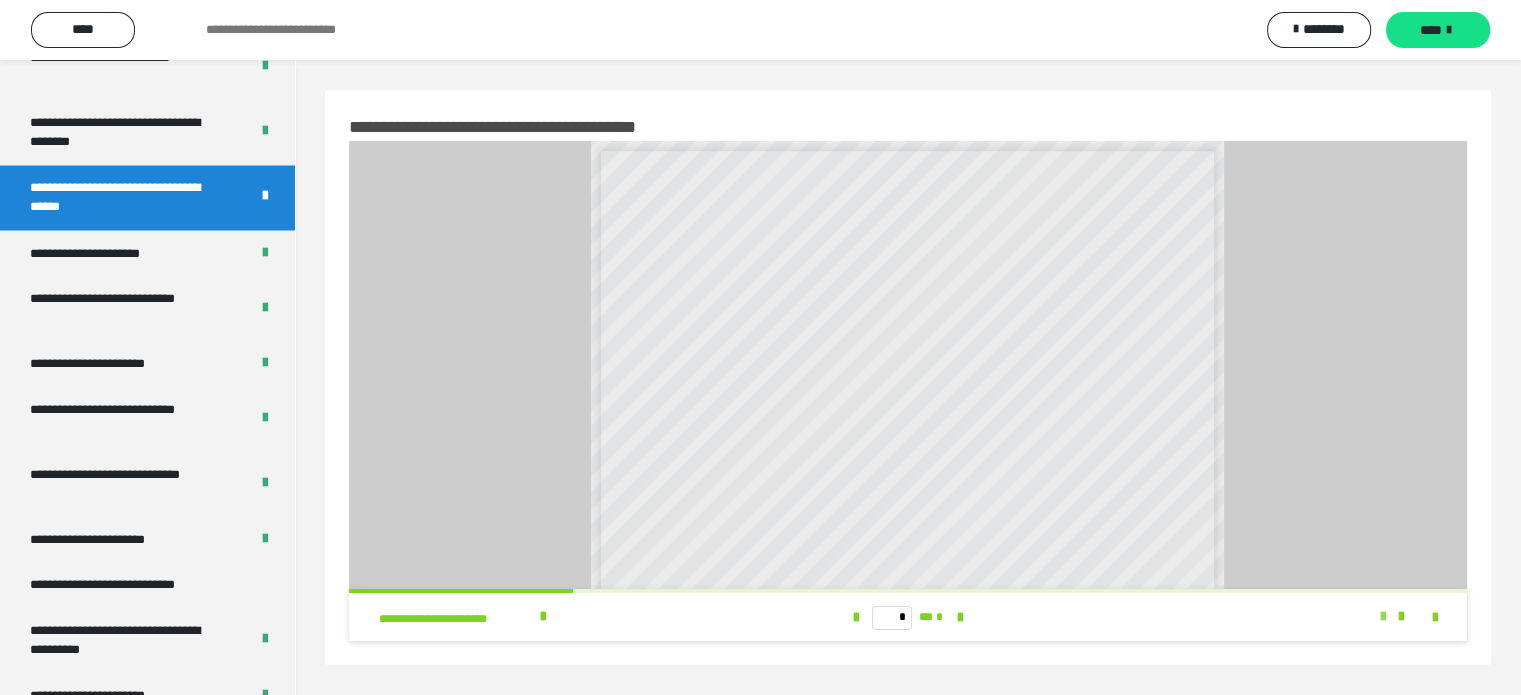 click at bounding box center [1383, 617] 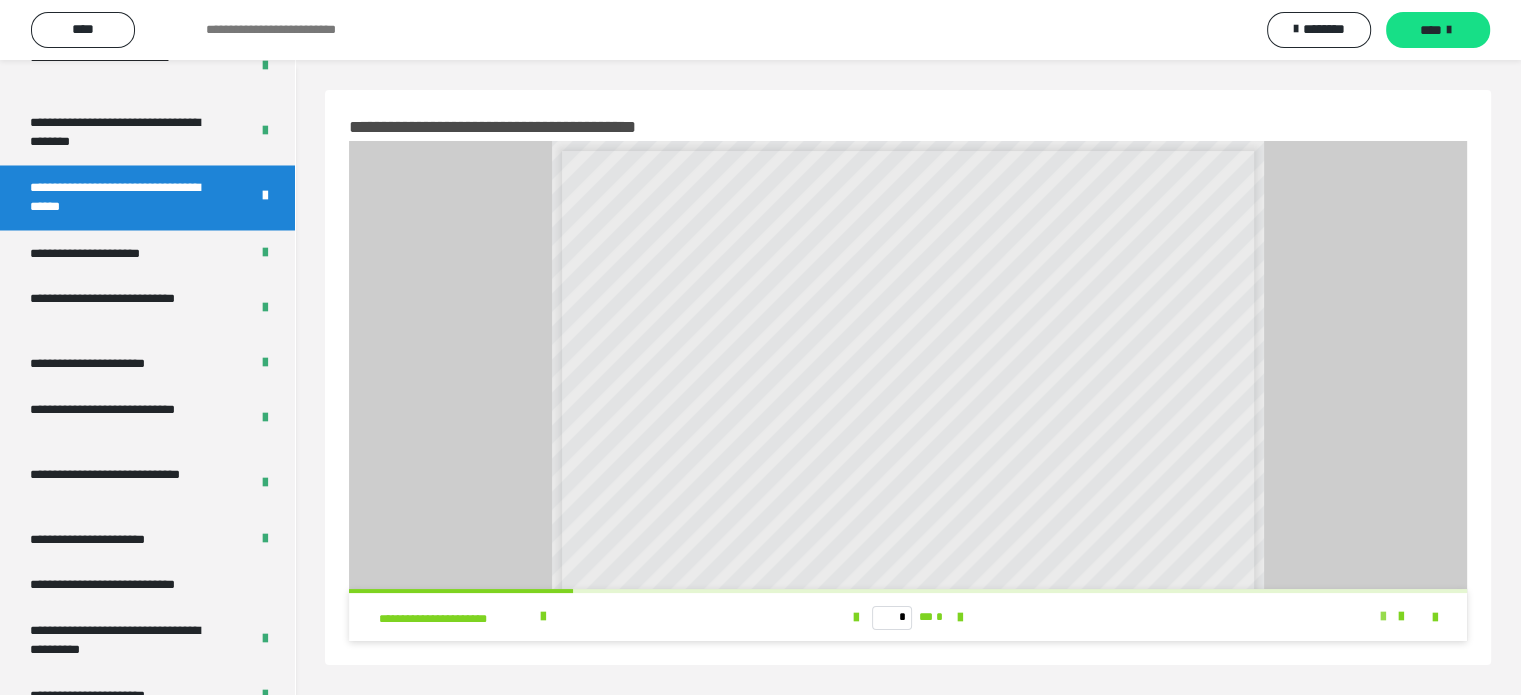 click at bounding box center [1383, 617] 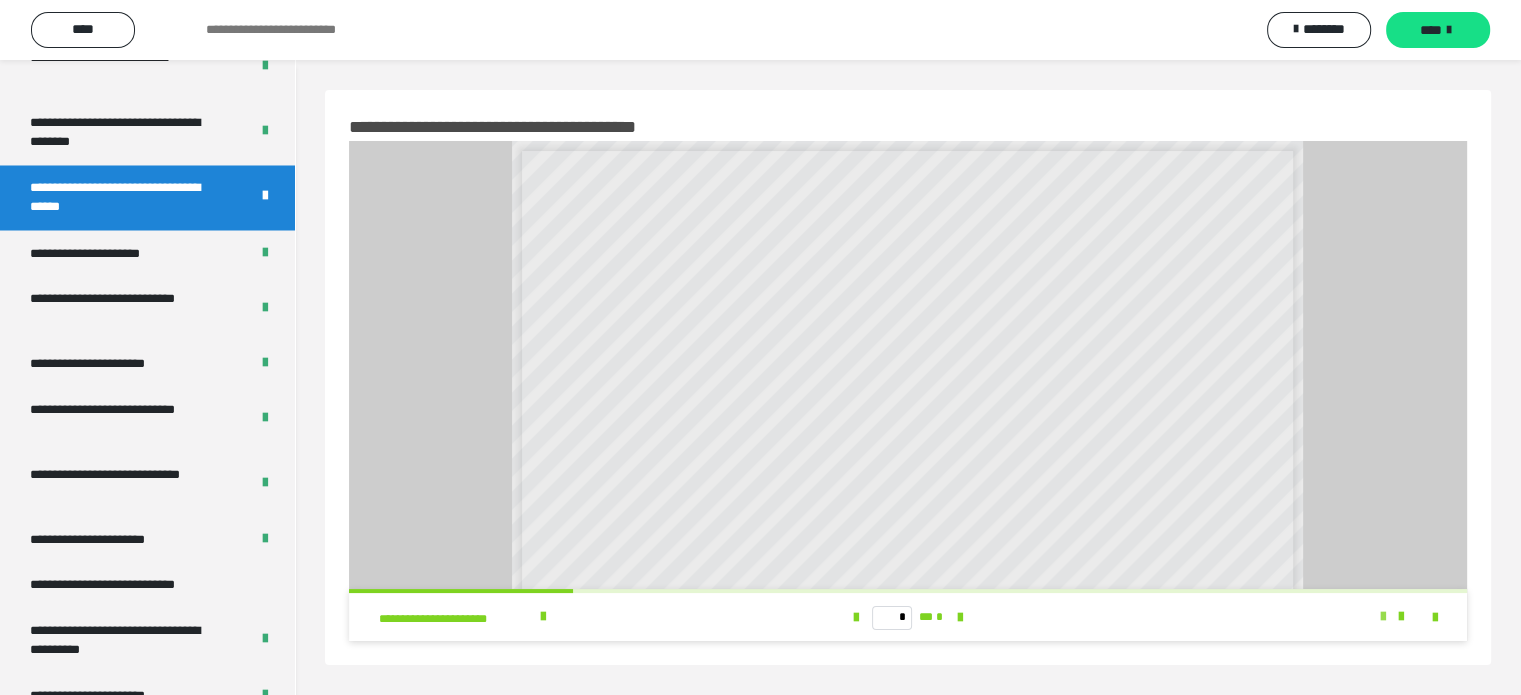 click at bounding box center (1383, 617) 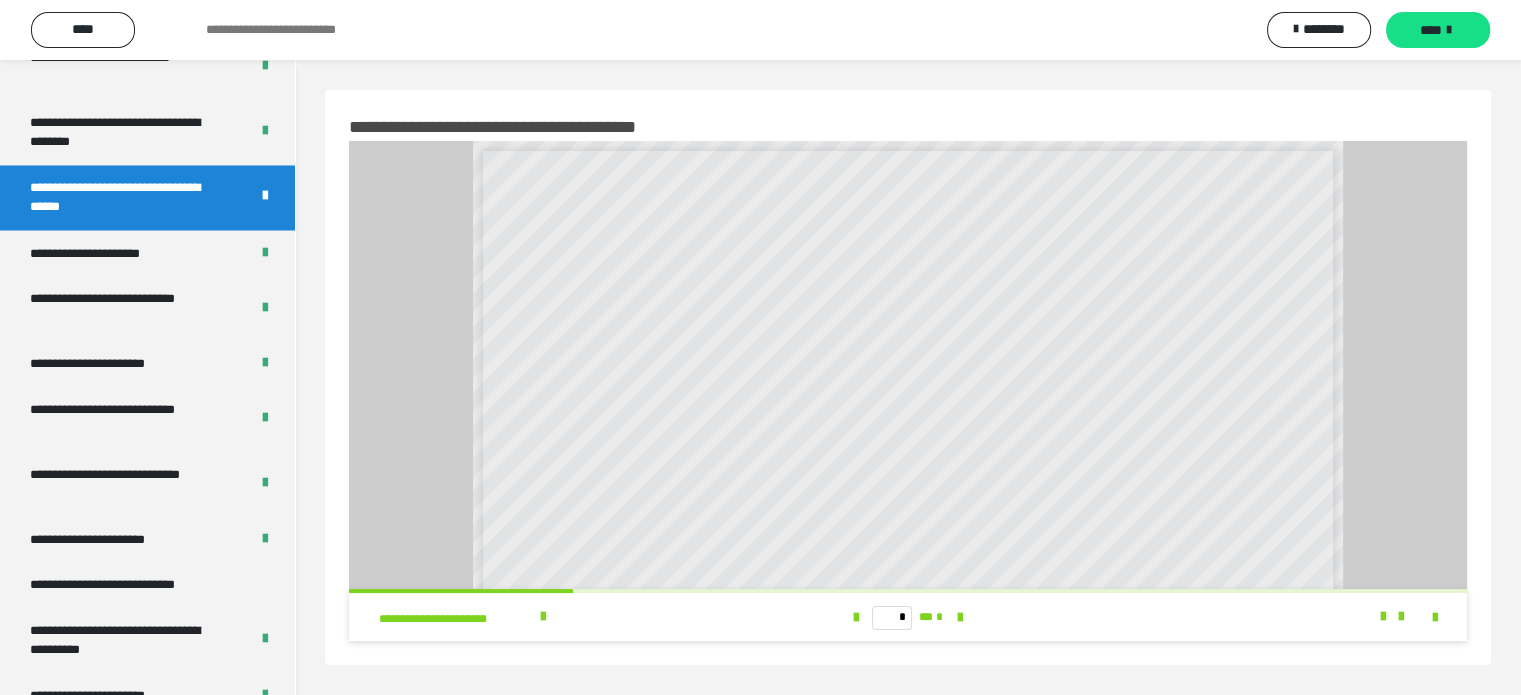 scroll, scrollTop: 60, scrollLeft: 0, axis: vertical 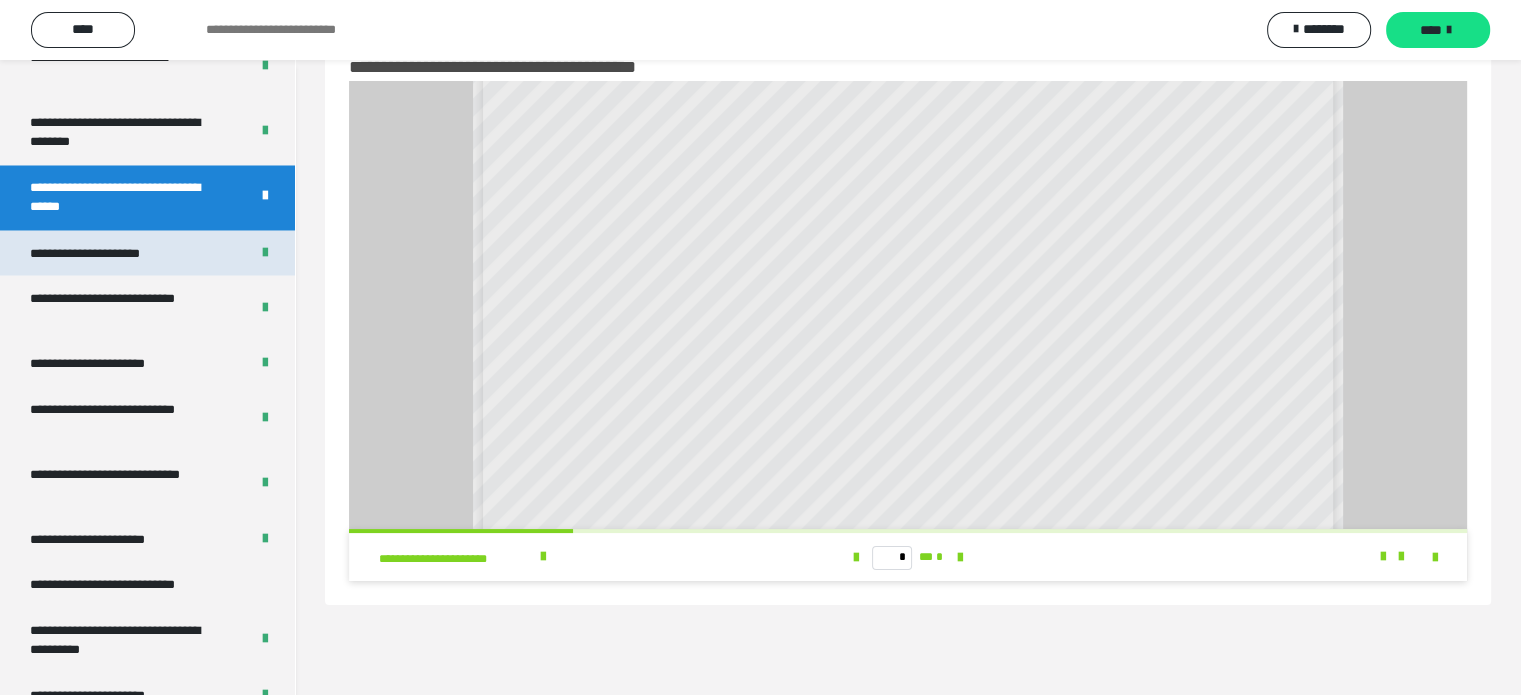 click on "**********" at bounding box center (109, 253) 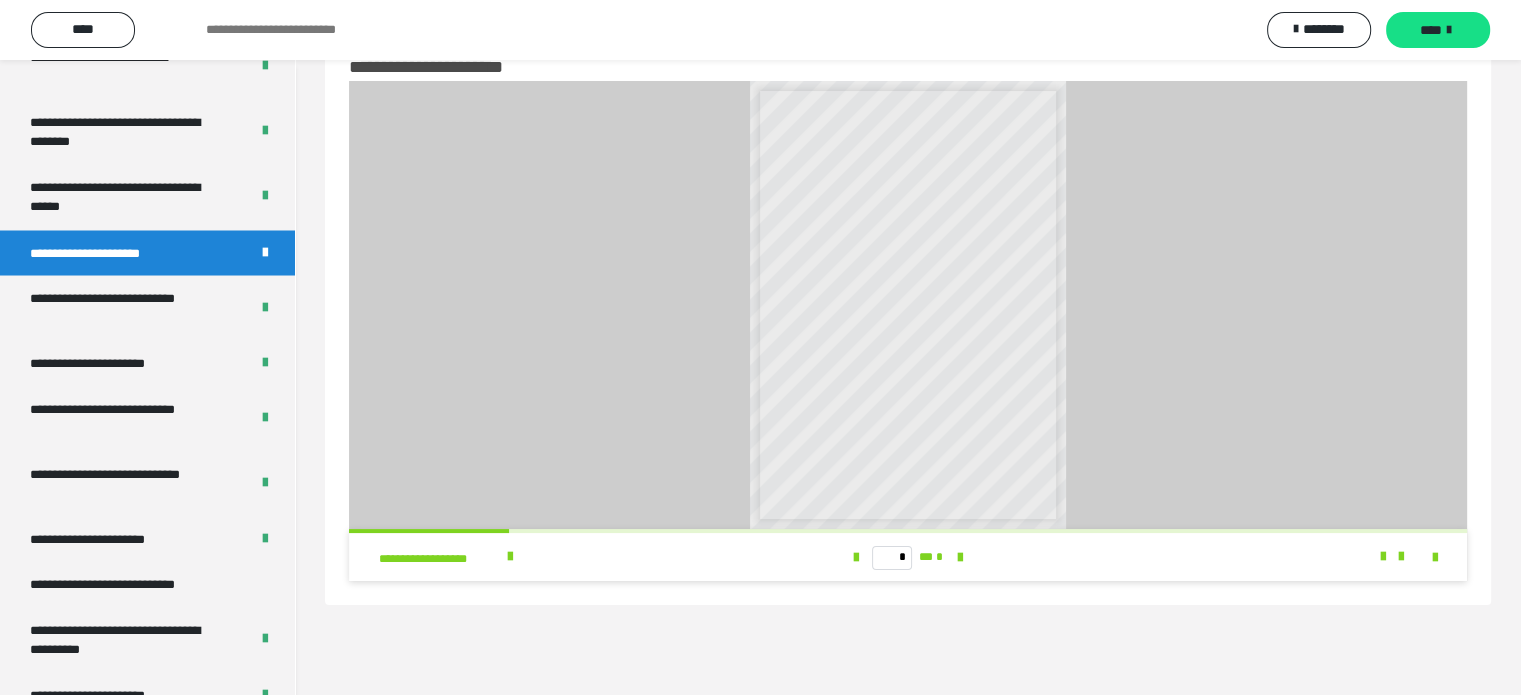 scroll, scrollTop: 0, scrollLeft: 0, axis: both 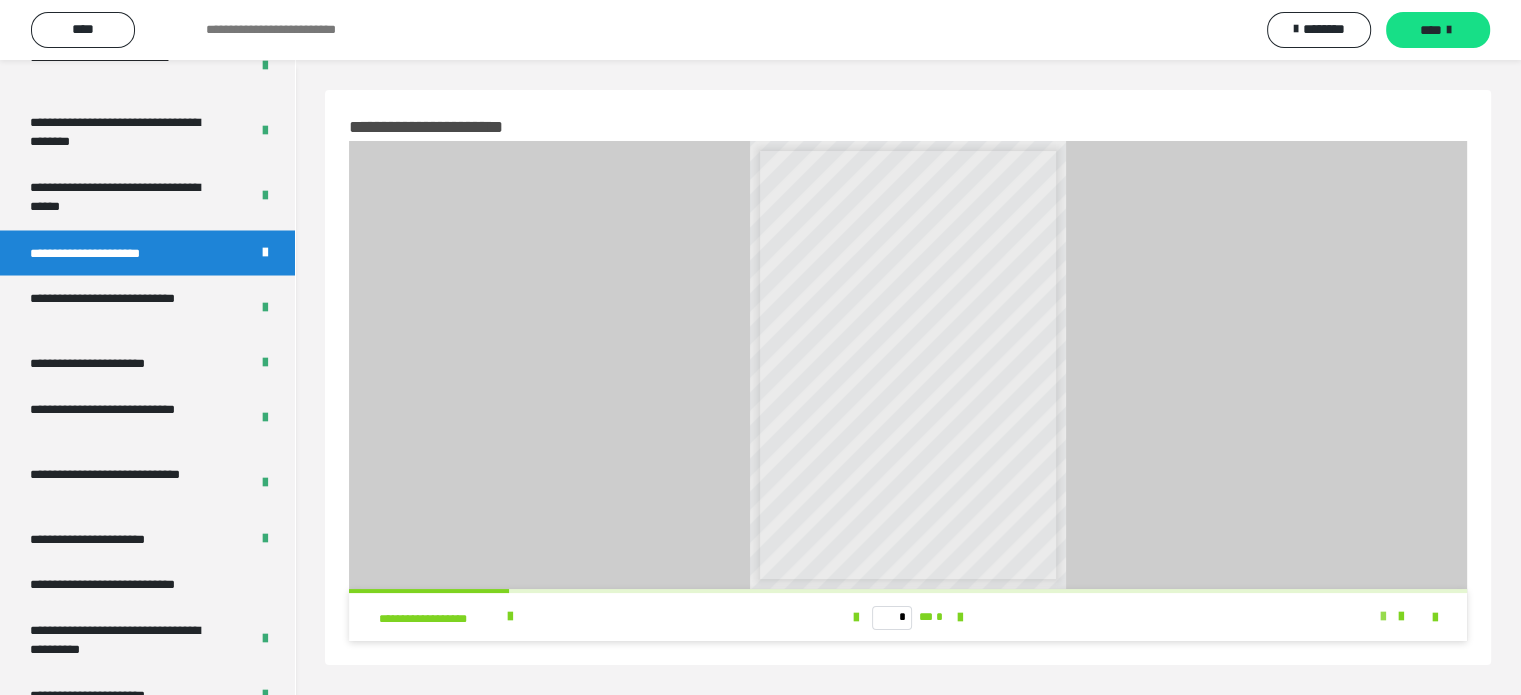 click at bounding box center (1383, 617) 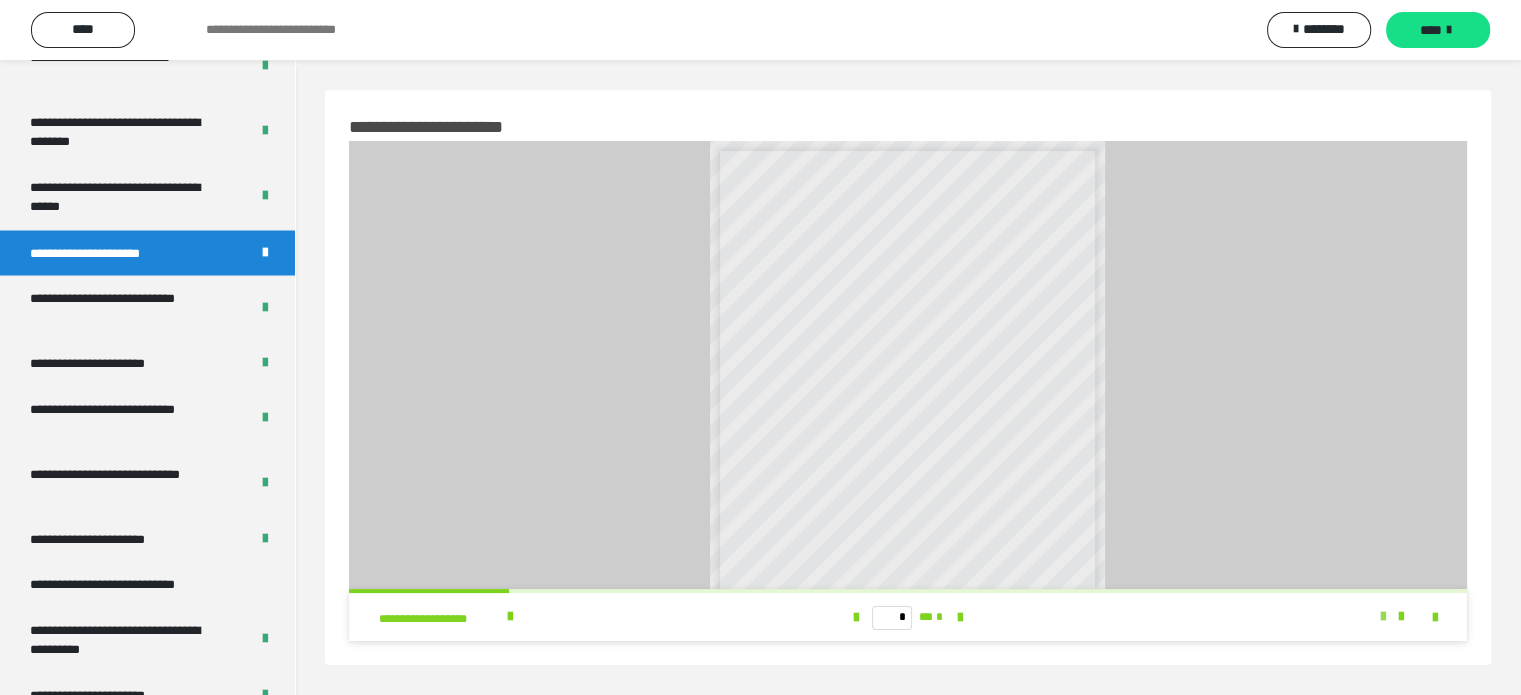 click at bounding box center (1383, 617) 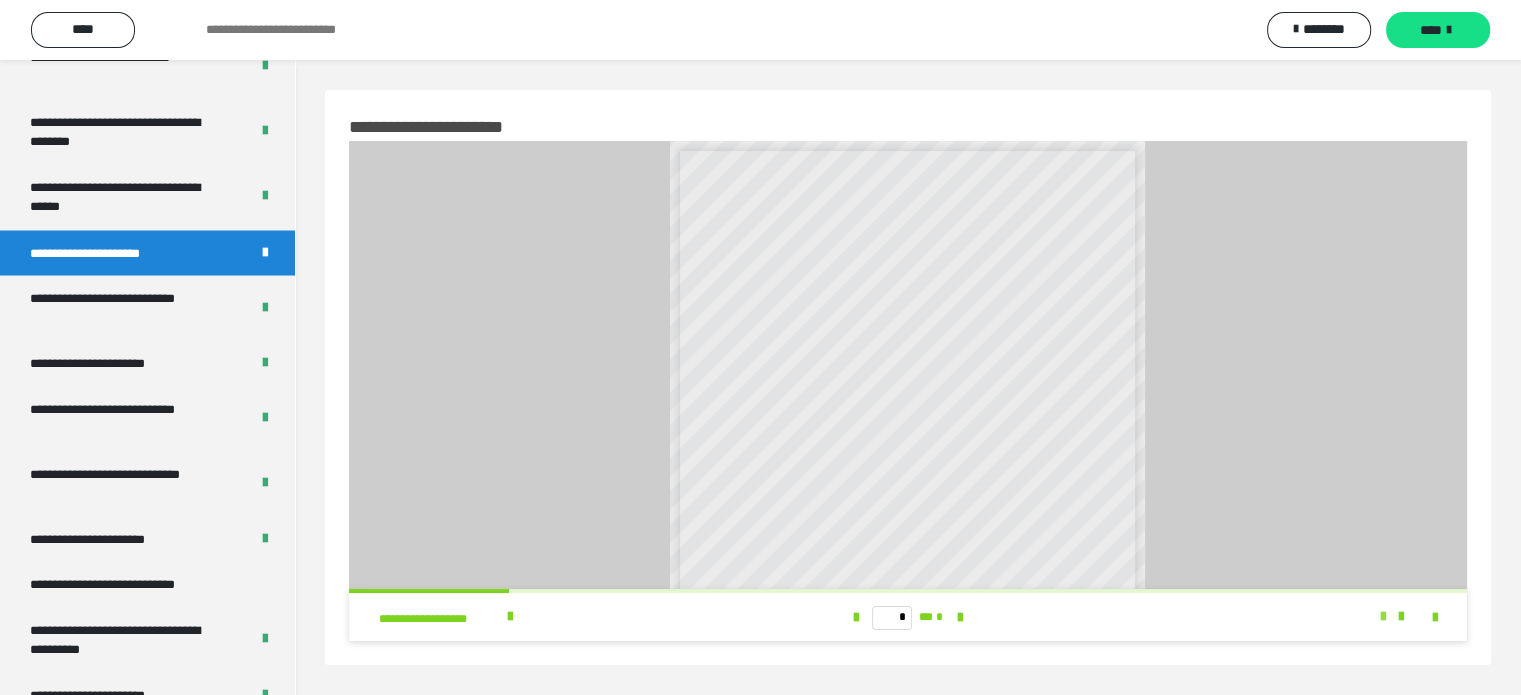 click at bounding box center (1383, 617) 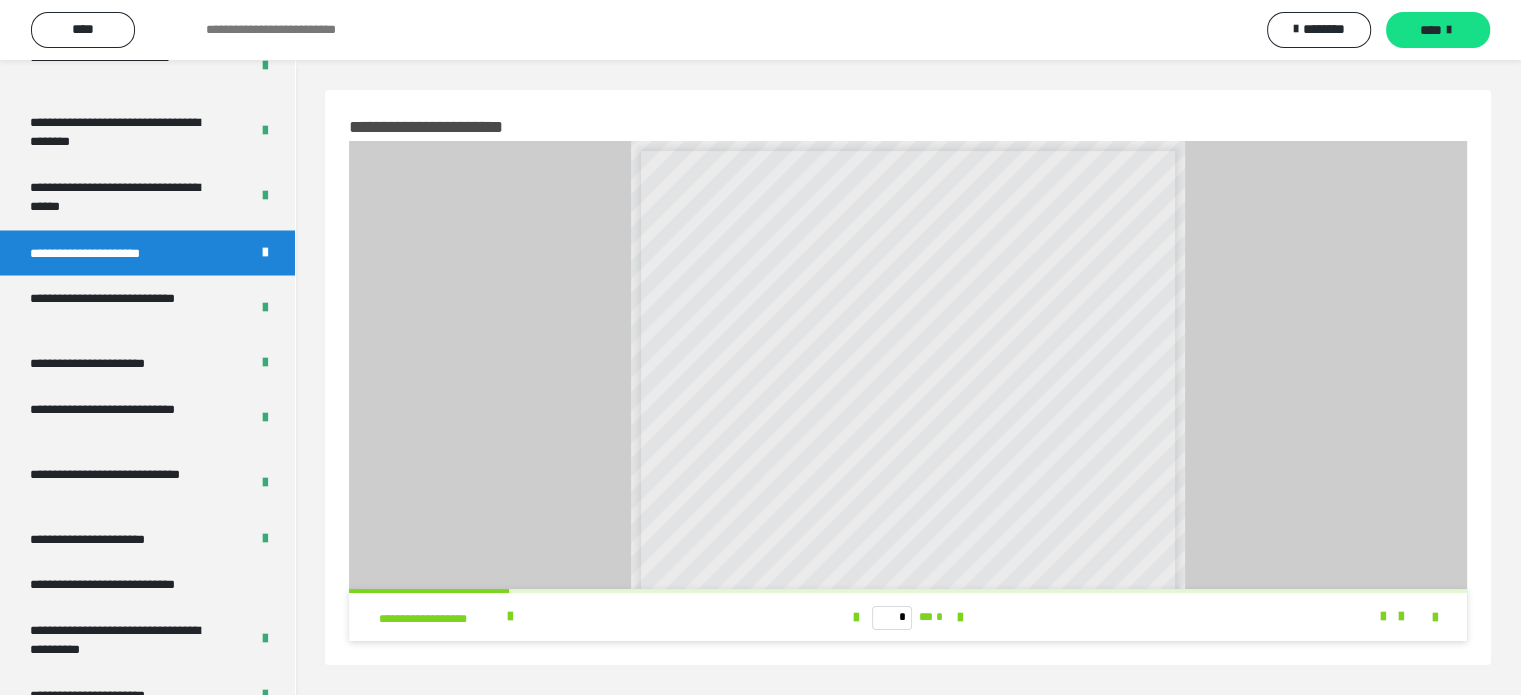 scroll, scrollTop: 336, scrollLeft: 0, axis: vertical 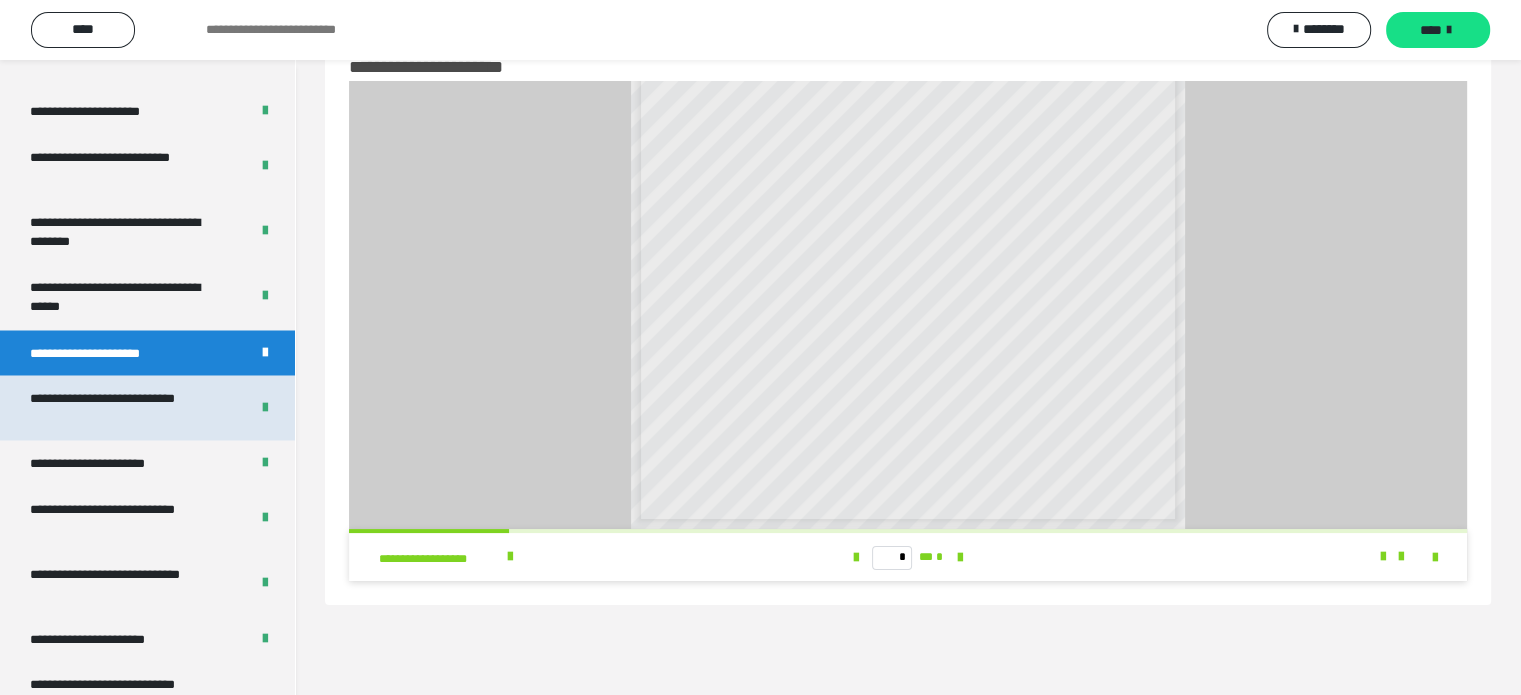 click on "**********" at bounding box center (124, 407) 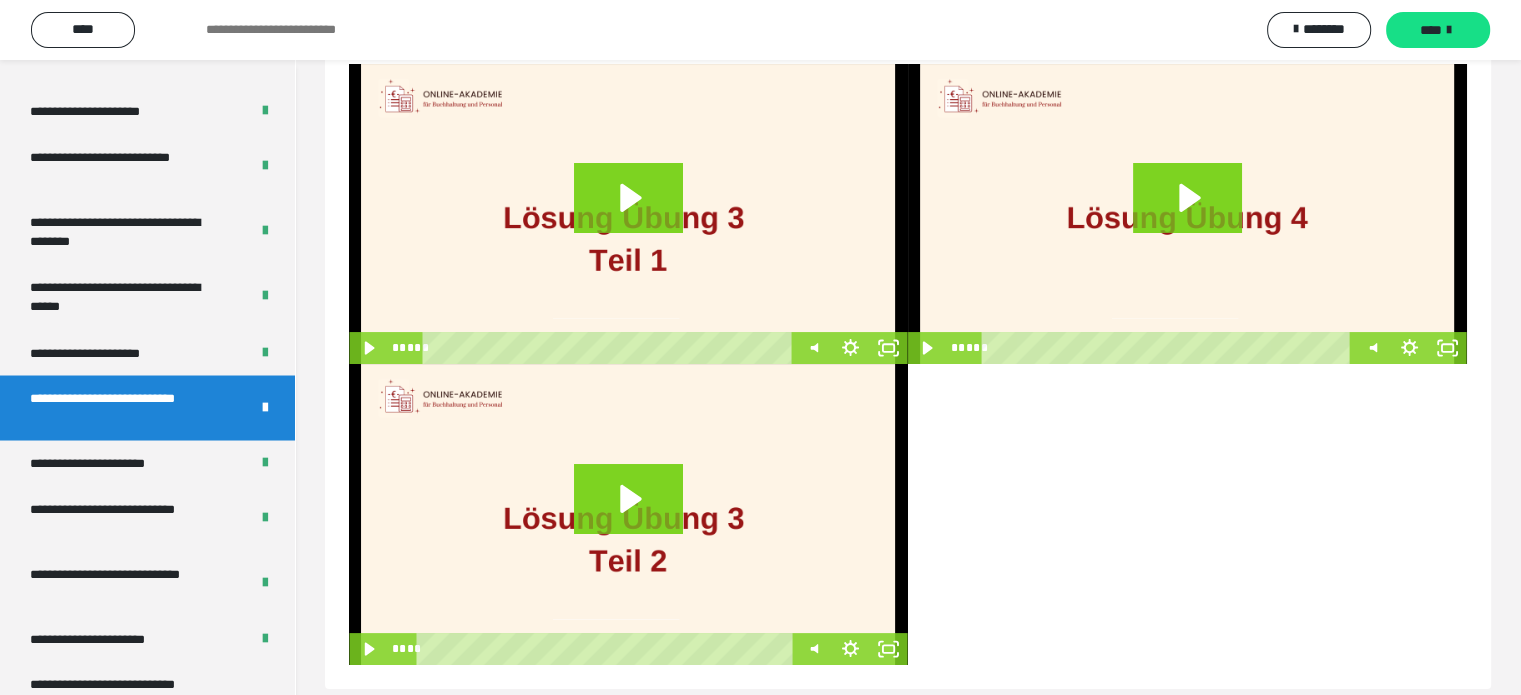 scroll, scrollTop: 184, scrollLeft: 0, axis: vertical 